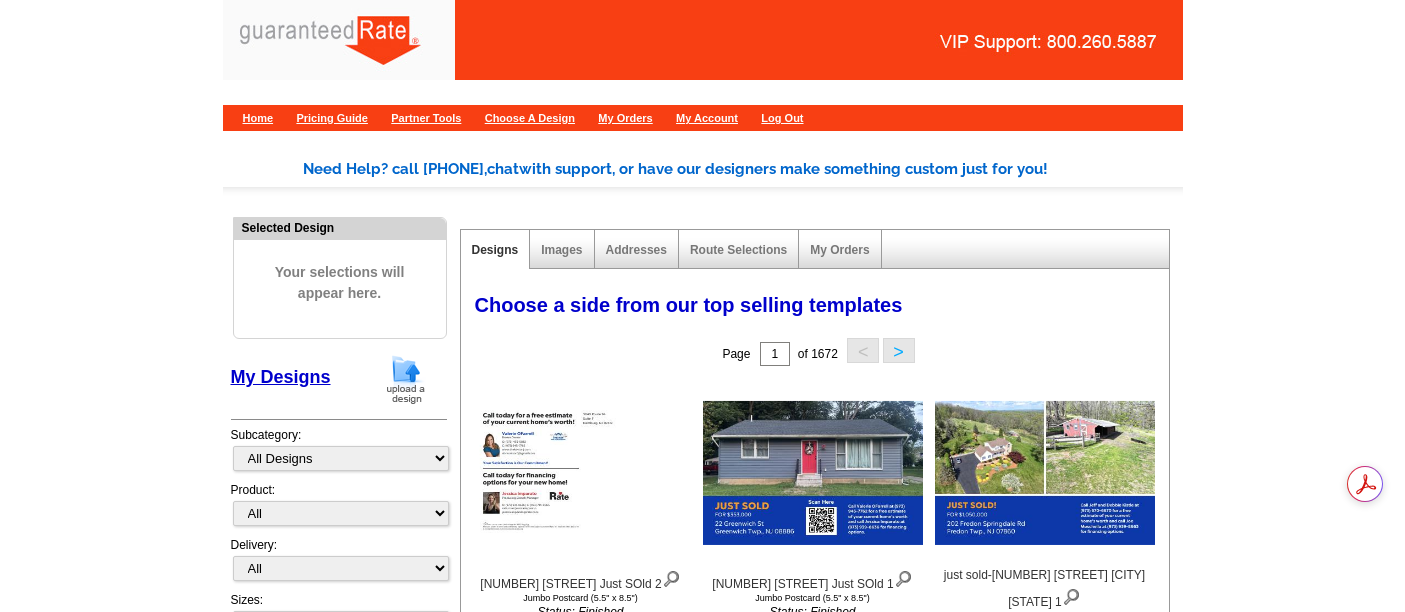 scroll, scrollTop: 0, scrollLeft: 0, axis: both 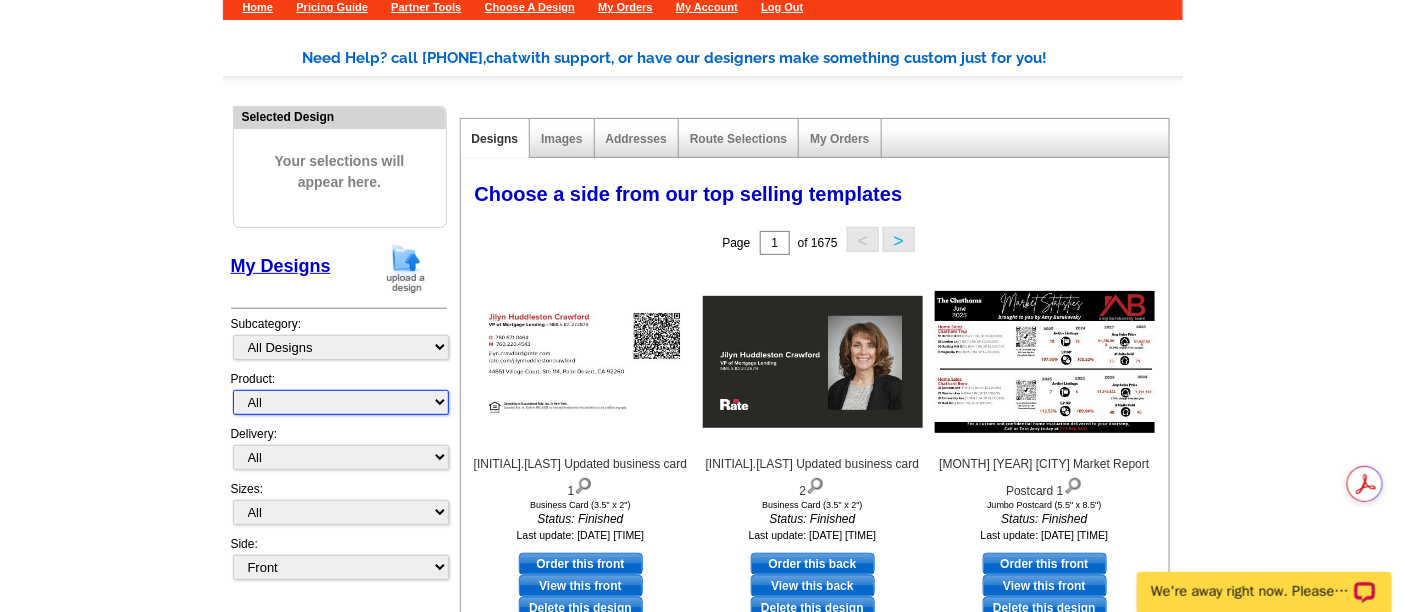 click on "All
Postcards
Letters and flyers
Business Cards
Door Hangers
Greeting Cards
Calendars
Binders
Sticker Labels" at bounding box center [341, 402] 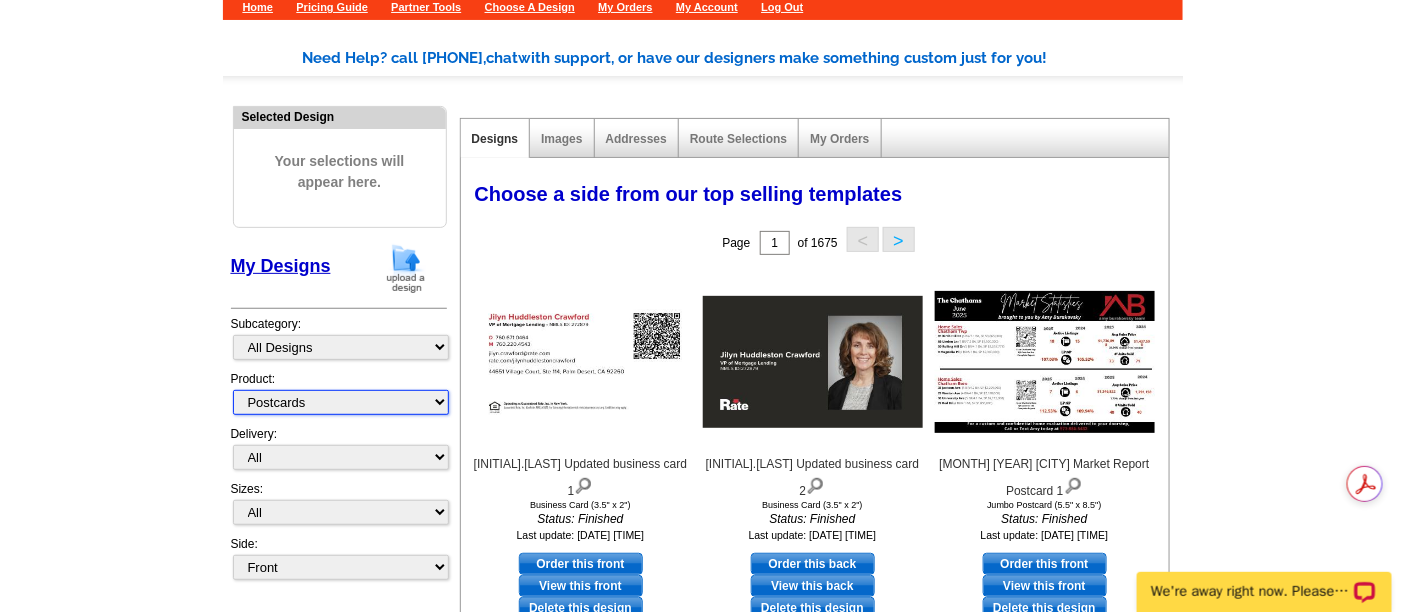 click on "All
Postcards
Letters and flyers
Business Cards
Door Hangers
Greeting Cards
Calendars
Binders
Sticker Labels" at bounding box center (341, 402) 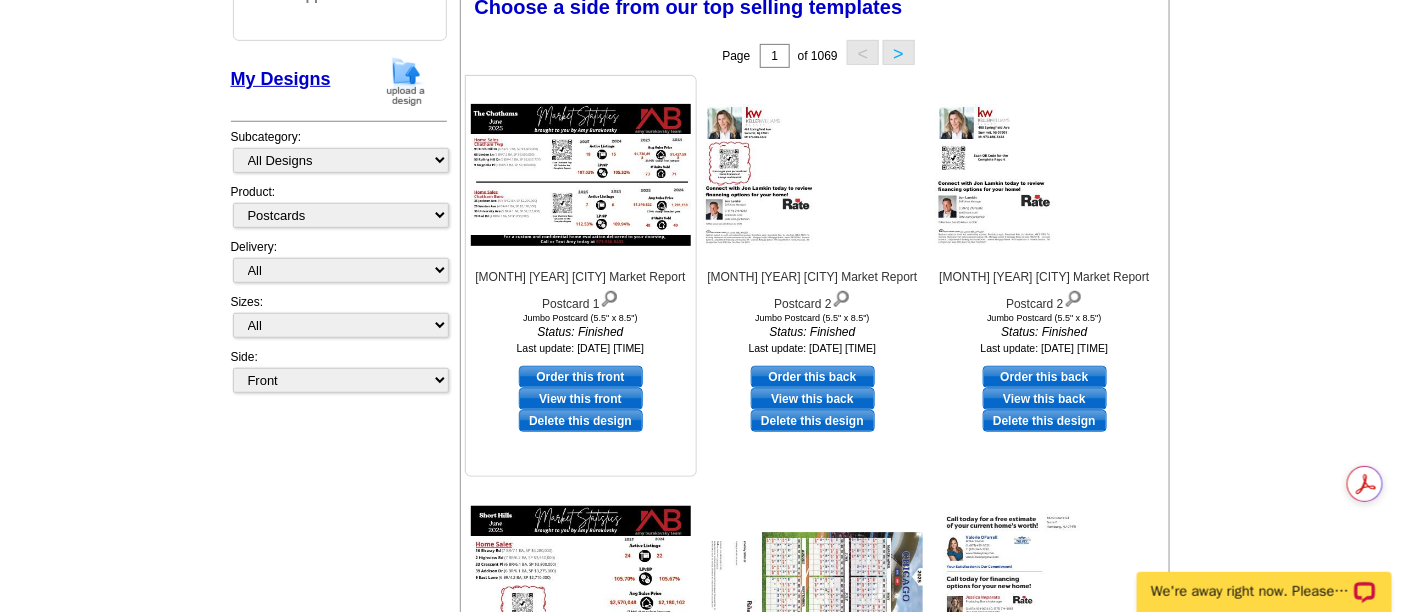 scroll, scrollTop: 111, scrollLeft: 0, axis: vertical 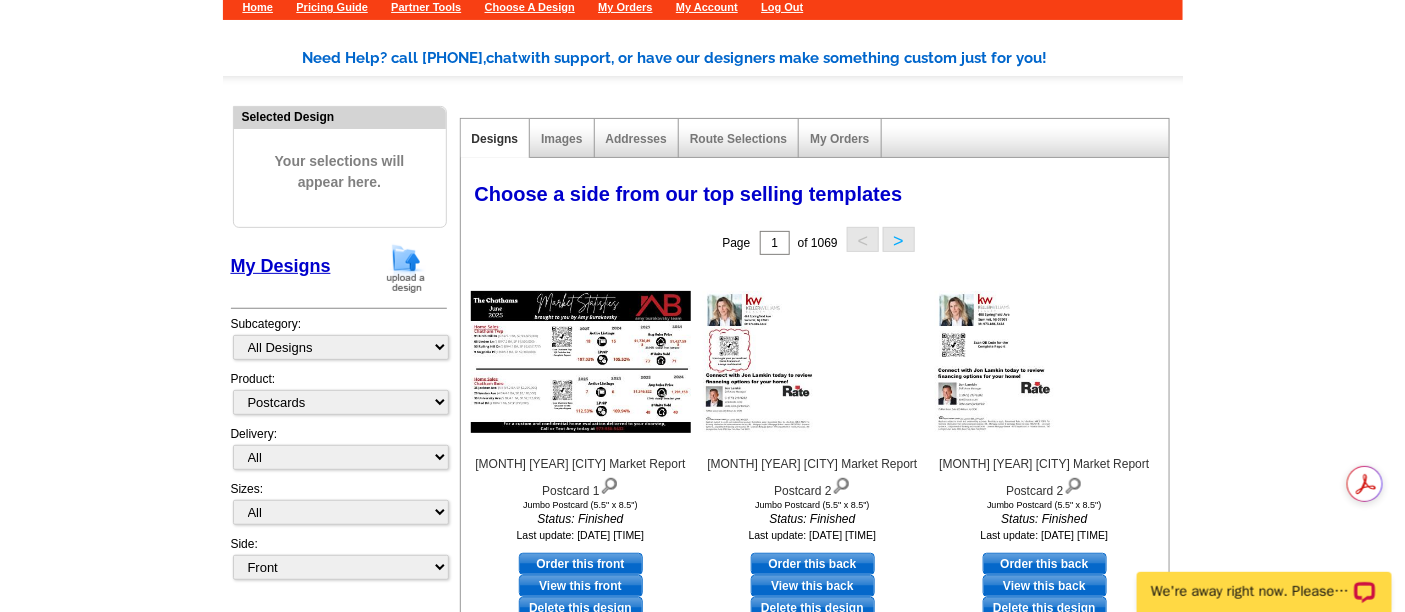 click at bounding box center (406, 268) 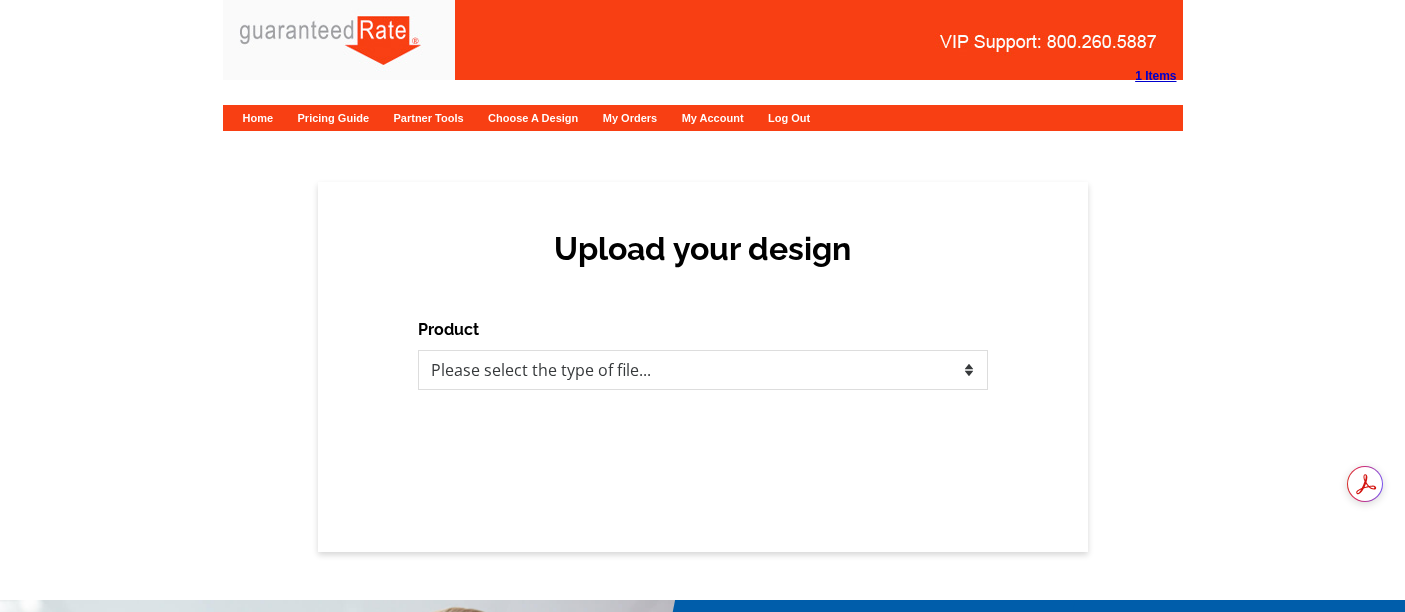 scroll, scrollTop: 0, scrollLeft: 0, axis: both 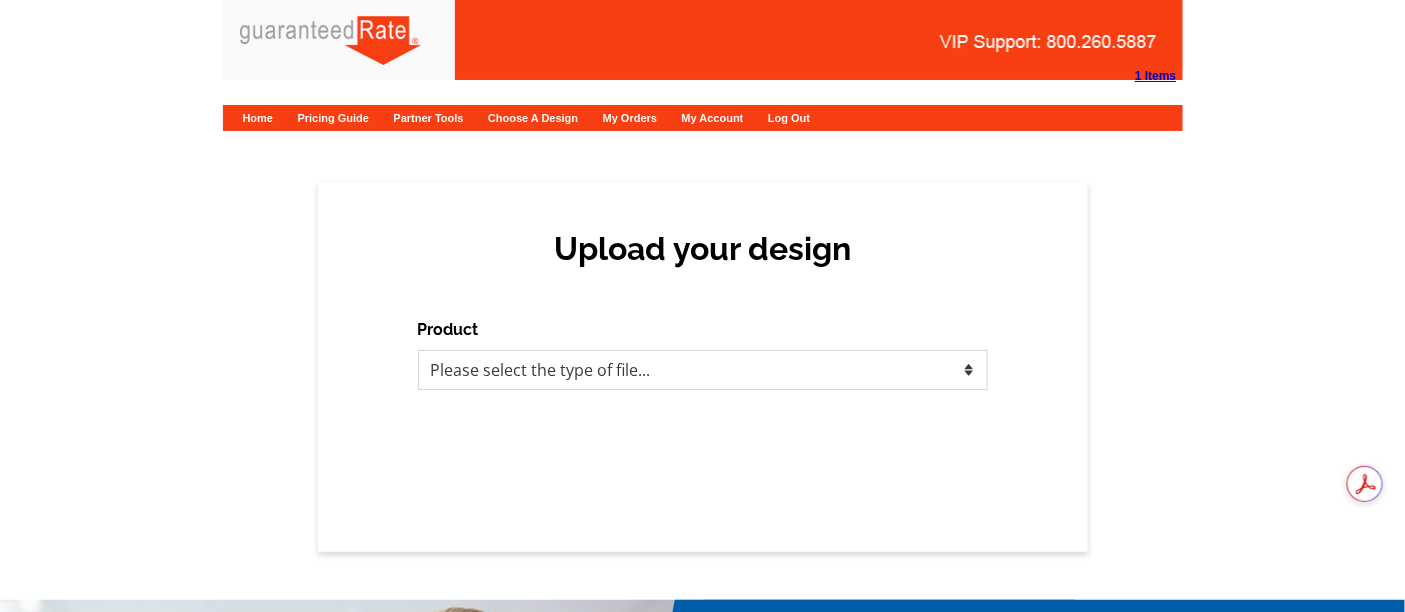 click on "Please select the type of file...
Postcards
Calendars
Business Cards
Letters and flyers
Greeting Cards" at bounding box center [703, 370] 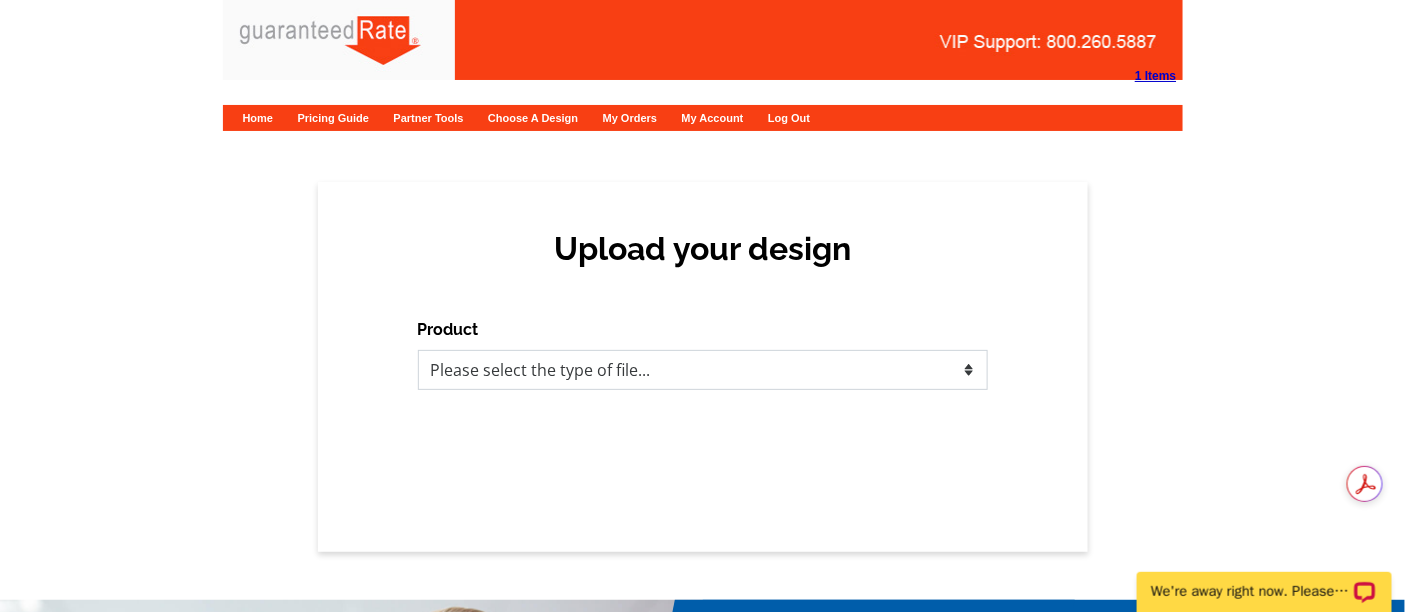 scroll, scrollTop: 0, scrollLeft: 0, axis: both 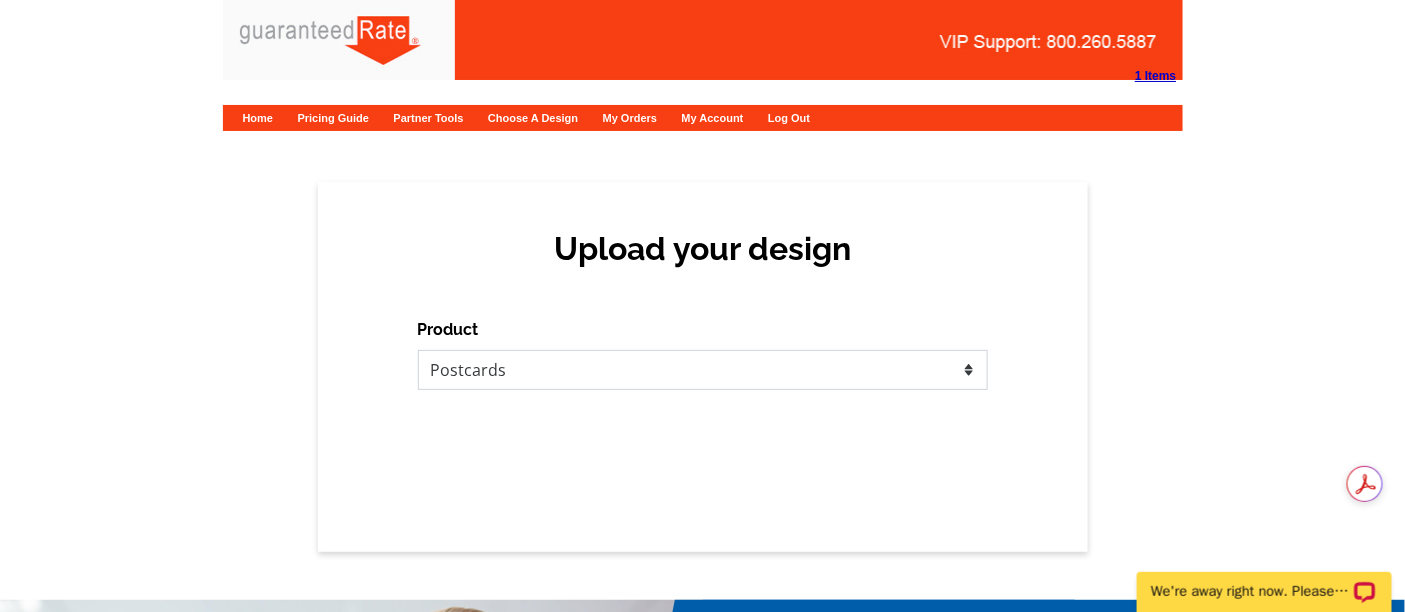 click on "Please select the type of file...
Postcards
Calendars
Business Cards
Letters and flyers
Greeting Cards" at bounding box center [703, 370] 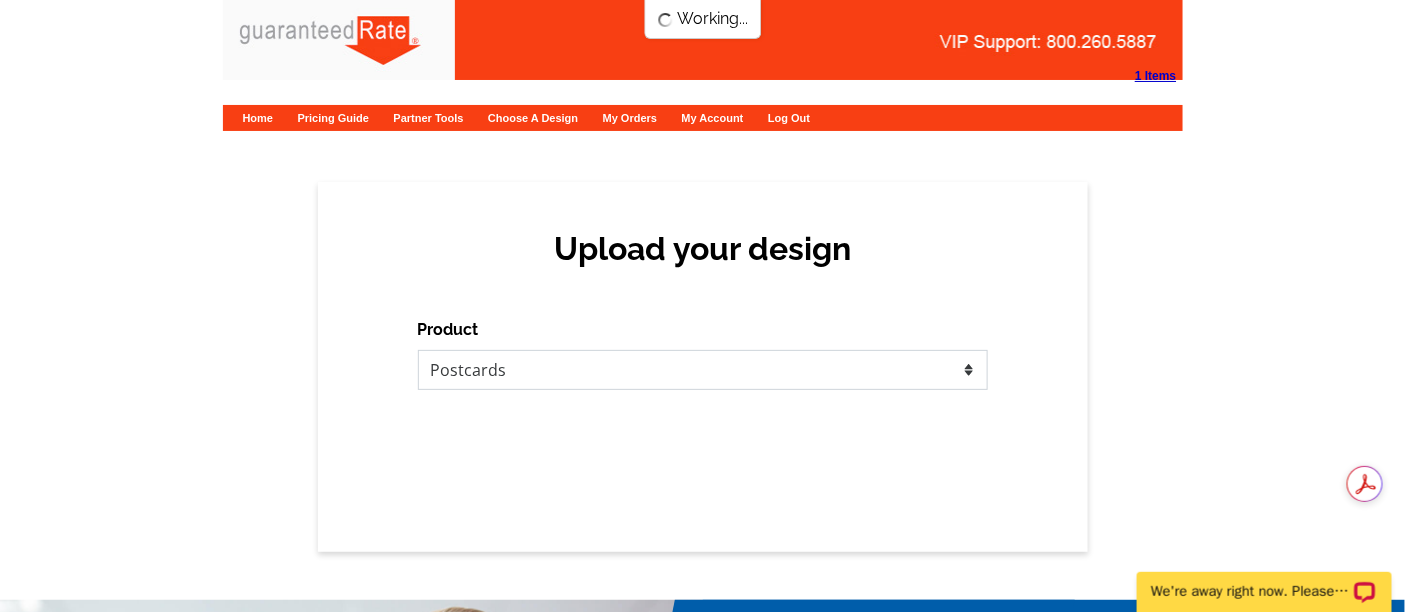 scroll, scrollTop: 0, scrollLeft: 0, axis: both 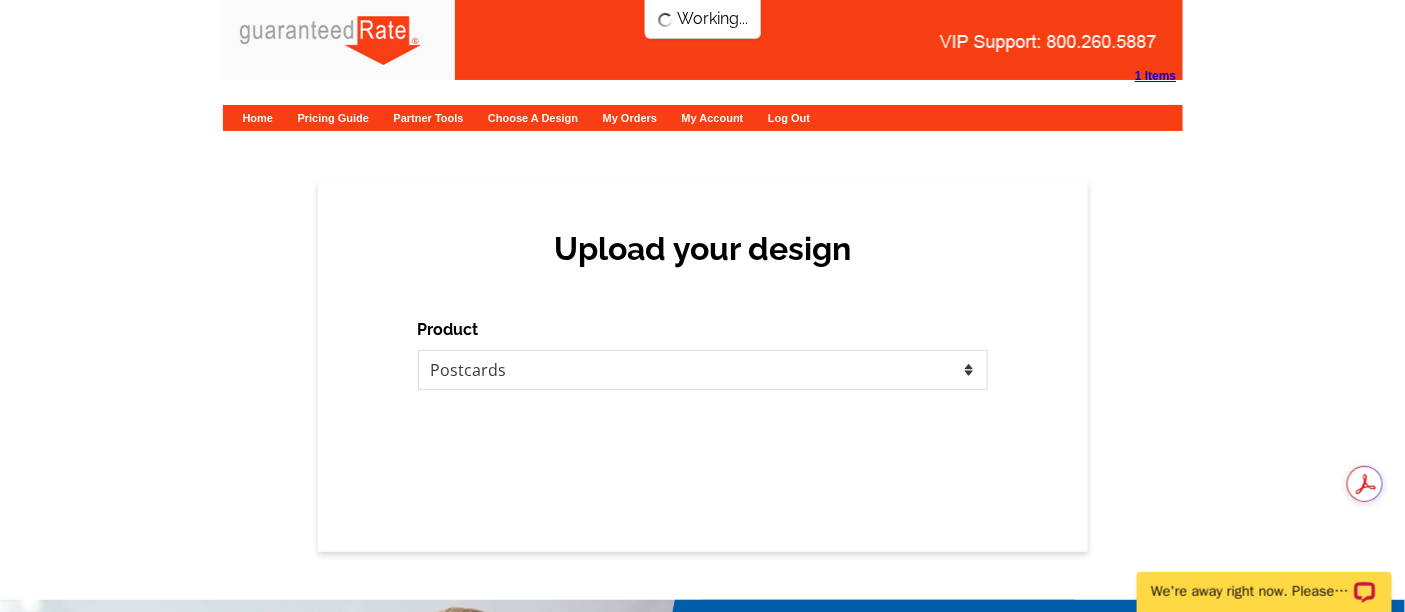 click on "Upload your design
Product
Please select the type of file...
Postcards
Calendars
Business Cards
Letters and flyers  Size" at bounding box center [702, 367] 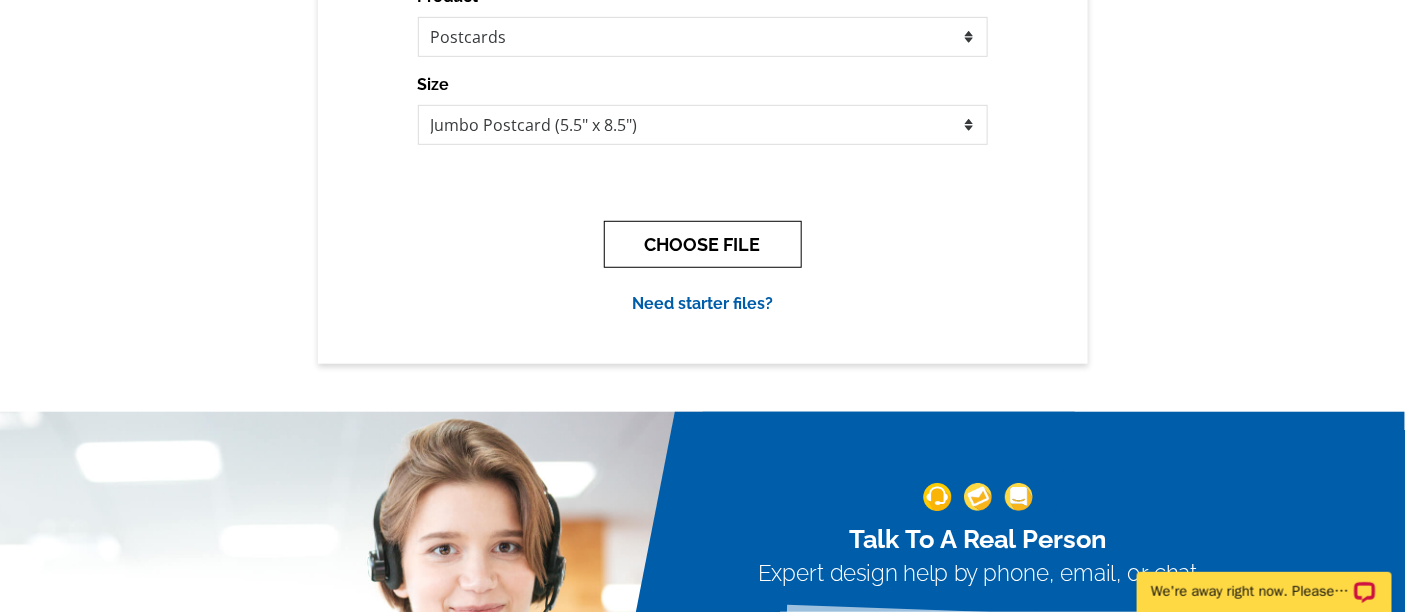 click on "CHOOSE FILE" at bounding box center (703, 244) 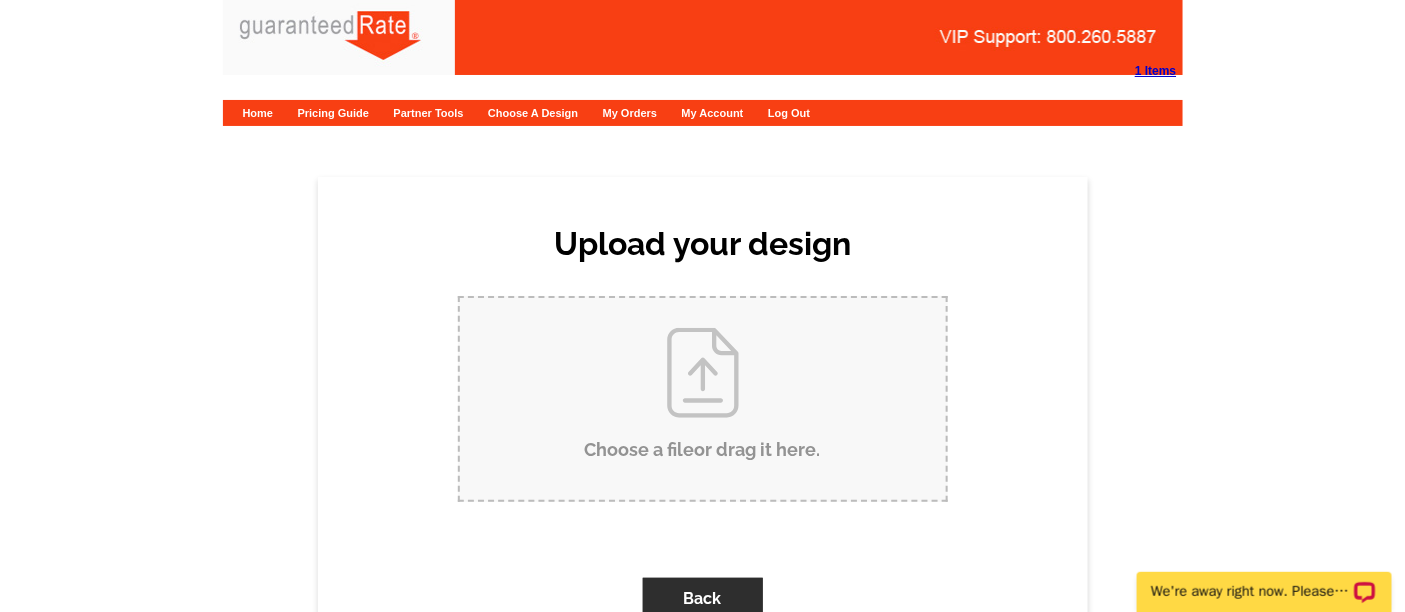 scroll, scrollTop: 0, scrollLeft: 0, axis: both 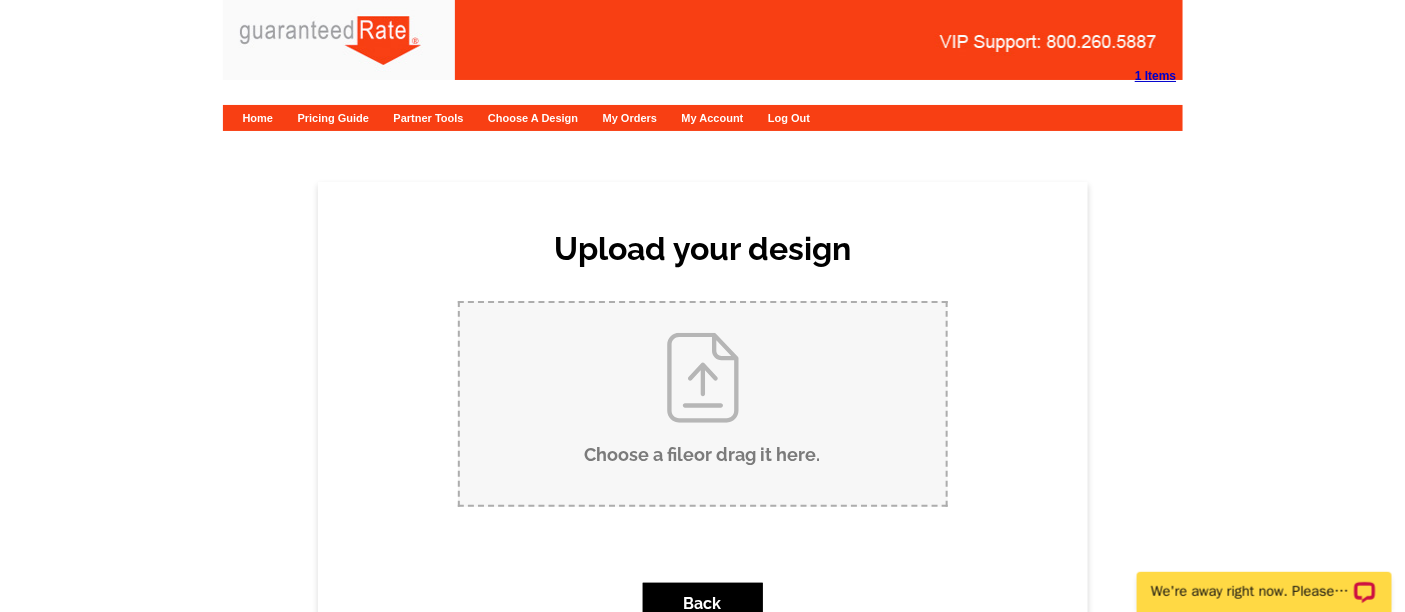 click on "Choose a file  or drag it here ." at bounding box center [703, 404] 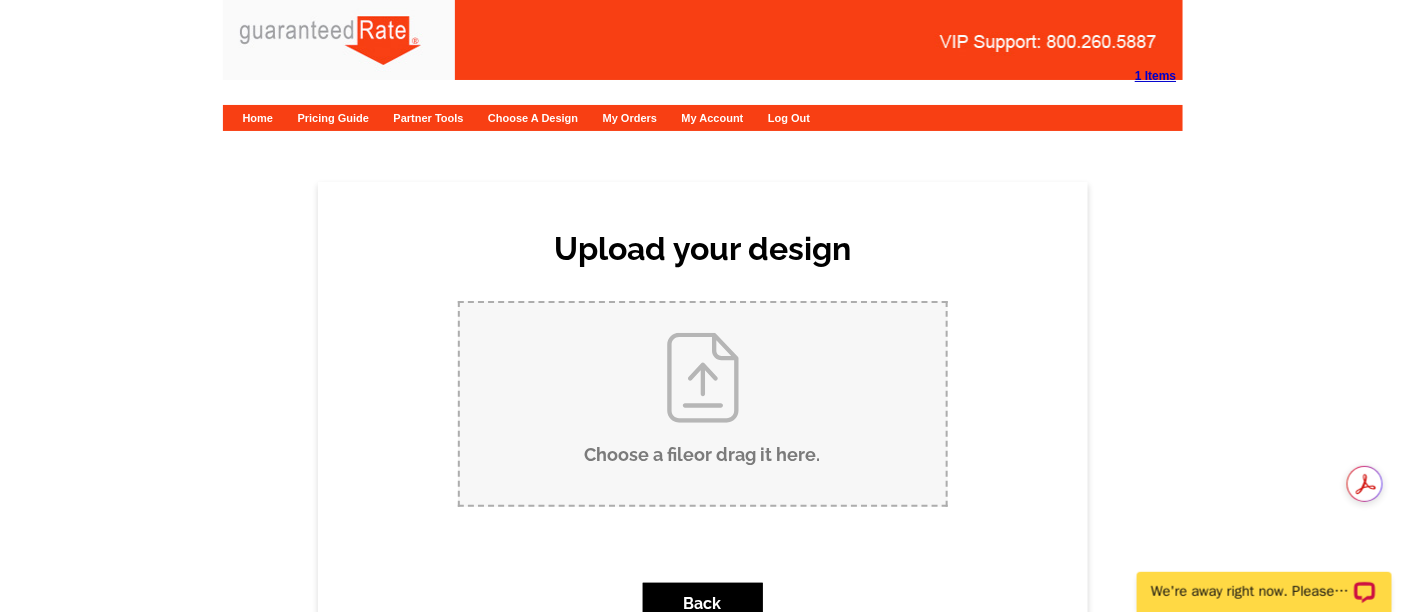 type on "C:\fakepath\LaCount Kameli Cobranded Postcard.pdf" 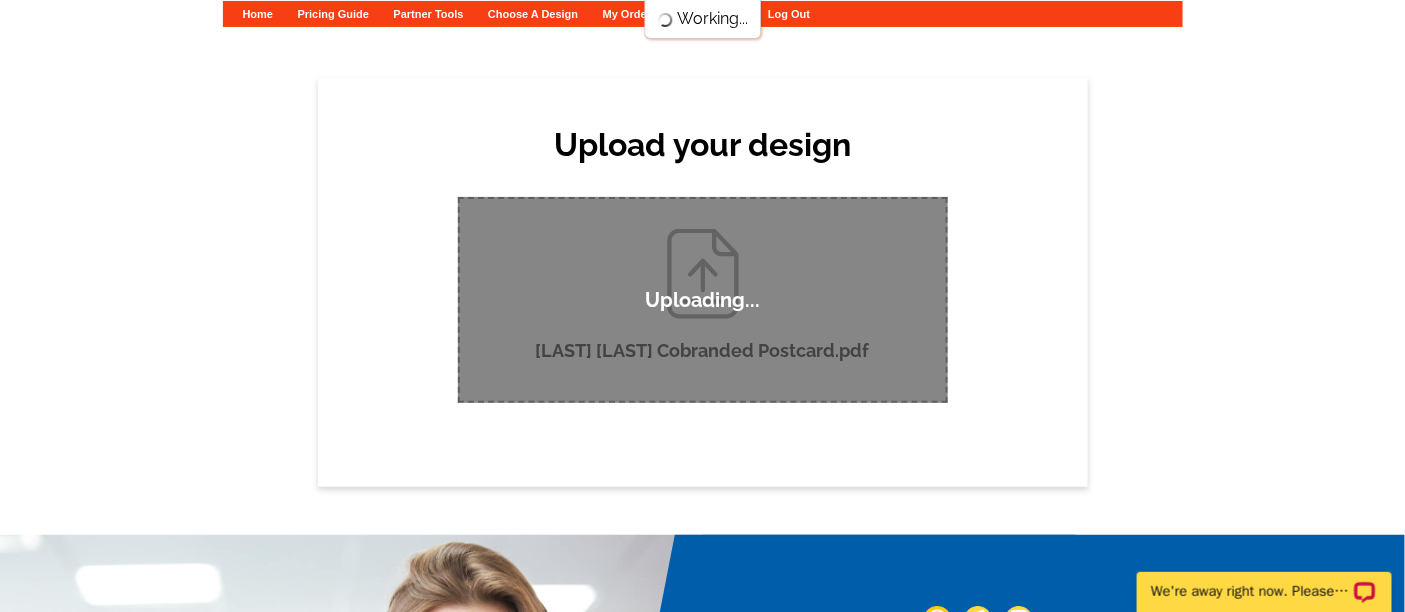 scroll, scrollTop: 111, scrollLeft: 0, axis: vertical 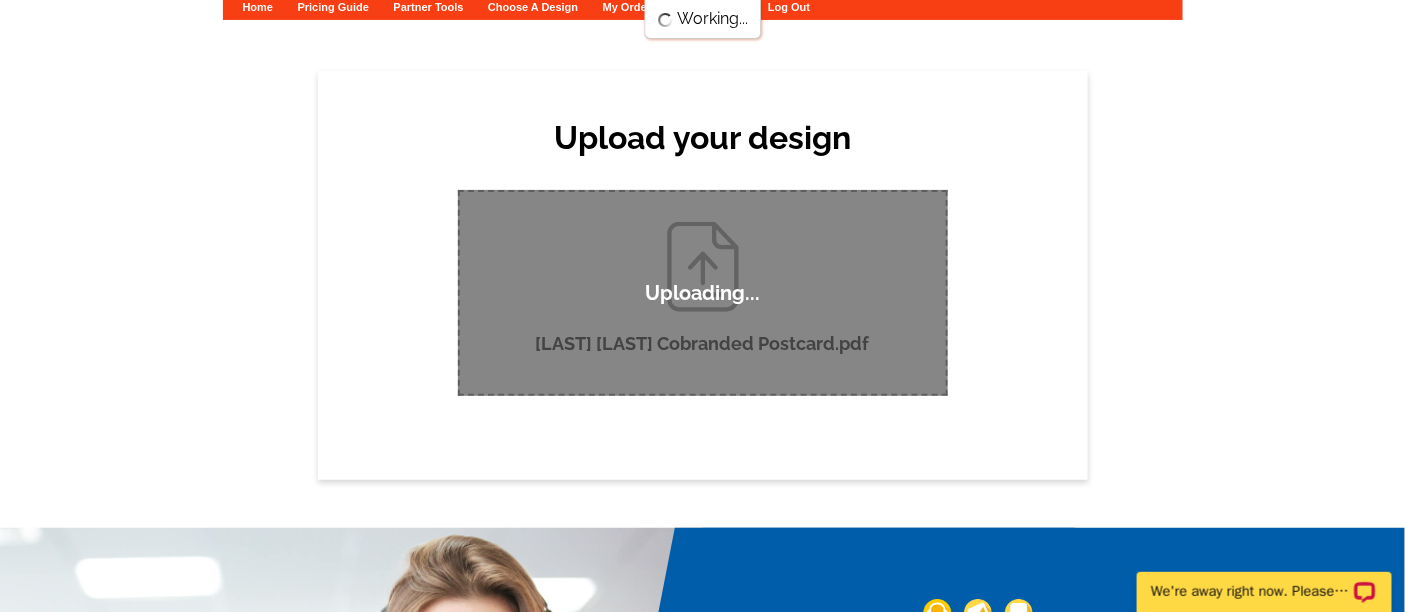 type 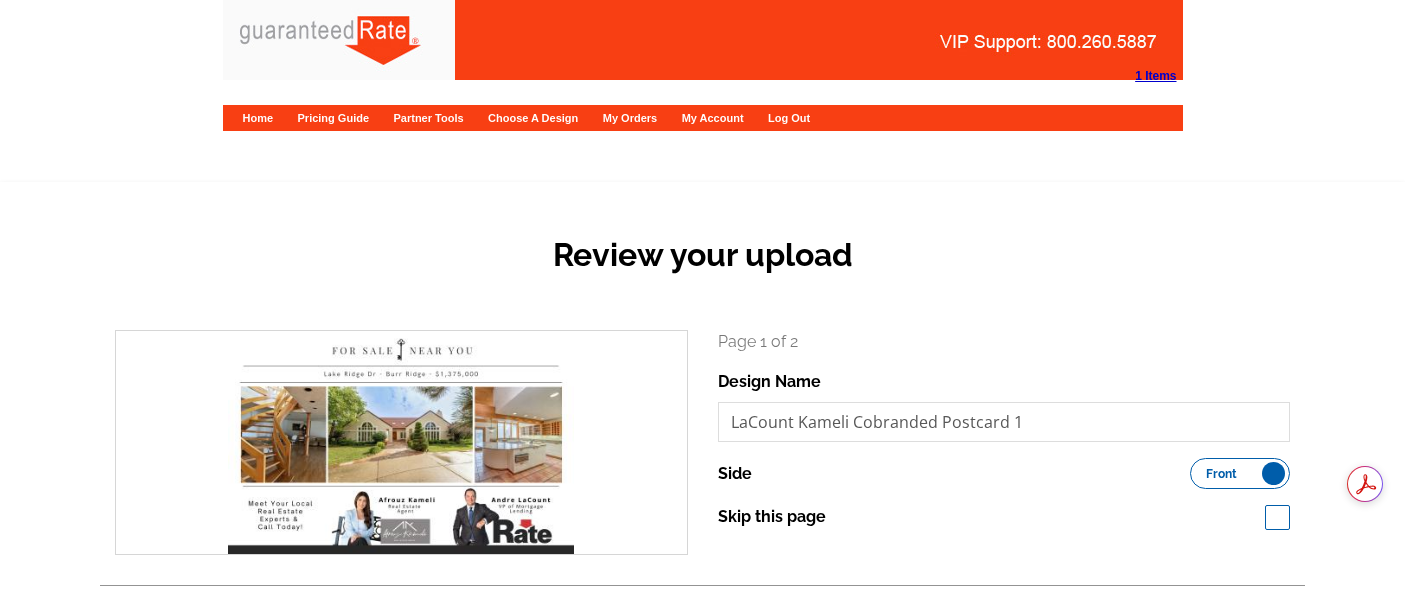 scroll, scrollTop: 0, scrollLeft: 0, axis: both 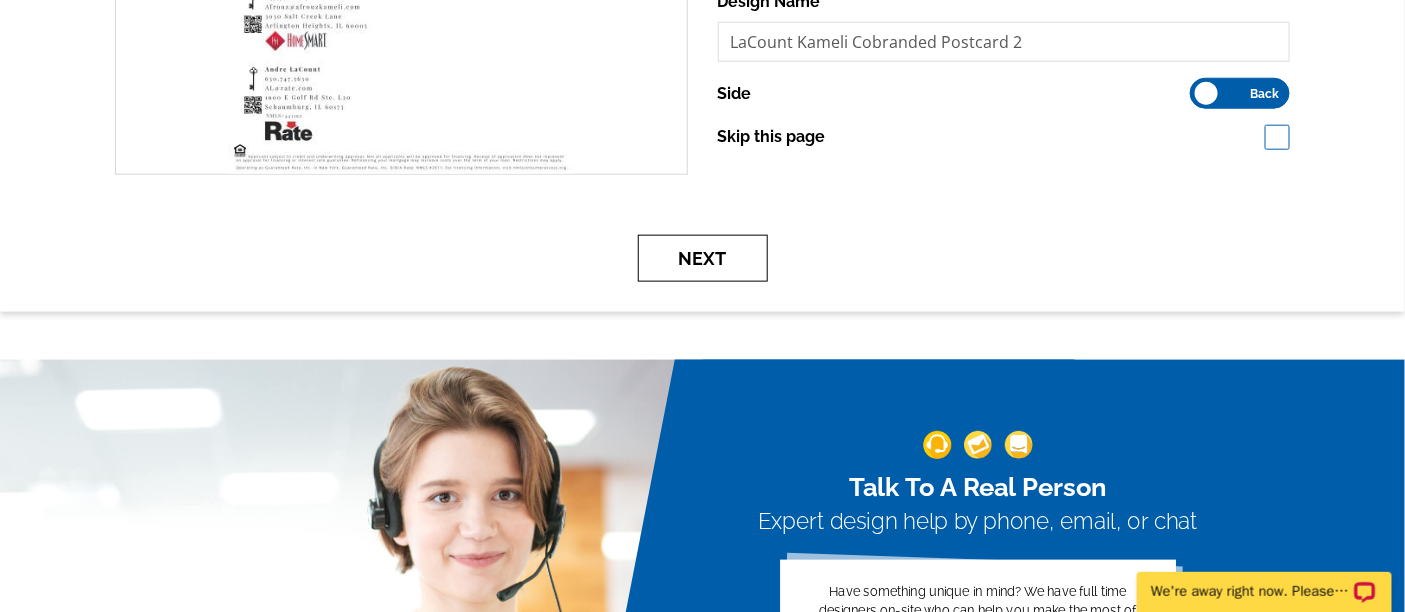 click on "Next" at bounding box center (703, 258) 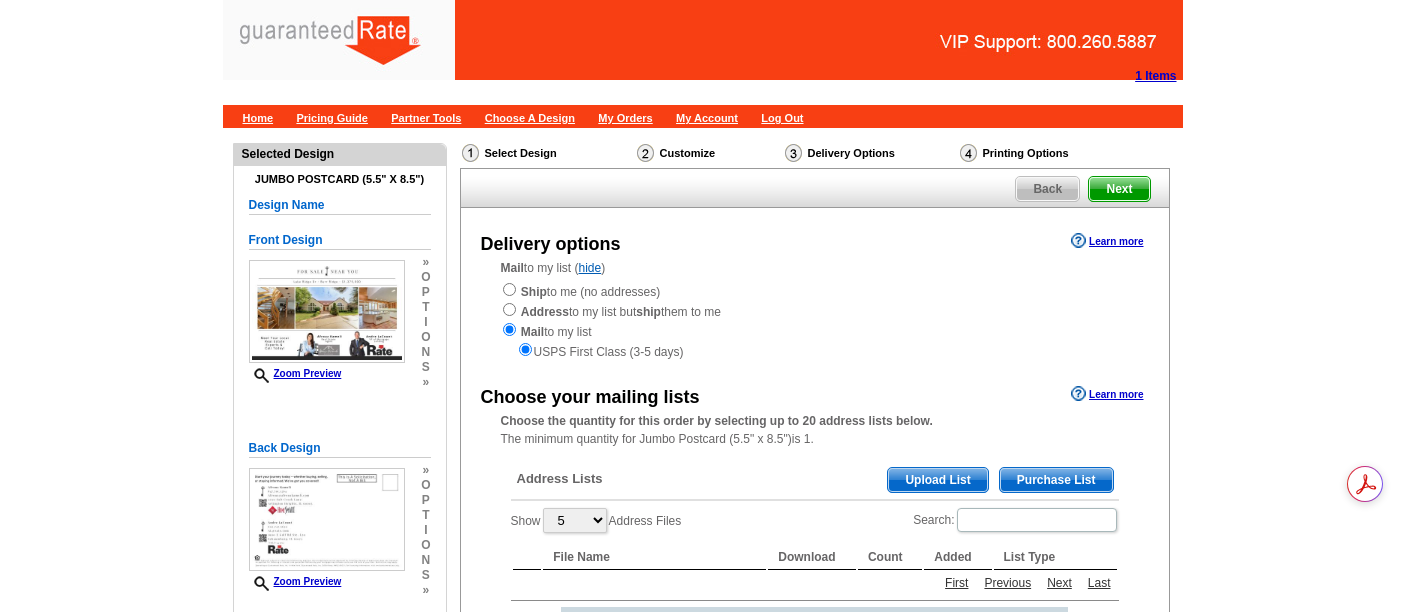 scroll, scrollTop: 0, scrollLeft: 0, axis: both 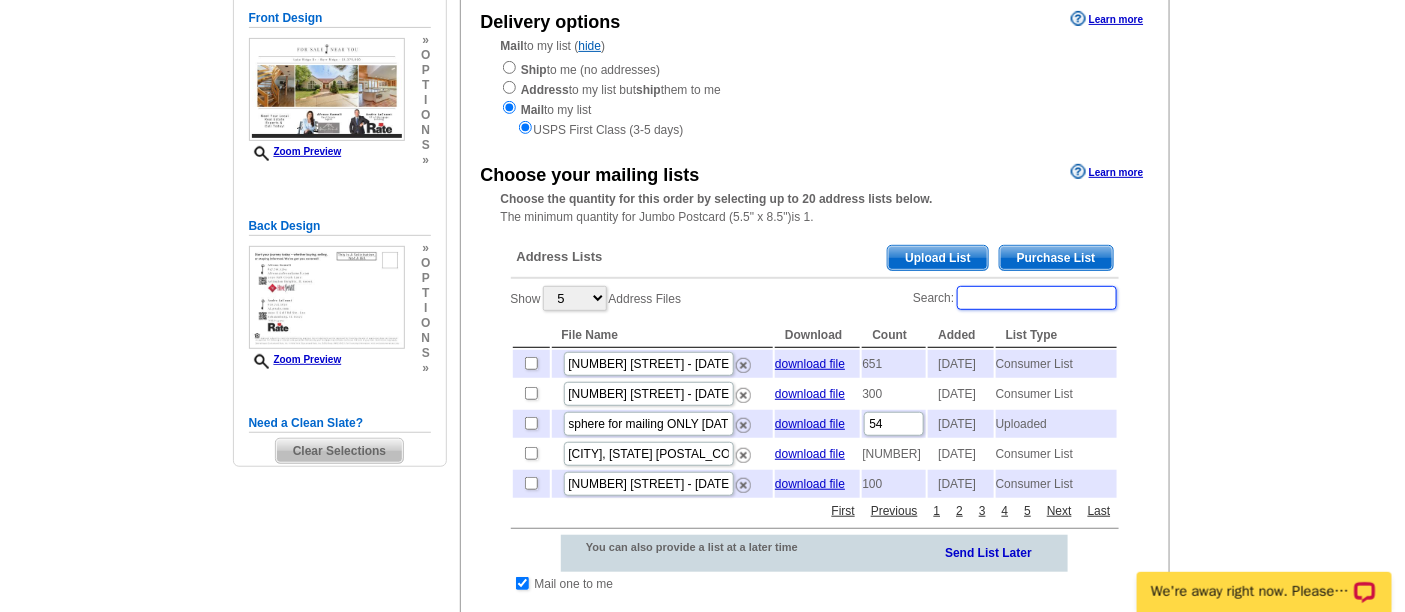 click on "Search:" at bounding box center [1037, 298] 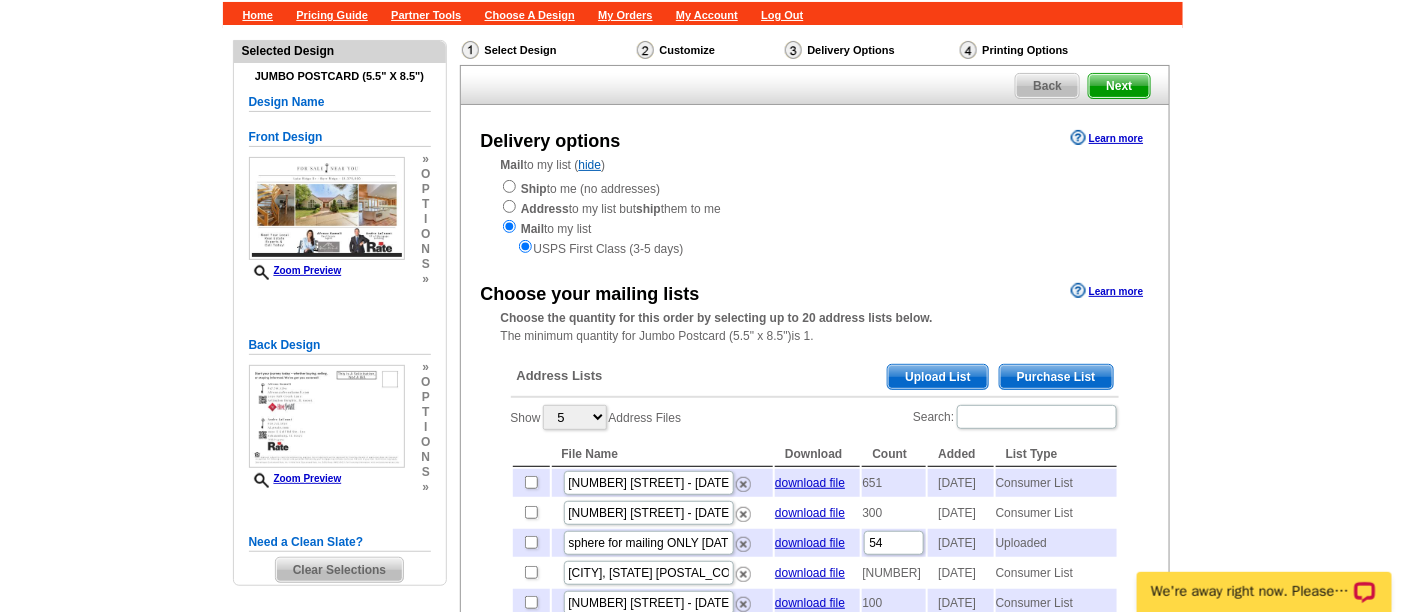 scroll, scrollTop: 111, scrollLeft: 0, axis: vertical 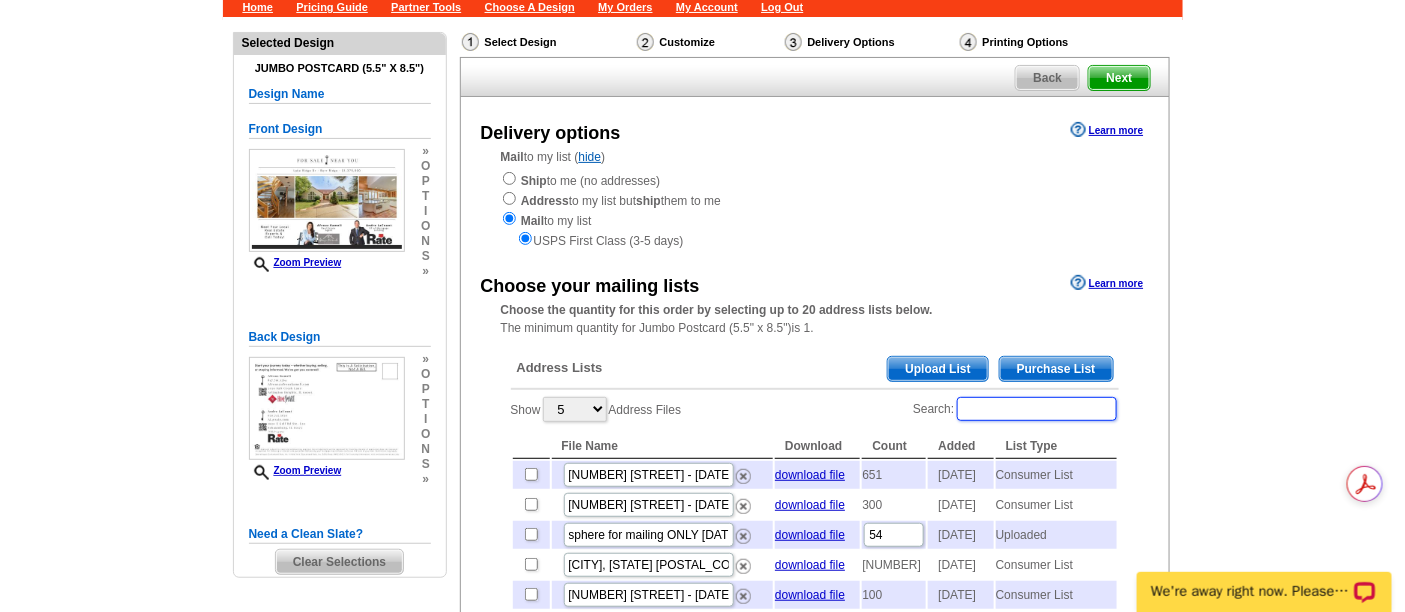 click on "Search:" at bounding box center (1037, 409) 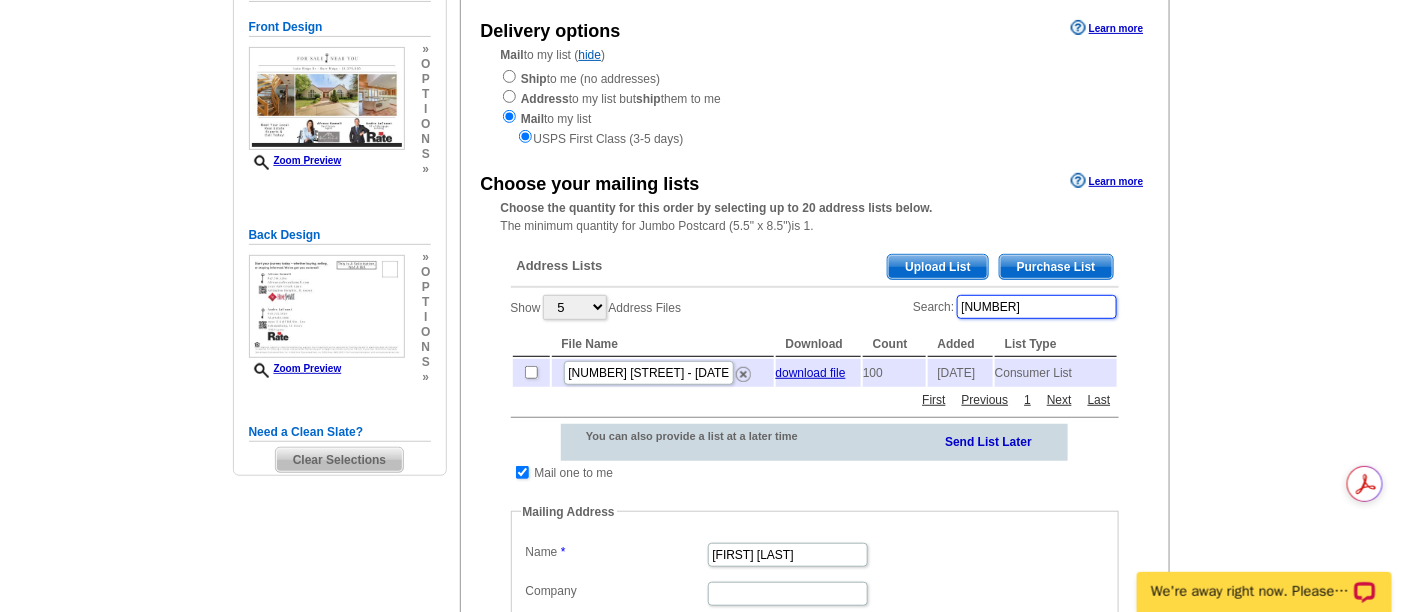 scroll, scrollTop: 222, scrollLeft: 0, axis: vertical 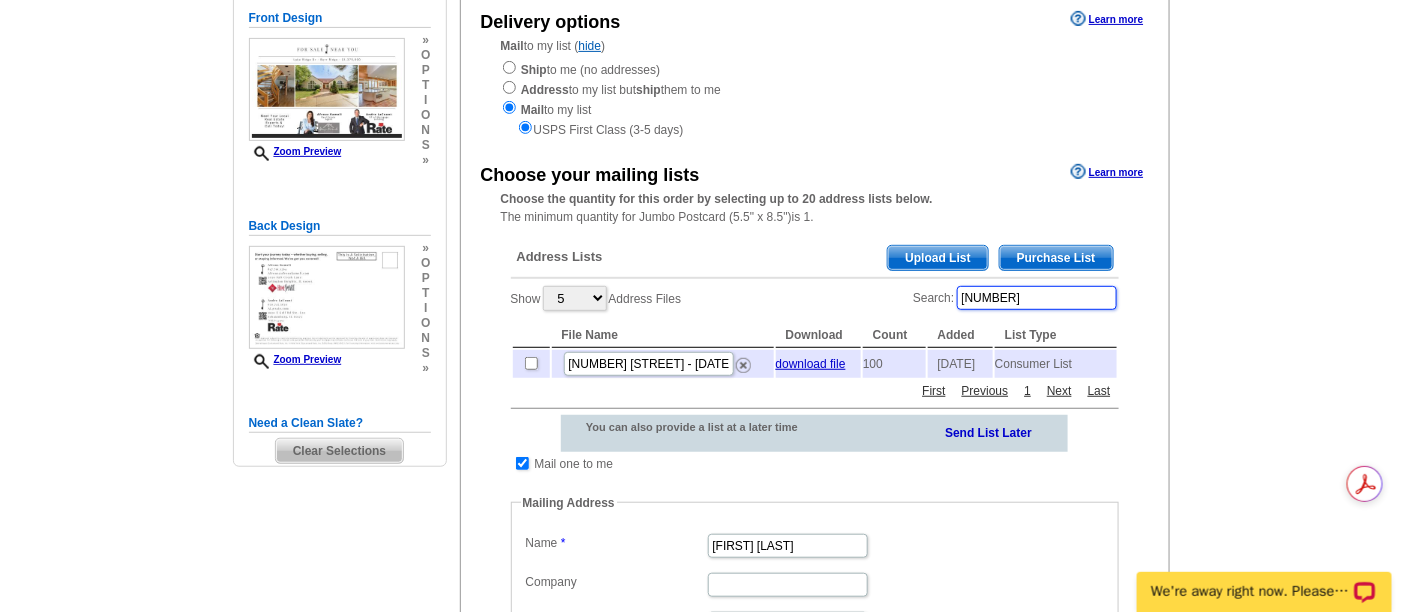 type on "8170" 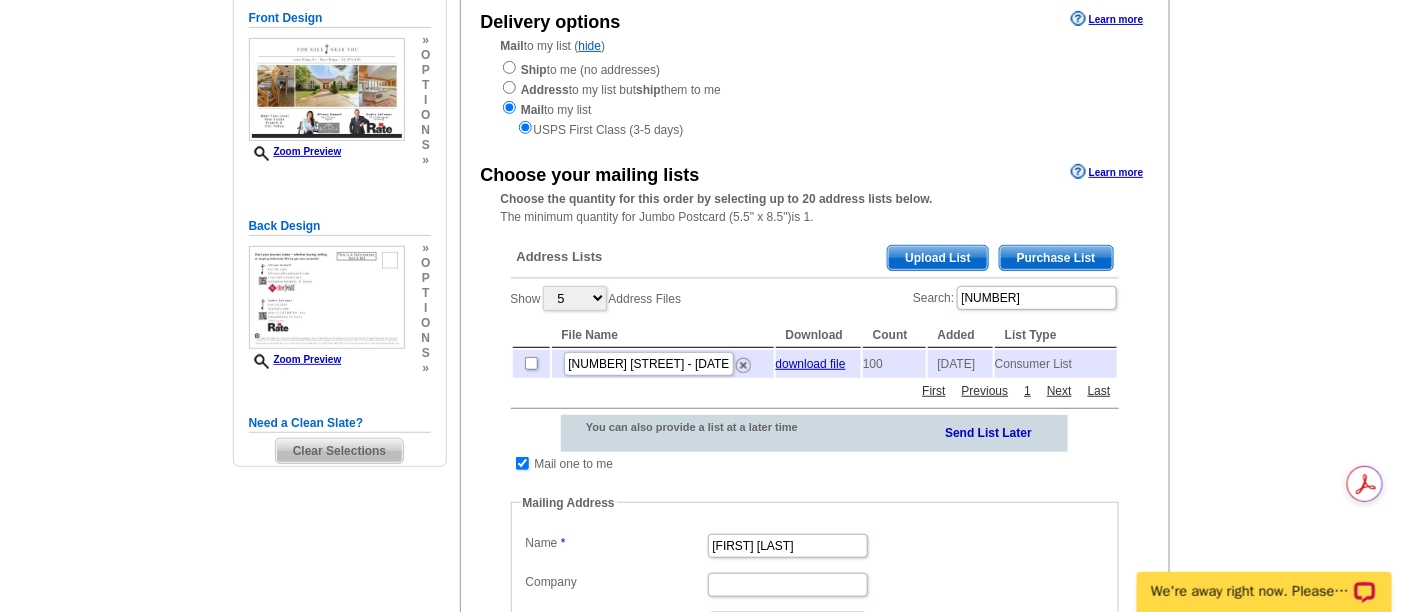 click at bounding box center (531, 363) 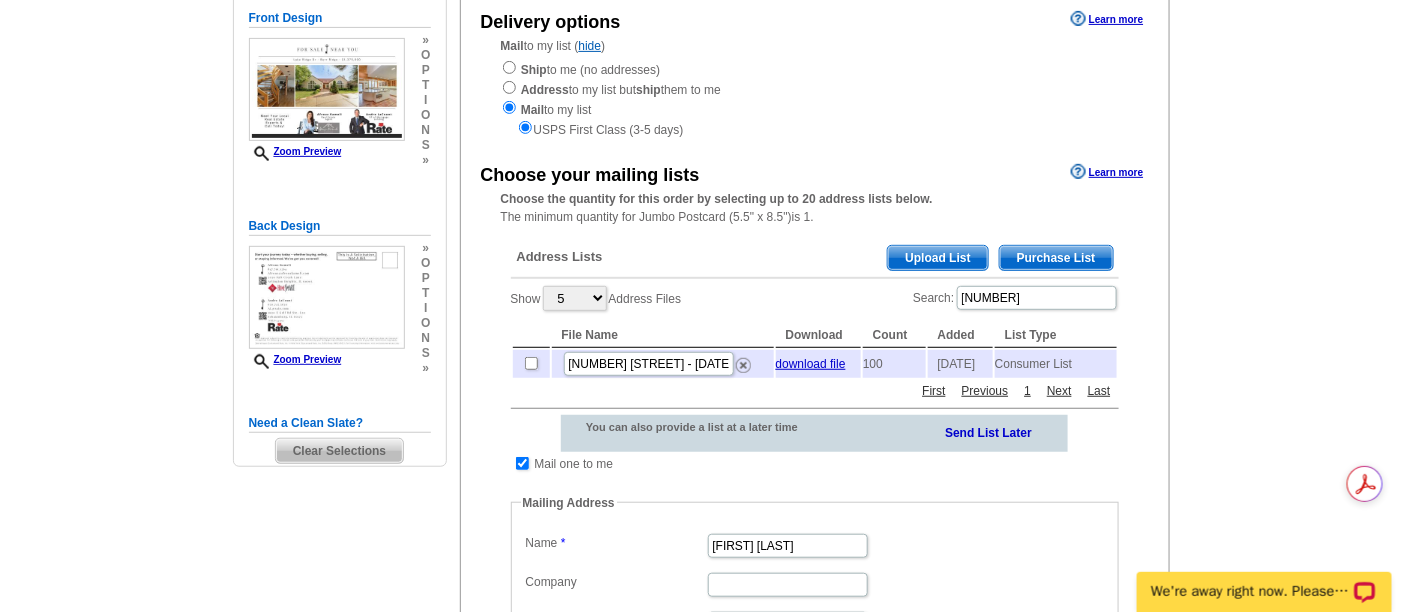 checkbox on "true" 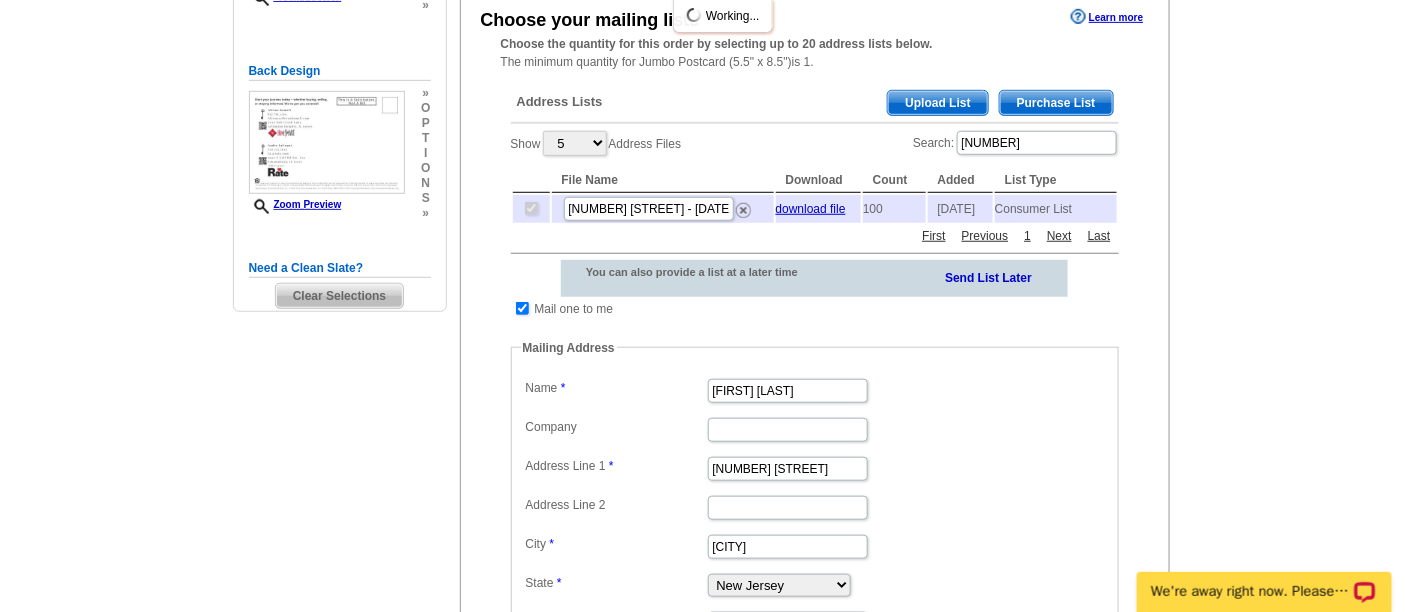 scroll, scrollTop: 444, scrollLeft: 0, axis: vertical 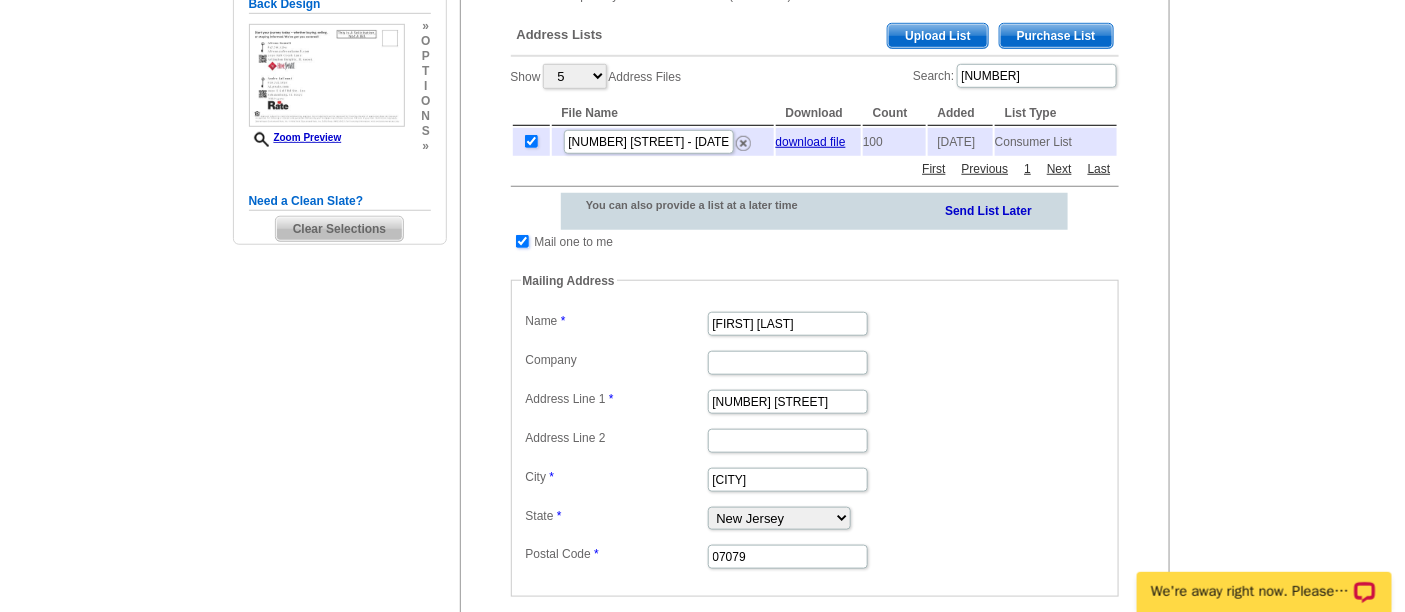 click at bounding box center (522, 241) 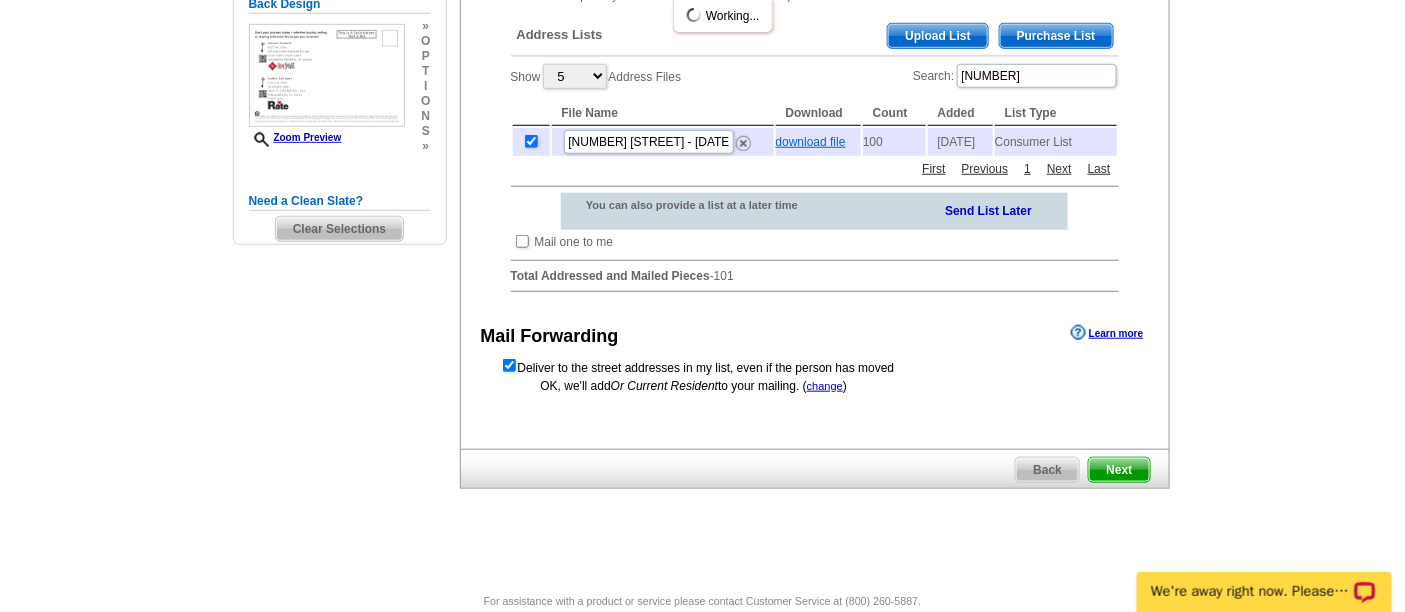 click on "download file" at bounding box center (811, 142) 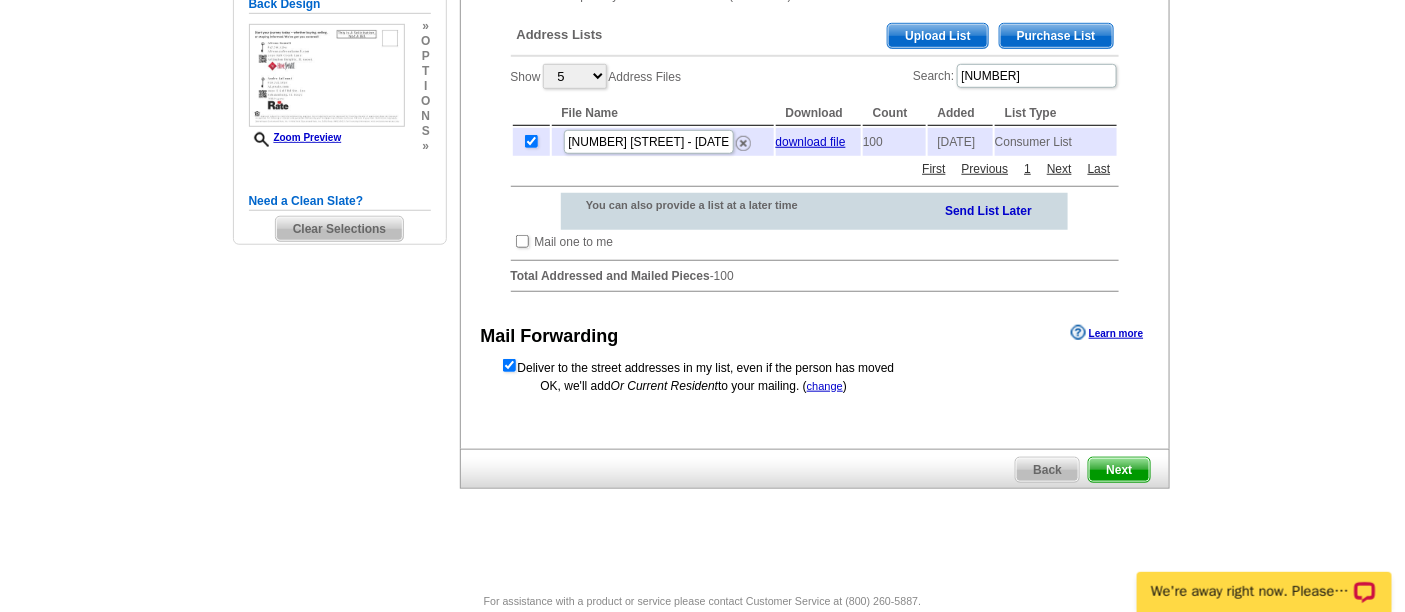 scroll, scrollTop: 111, scrollLeft: 0, axis: vertical 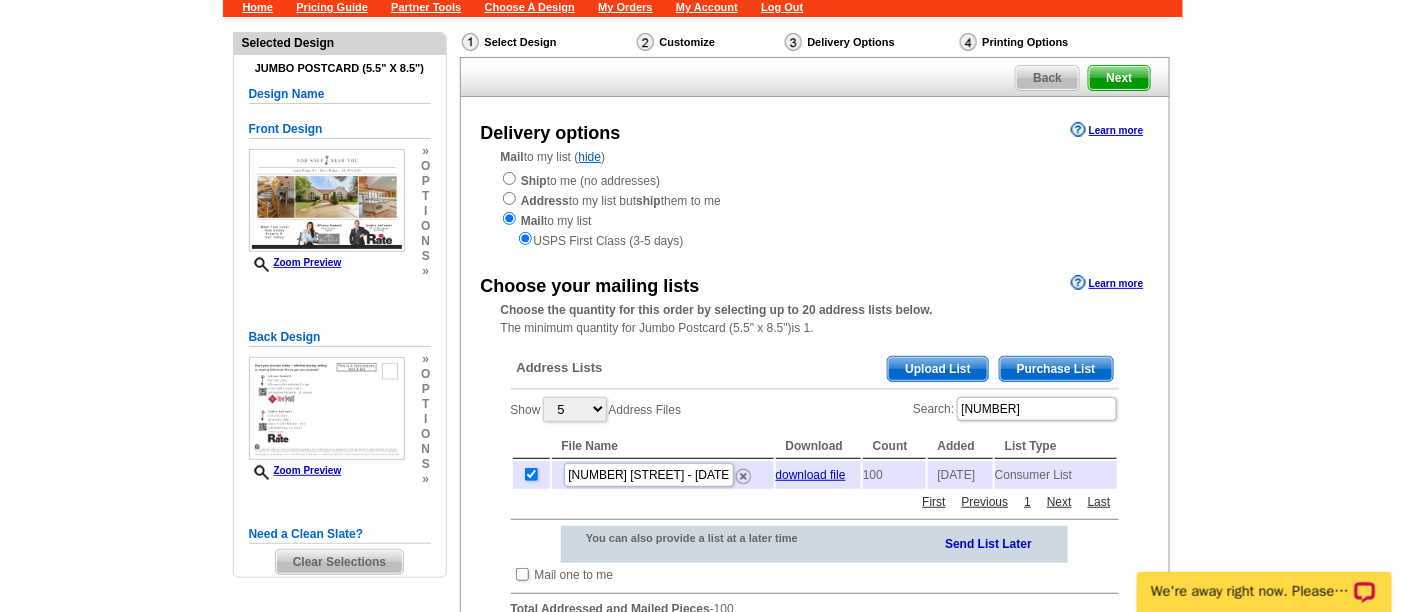 click on "Need Help? call 800-260-5887,  chat  with support, or have our designers make something custom just for you!
Got it, no need for the selection guide next time.
Show Results
Selected Design
Jumbo Postcard (5.5" x 8.5")
Design Name
Front Design
Zoom Preview
»
o
p
t
i
o
n
s
»" at bounding box center [703, 462] 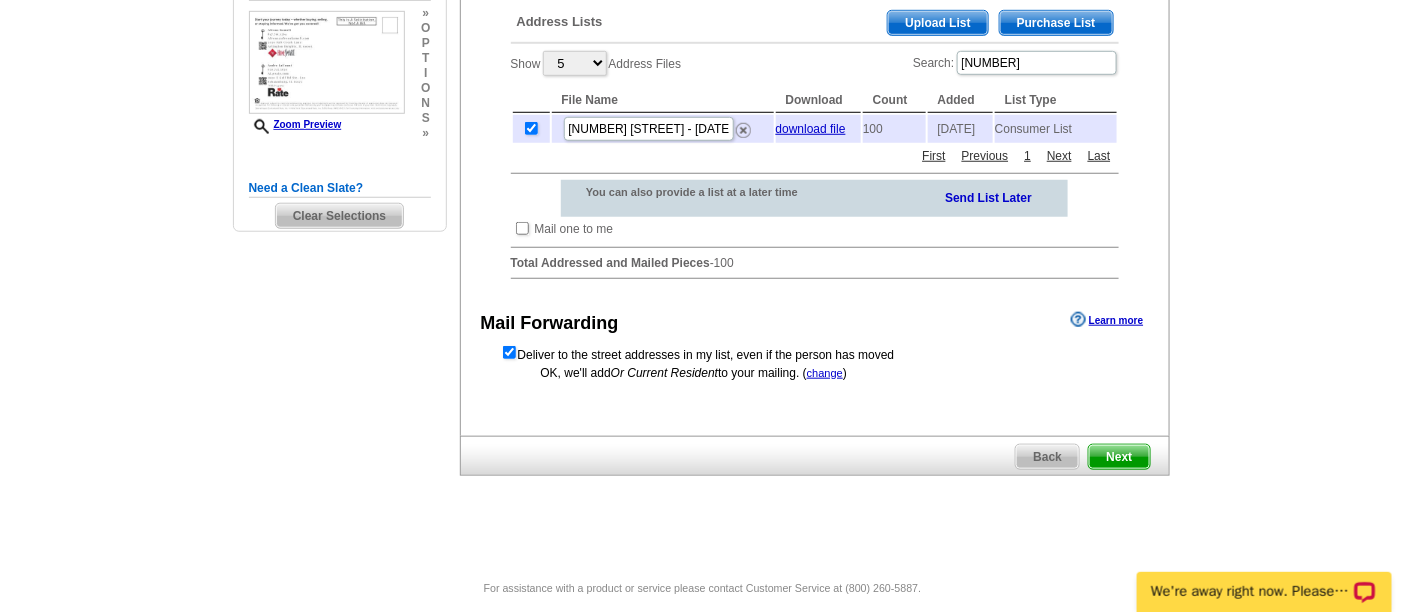 scroll, scrollTop: 508, scrollLeft: 0, axis: vertical 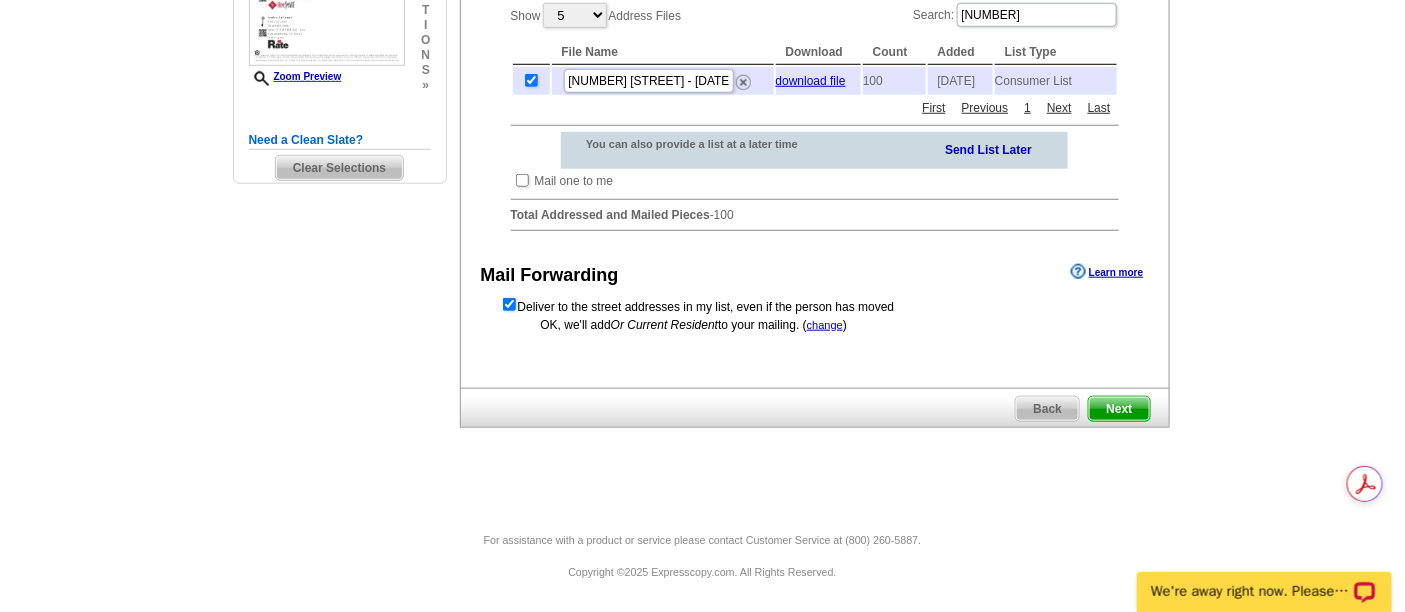 click on "Next" at bounding box center (1119, 409) 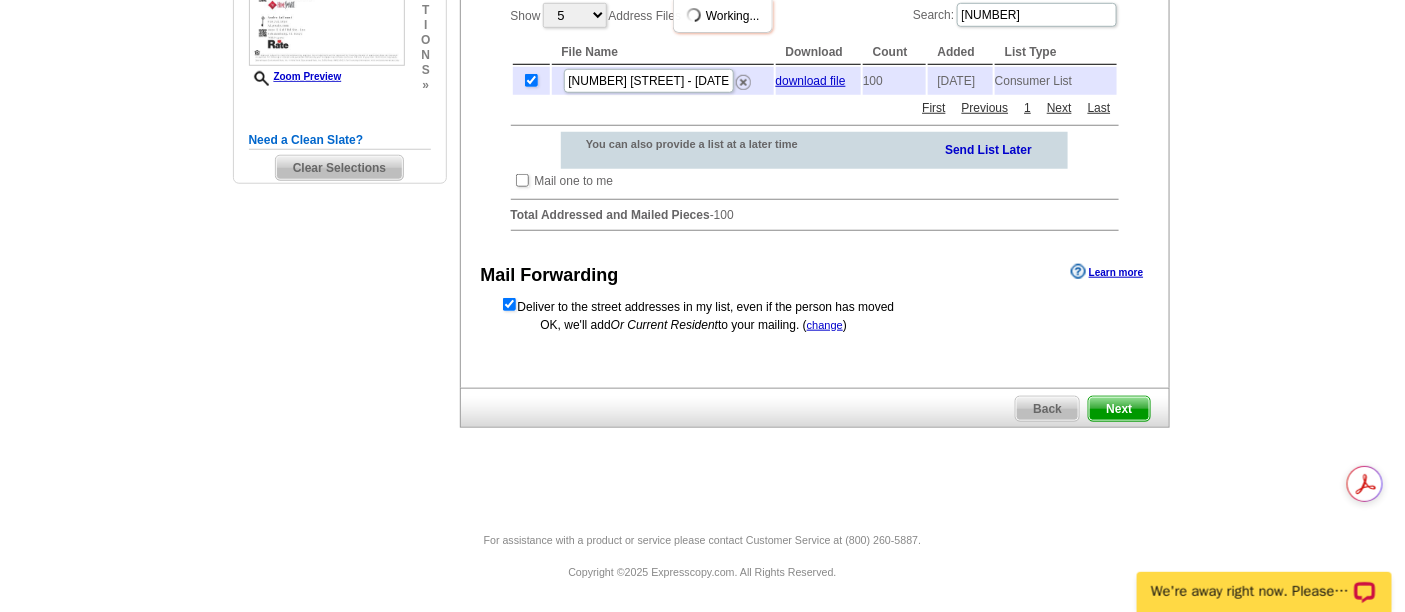 scroll, scrollTop: 0, scrollLeft: 0, axis: both 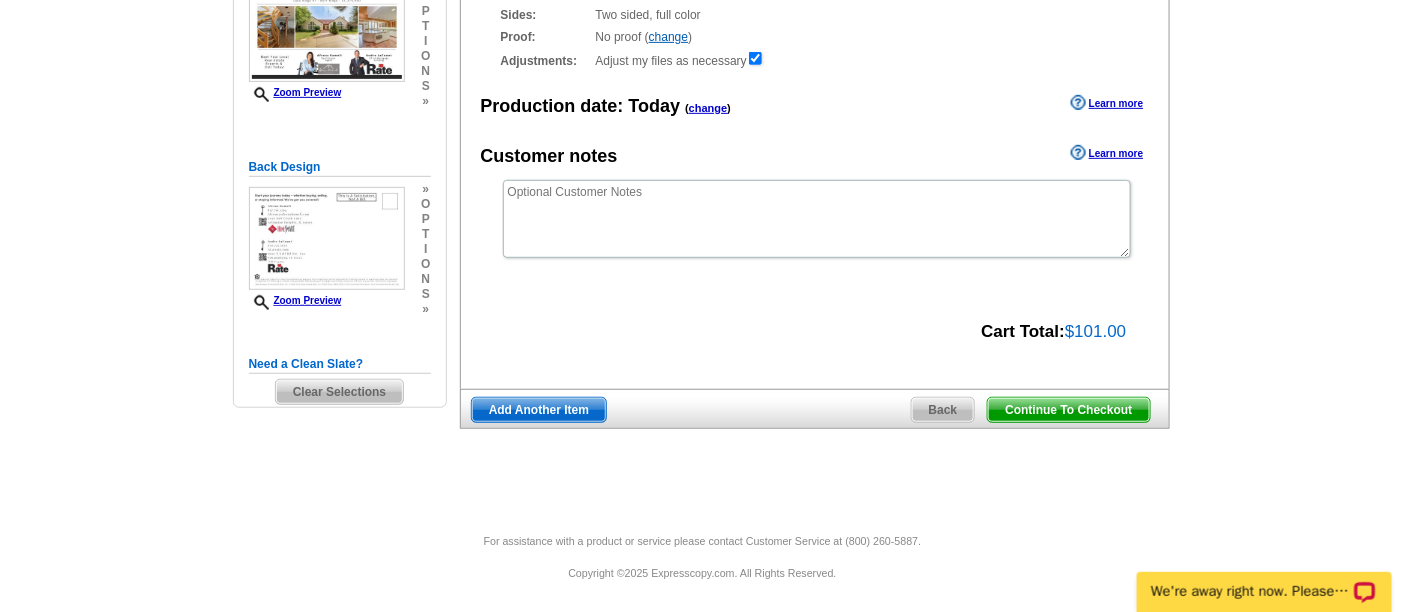 click on "Need Help? call [PHONE],  chat  with support, or have our designers make something custom just for you!
Got it, no need for the selection guide next time.
Show Results
Selected Design
Jumbo Postcard (5.5" x 8.5")
Design Name
Front Design
Zoom Preview
»
o
p
t
i
o
n
s
»
» o" at bounding box center (702, 190) 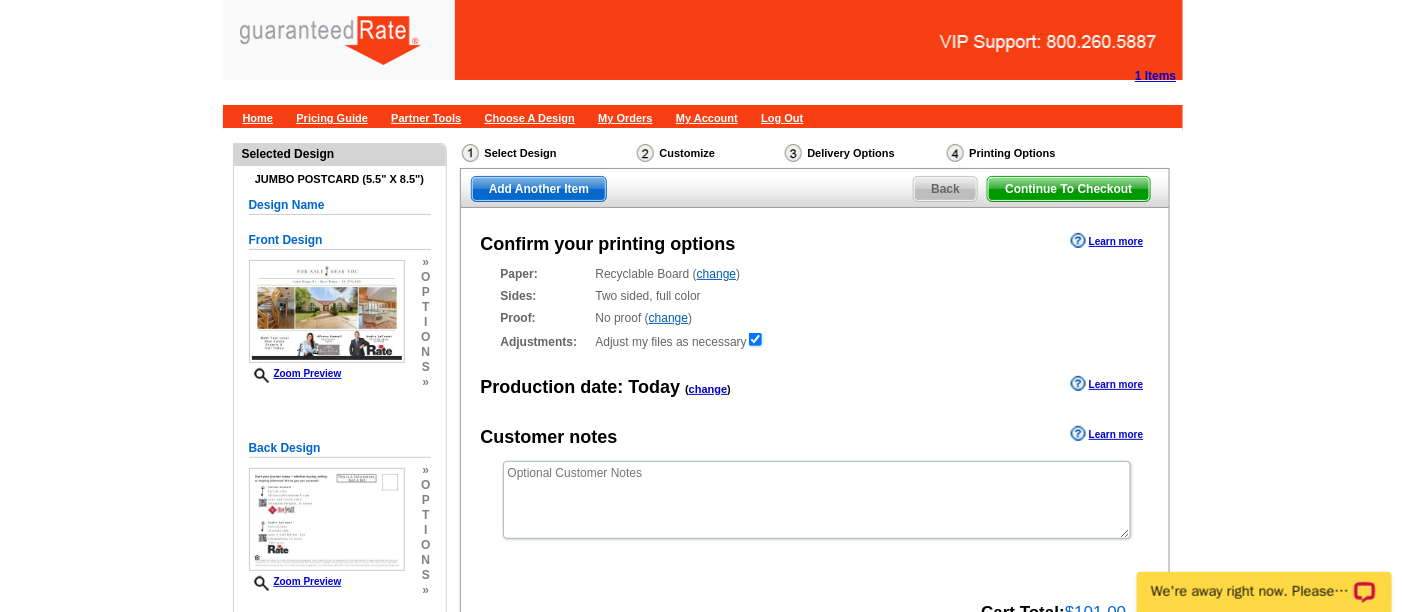 scroll, scrollTop: 111, scrollLeft: 0, axis: vertical 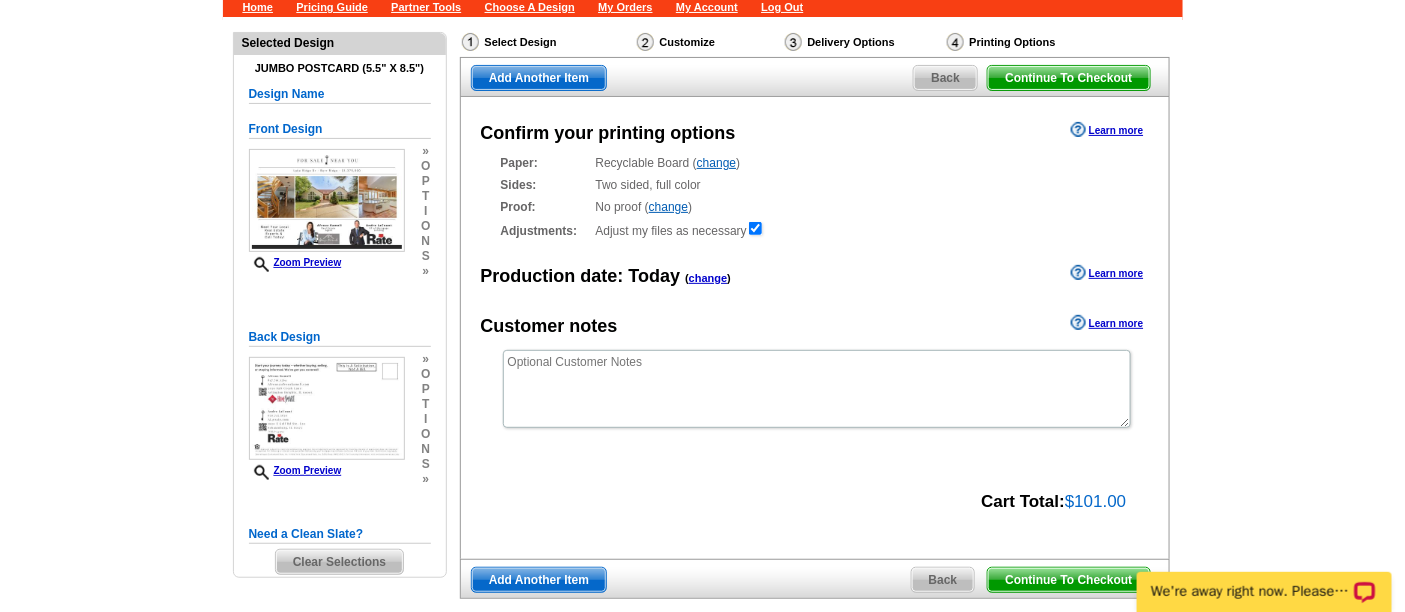 click on "Need Help? call [PHONE],  chat  with support, or have our designers make something custom just for you!
Got it, no need for the selection guide next time.
Show Results
Selected Design
Jumbo Postcard (5.5" x 8.5")
Design Name
Front Design
Zoom Preview
»
o
p
t
i
o
n
s
»
» o" at bounding box center (702, 360) 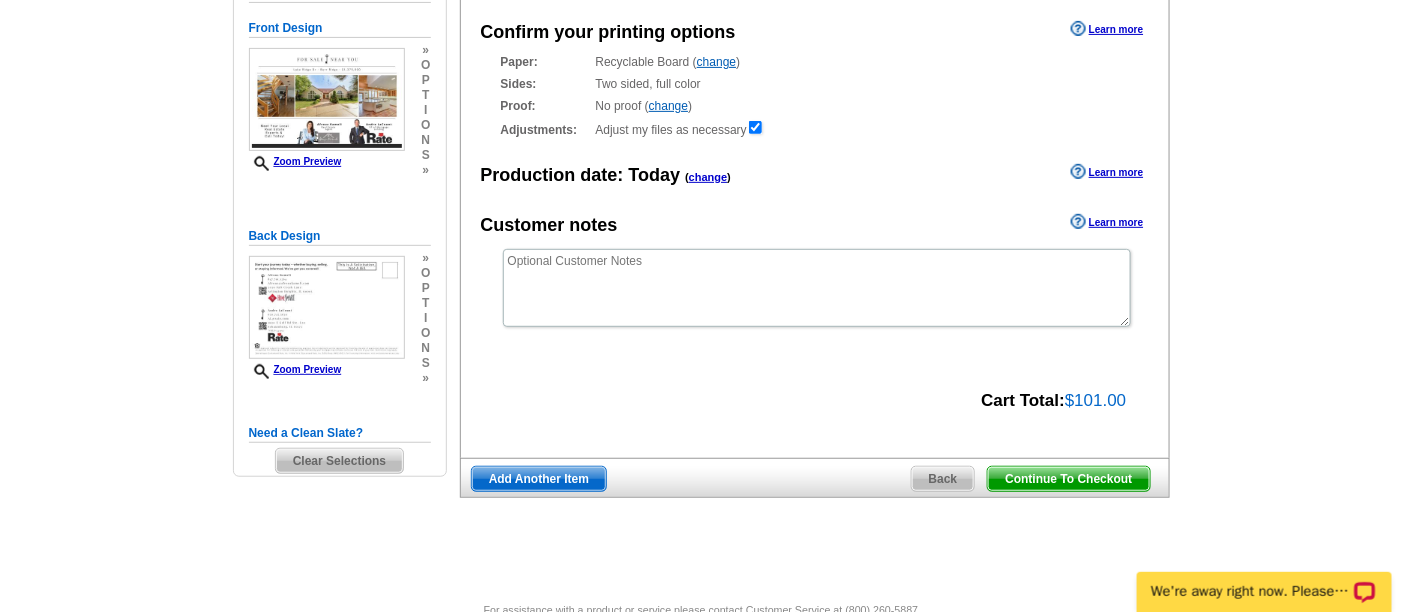 scroll, scrollTop: 222, scrollLeft: 0, axis: vertical 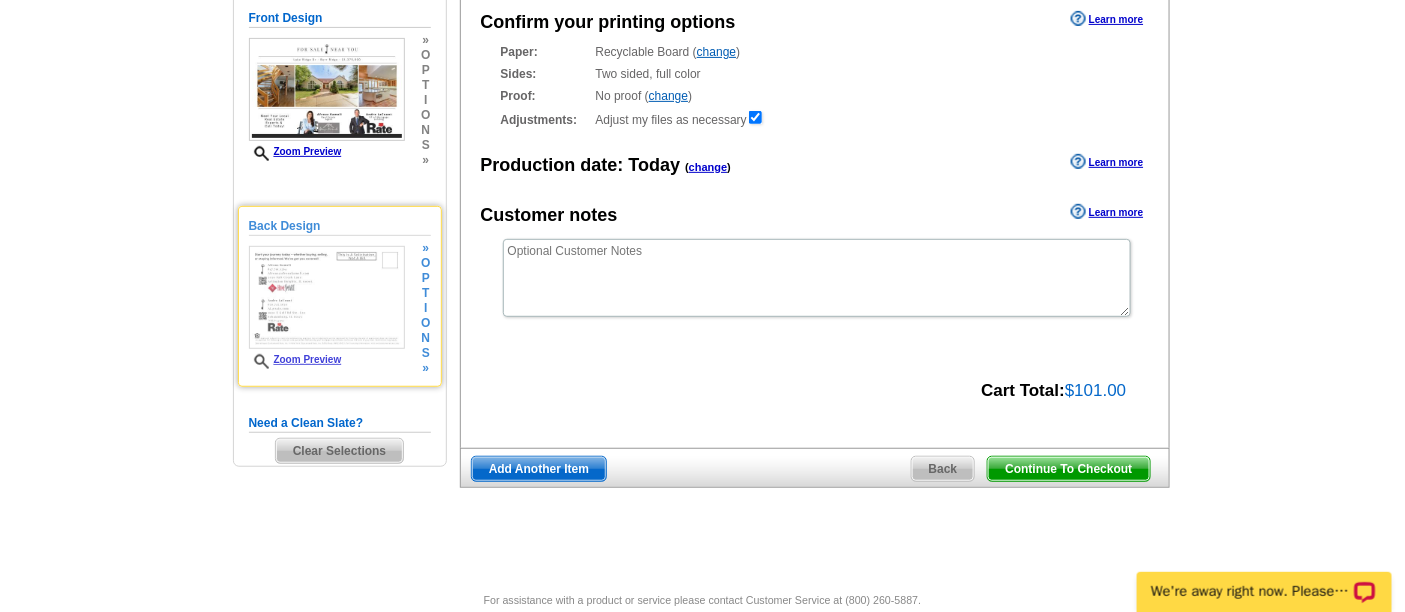 click at bounding box center (327, 297) 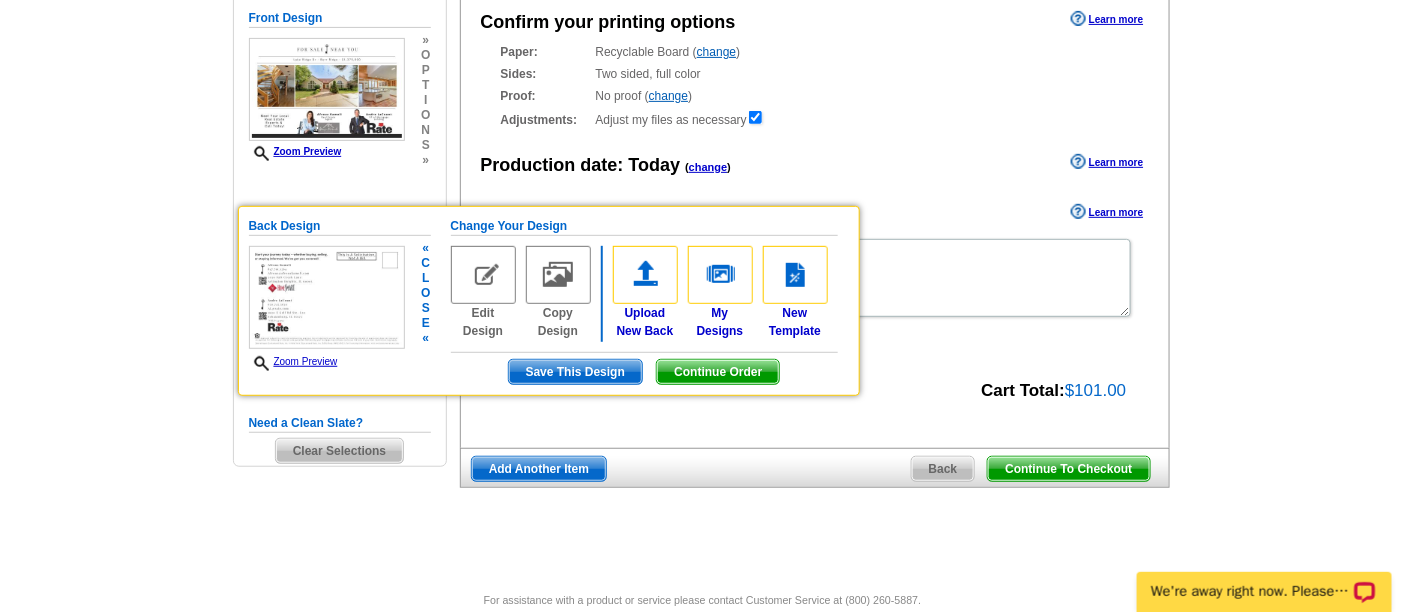 click at bounding box center (327, 297) 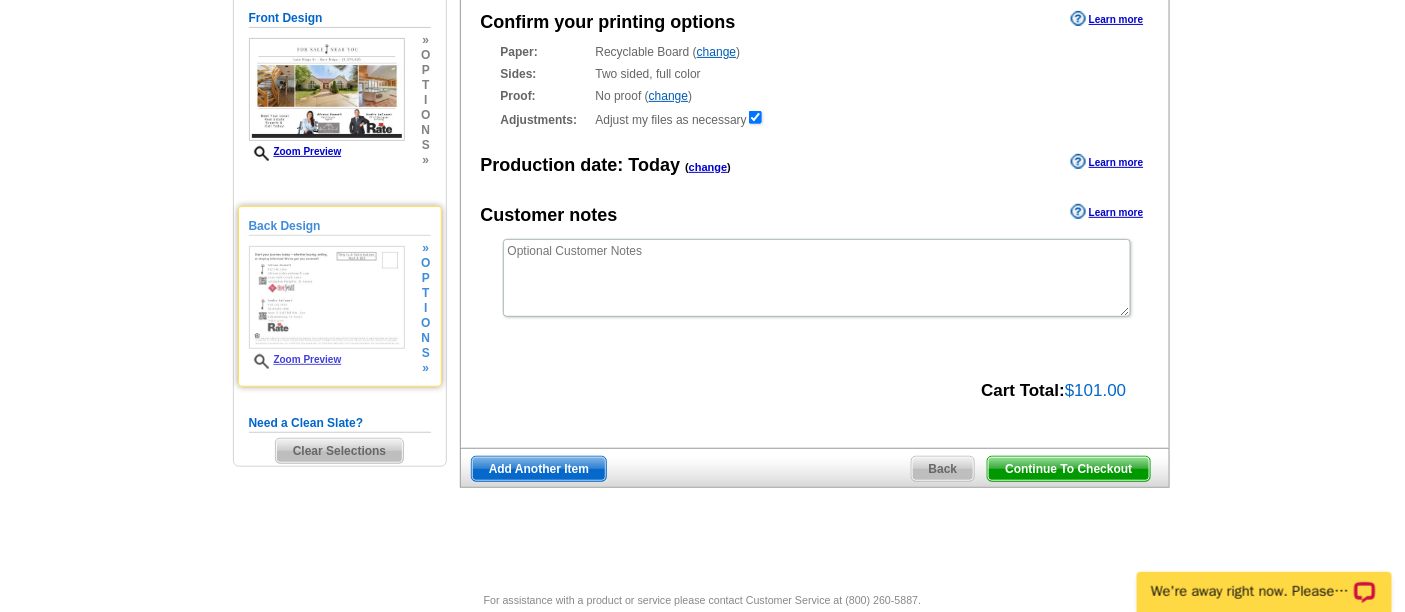 click on "Zoom Preview" at bounding box center [295, 359] 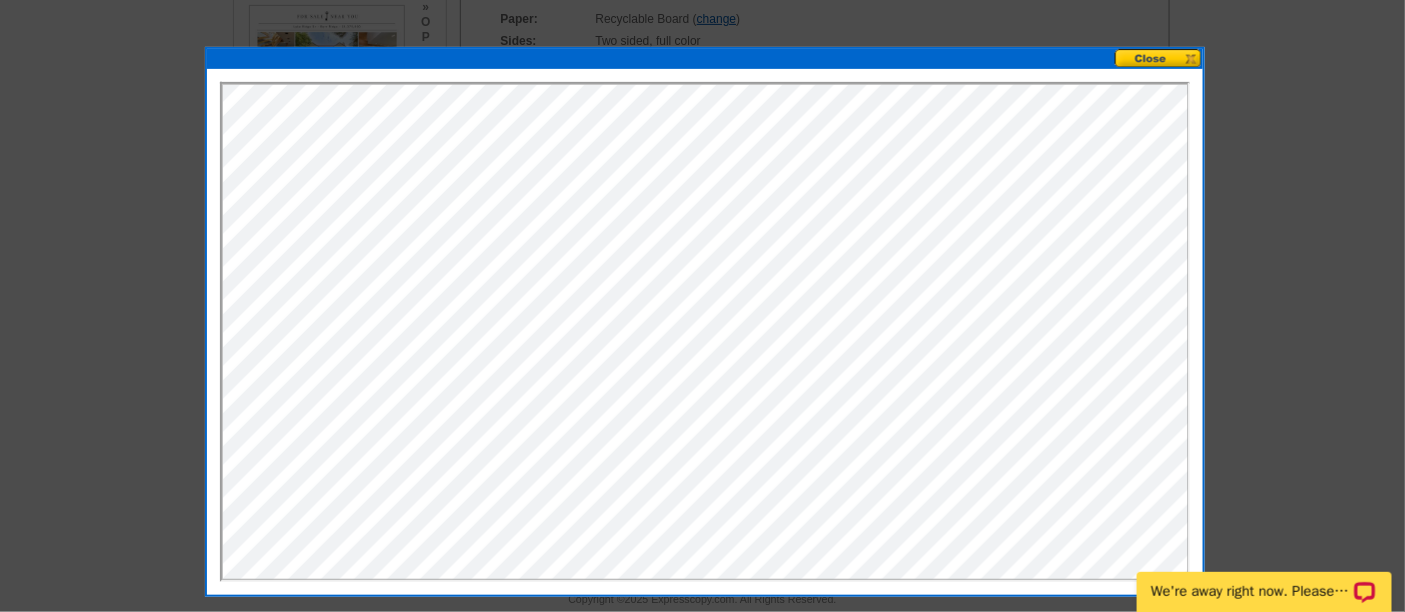 scroll, scrollTop: 281, scrollLeft: 0, axis: vertical 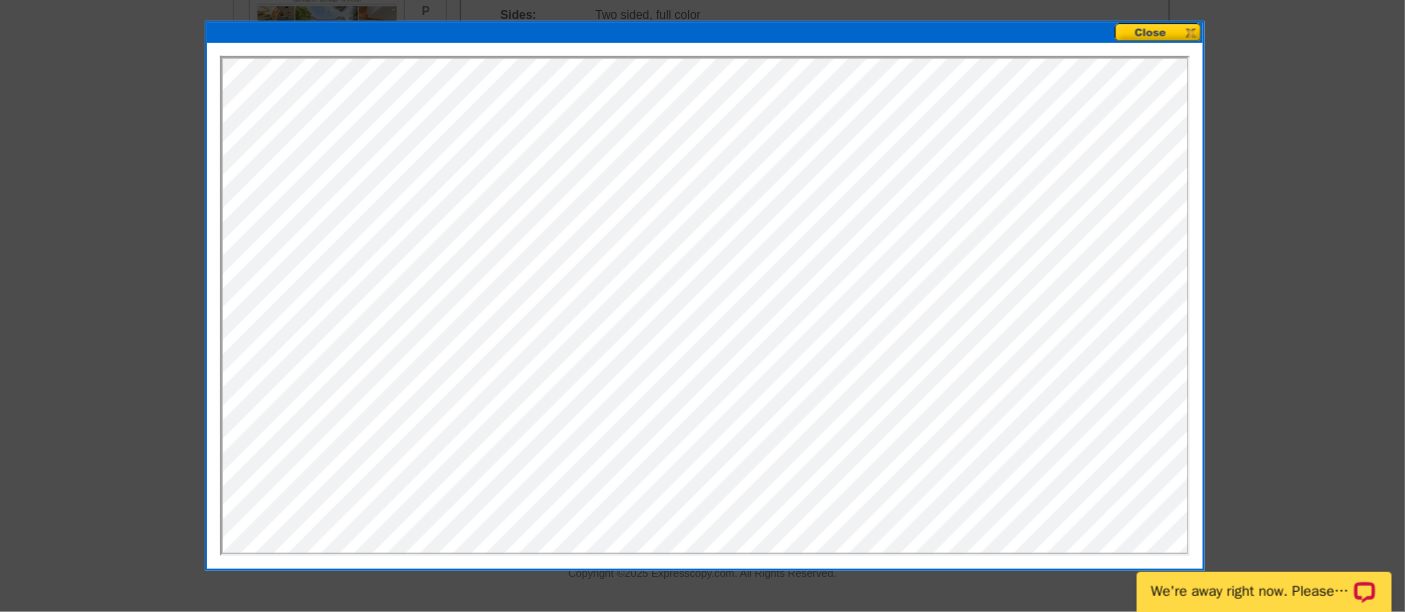 click at bounding box center [1159, 32] 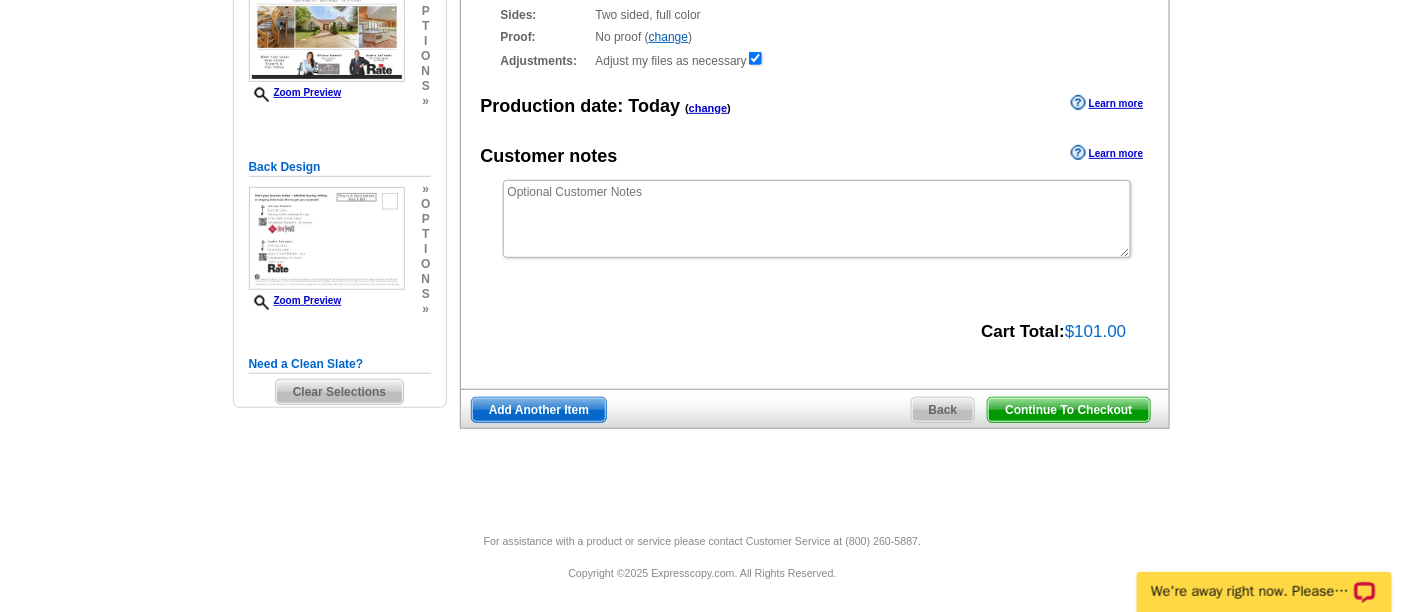 click on "Need Help? call [PHONE],  chat  with support, or have our designers make something custom just for you!
Got it, no need for the selection guide next time.
Show Results
Selected Design
Jumbo Postcard (5.5" x 8.5")
Design Name
Front Design
Zoom Preview
»
o
p
t
i
o
n
s
»
» o" at bounding box center (702, 190) 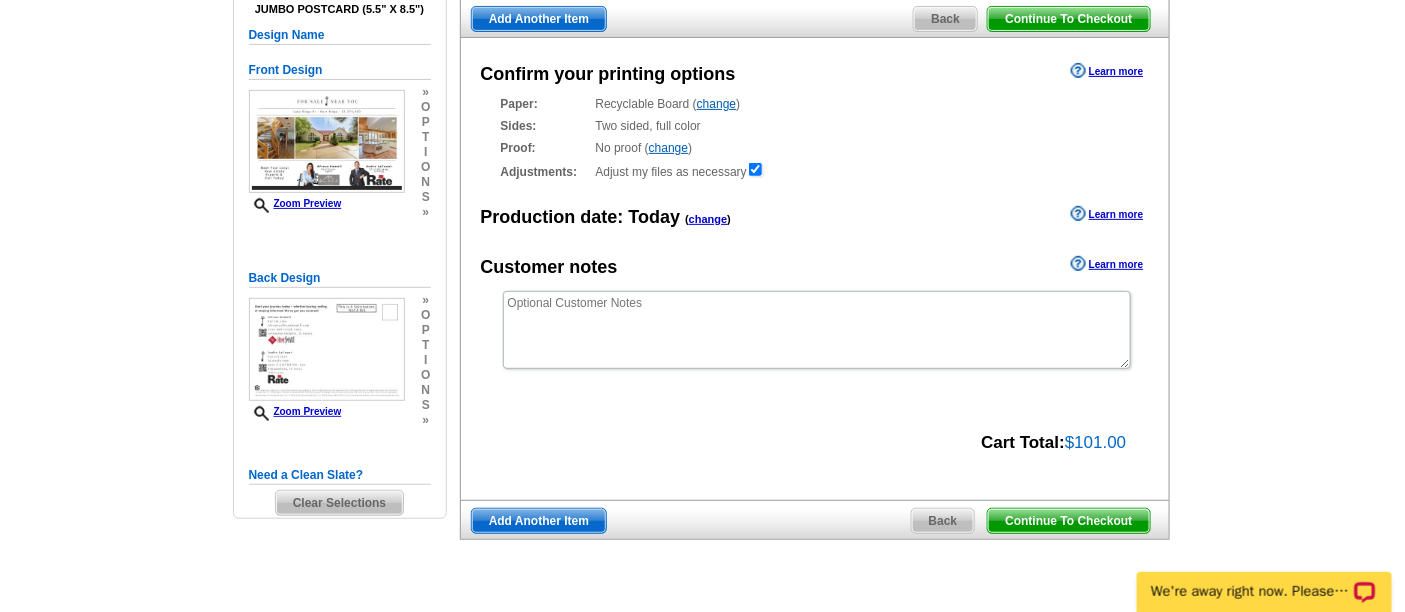 scroll, scrollTop: 222, scrollLeft: 0, axis: vertical 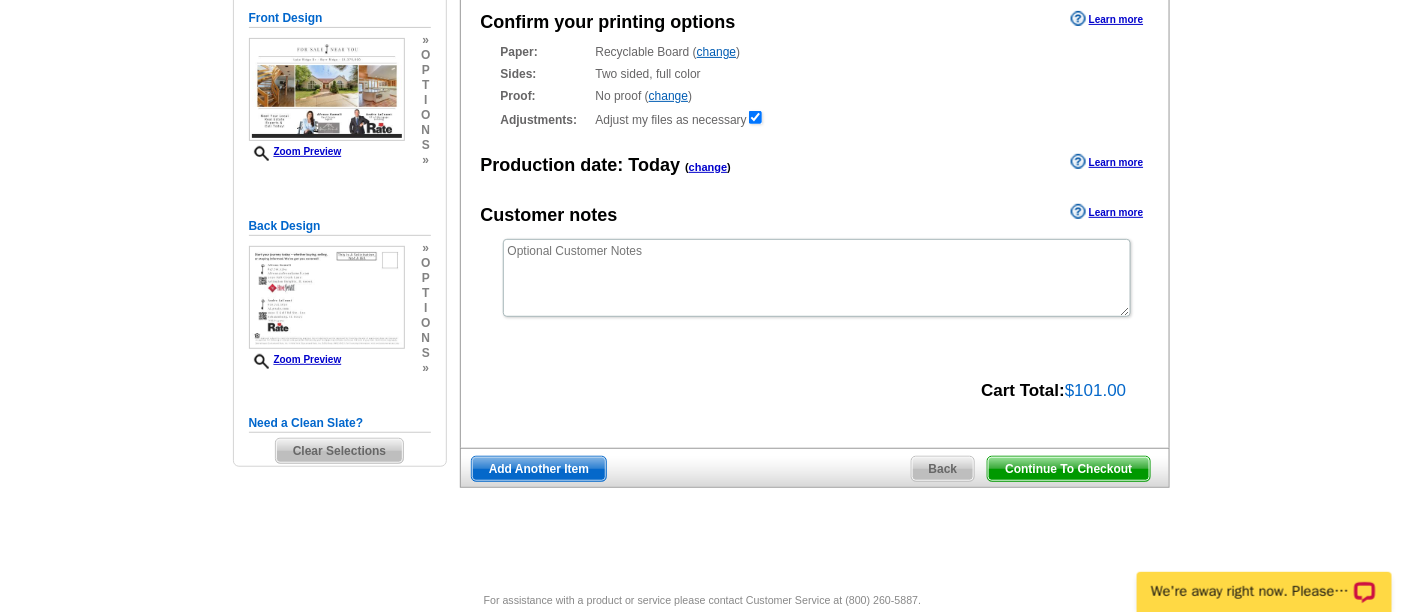 click on "Need Help? call 800-260-5887,  chat  with support, or have our designers make something custom just for you!
Got it, no need for the selection guide next time.
Show Results
Selected Design
Jumbo Postcard (5.5" x 8.5")
Design Name
Front Design
Zoom Preview
»
o
p
t
i
o
n
s
»
» o" at bounding box center [702, 249] 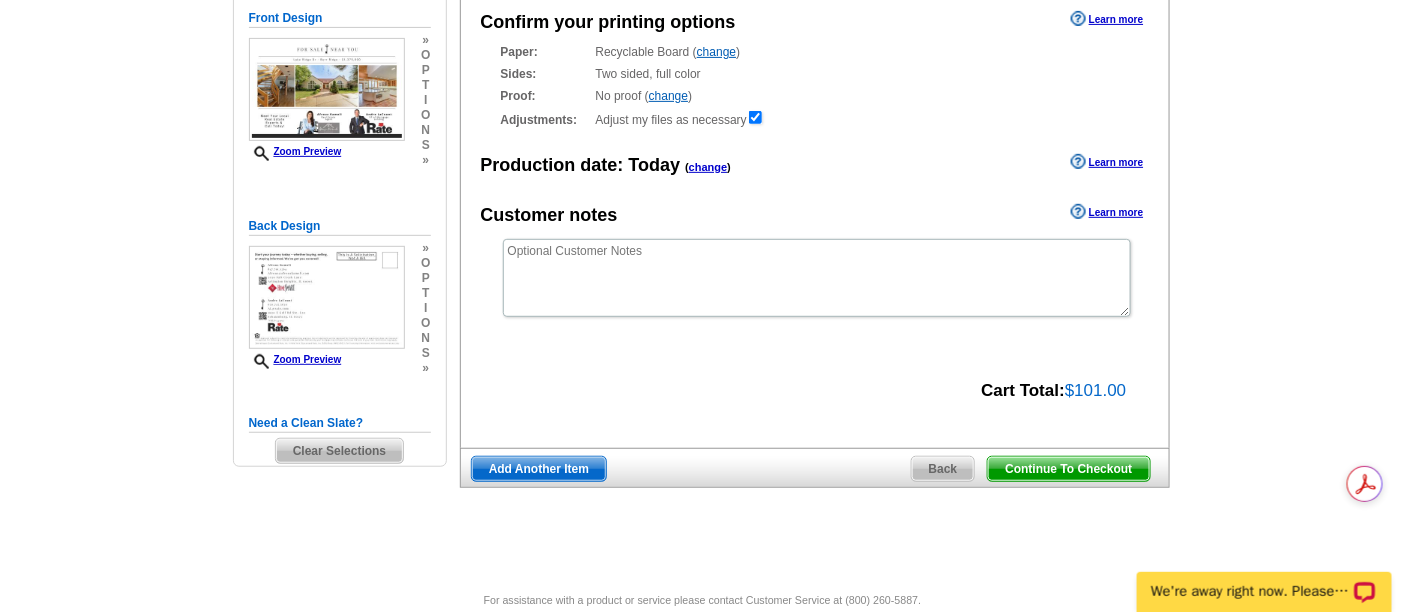 click on "Continue To Checkout" at bounding box center [1068, 469] 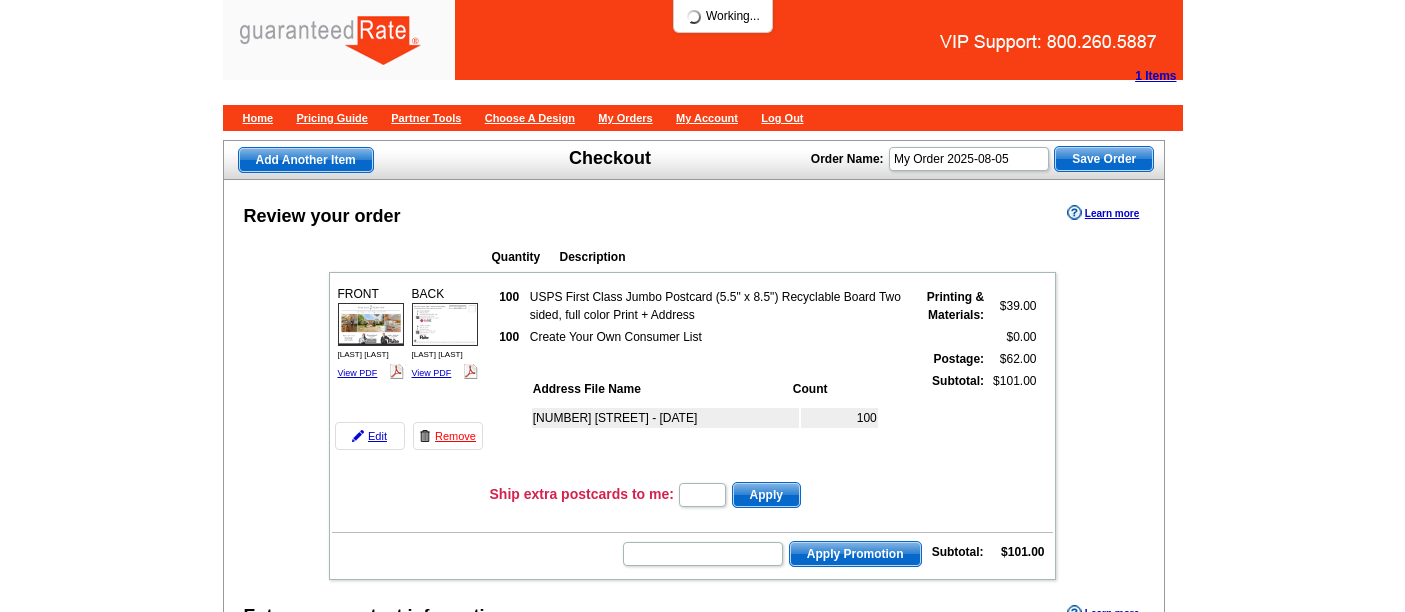 scroll, scrollTop: 0, scrollLeft: 0, axis: both 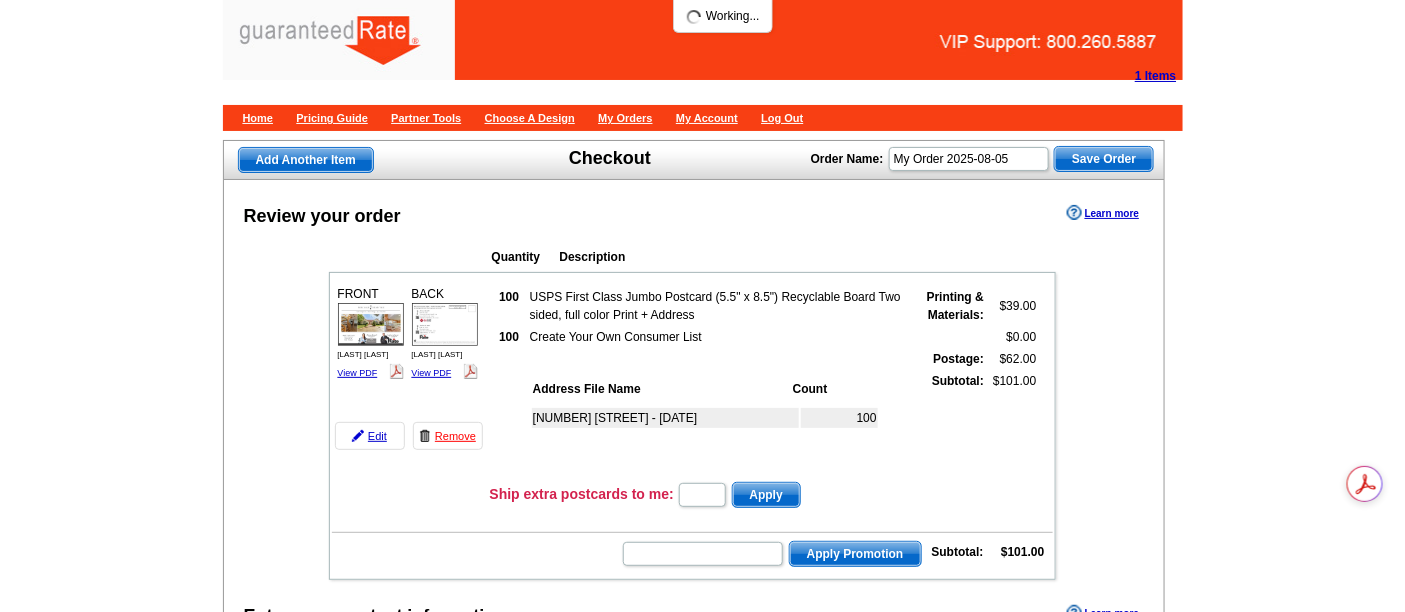 click on "Order Name:
My Order [DATE]
Save Order
Review your order
Learn more
Quantity
Description
100 100" at bounding box center [702, 1011] 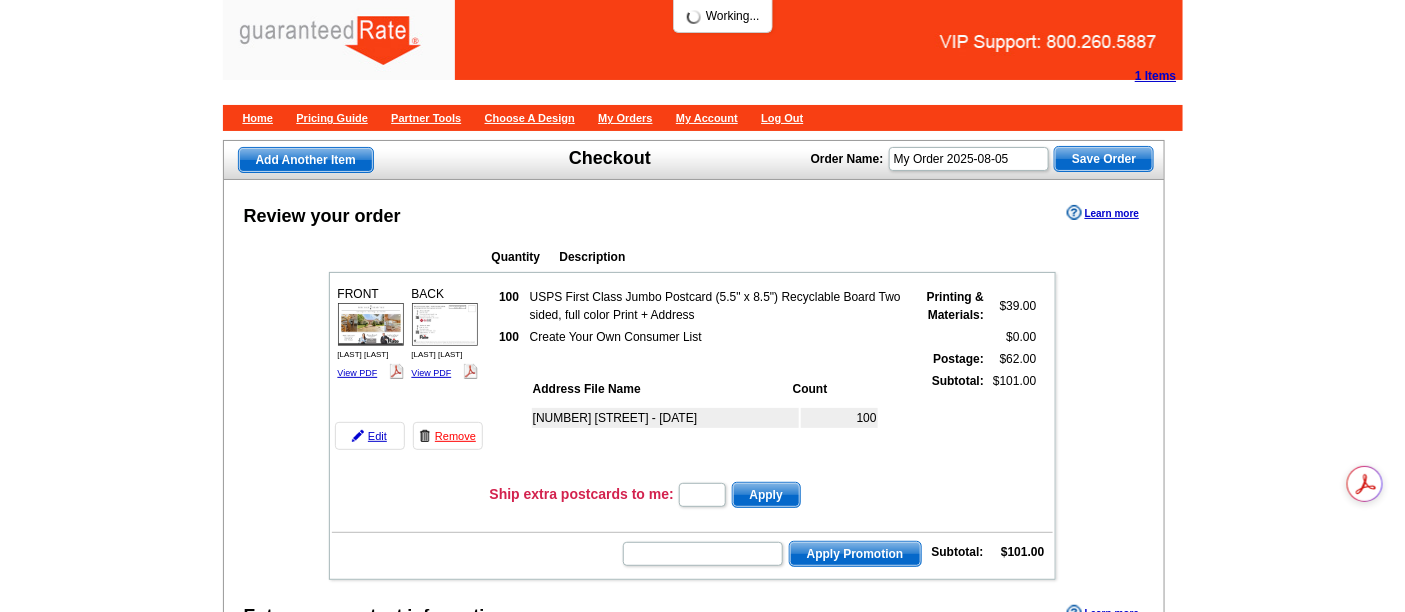 click on "Add Another Item
Checkout
Order Name:
My Order 2025-08-05
Save Order
Review your order
Learn more
Quantity
Description
100 100" at bounding box center [702, 1011] 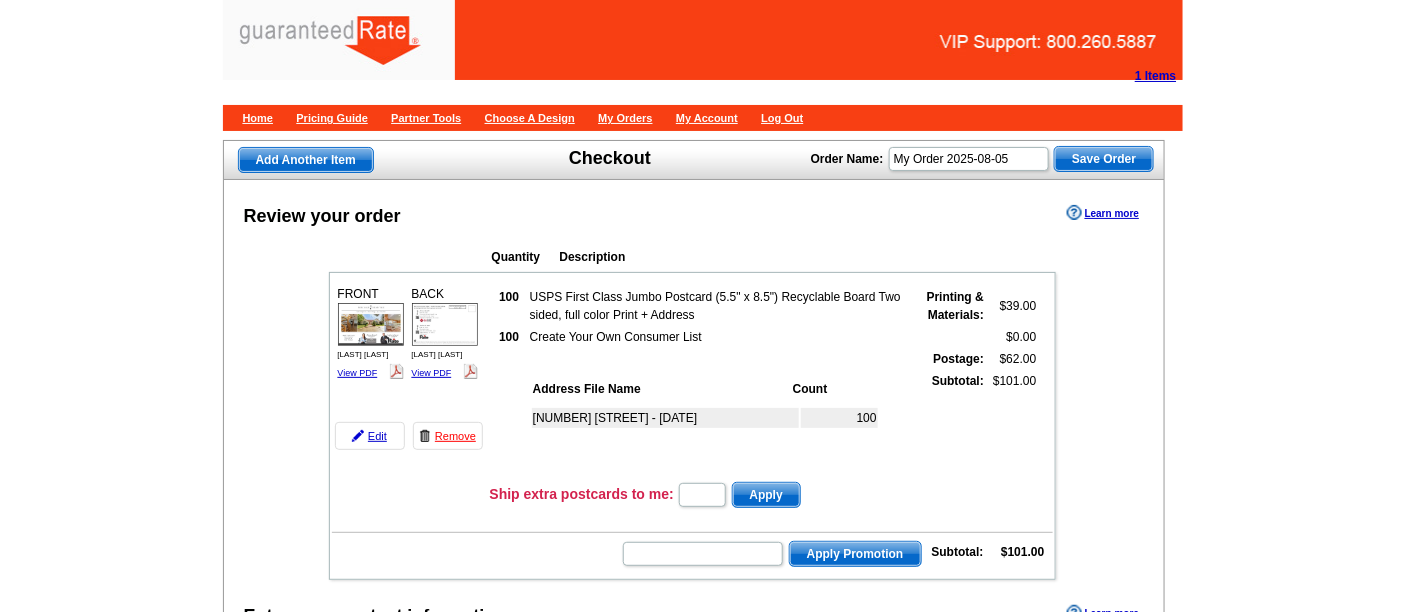scroll, scrollTop: 111, scrollLeft: 0, axis: vertical 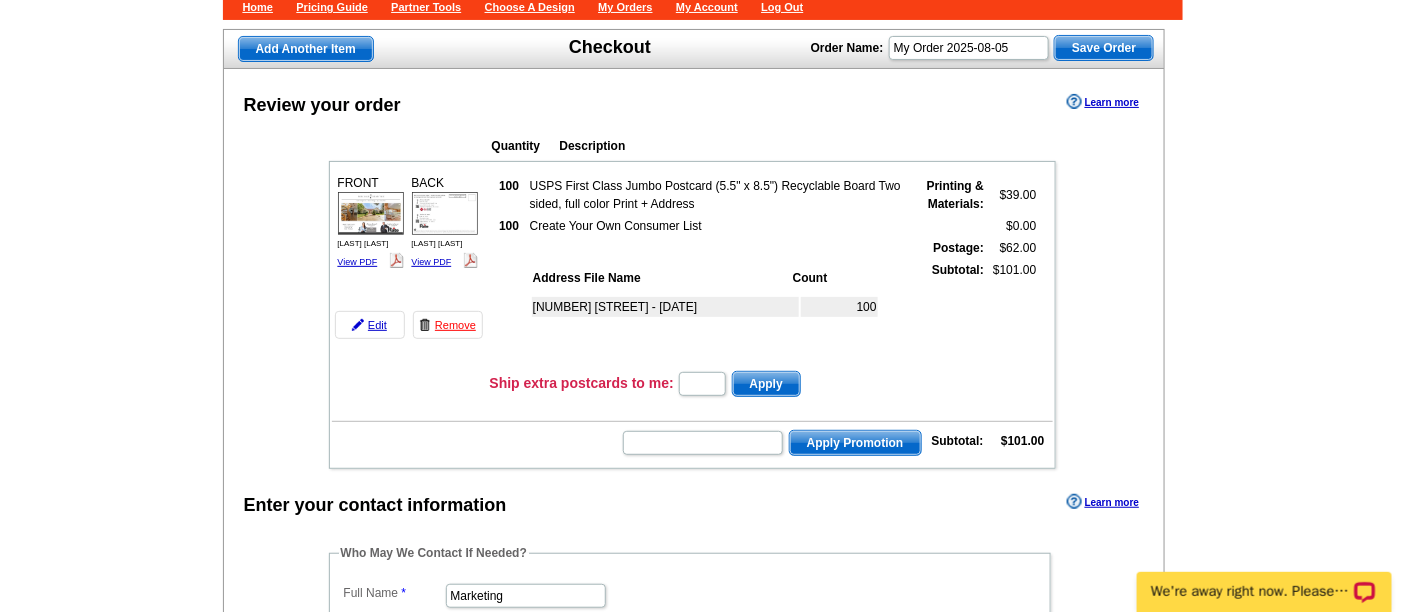 click on "Add Another Item
Checkout
Order Name:
My Order 2025-08-05
Save Order
Review your order
Learn more
Quantity
Description
100 100" at bounding box center (702, 1027) 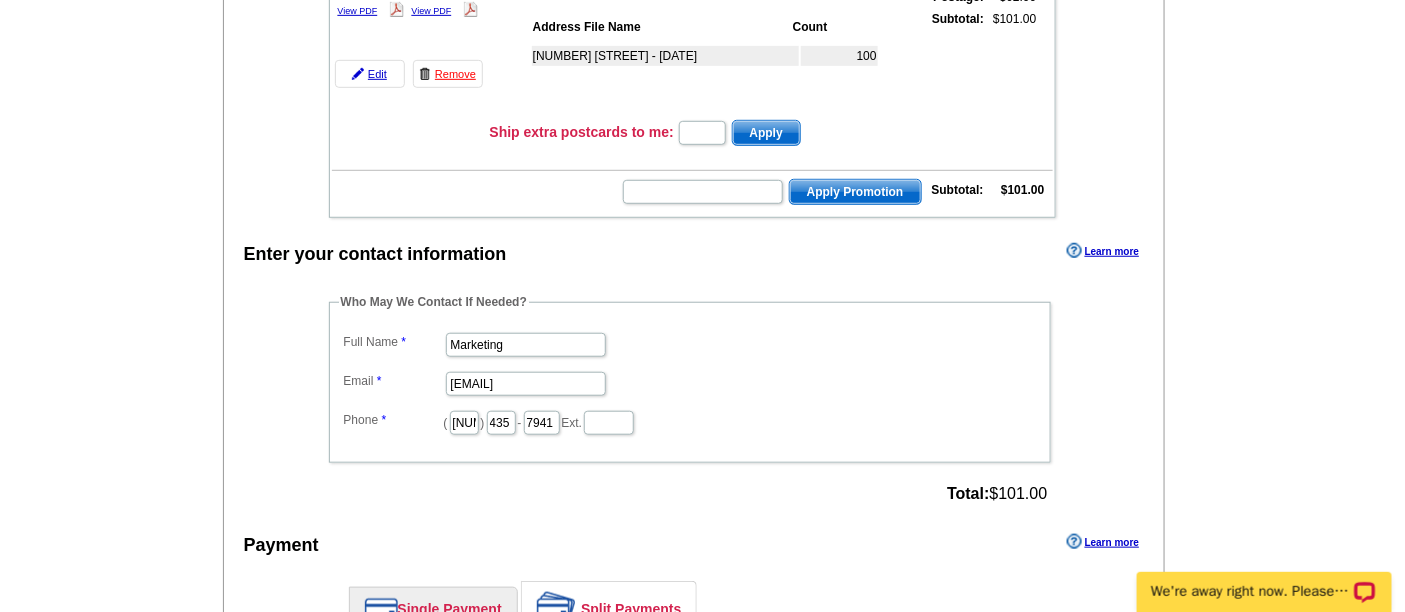 scroll, scrollTop: 444, scrollLeft: 0, axis: vertical 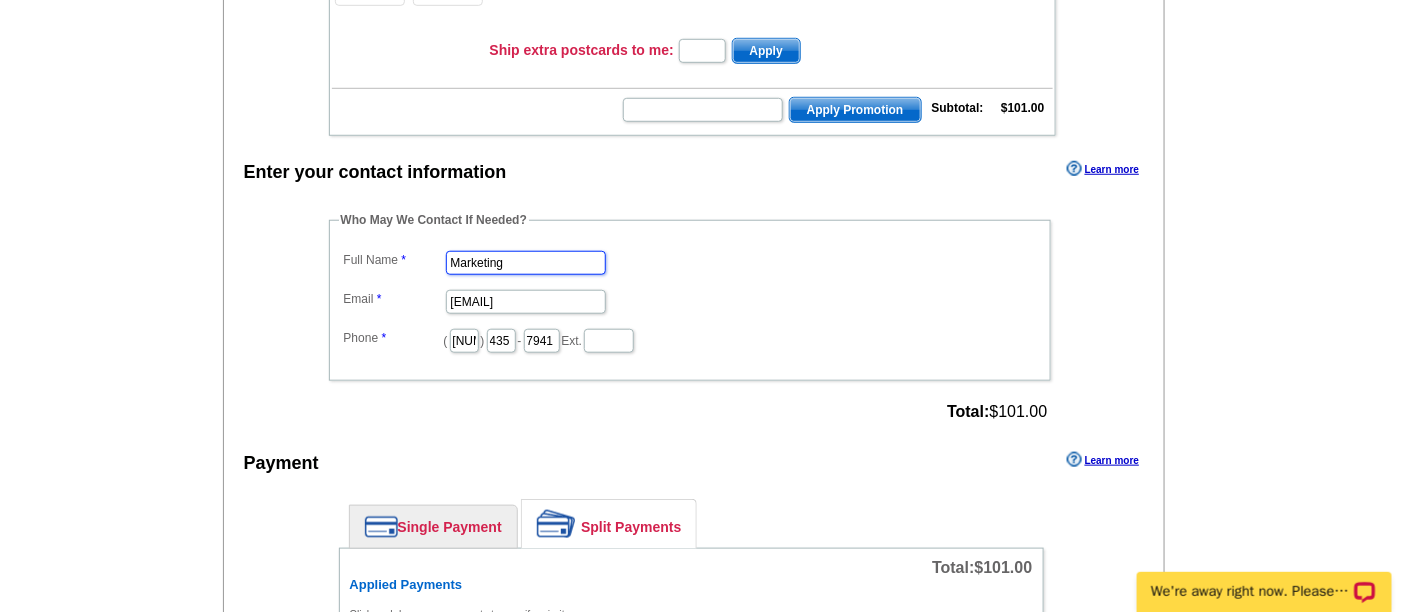 click on "Marketing" at bounding box center [526, 263] 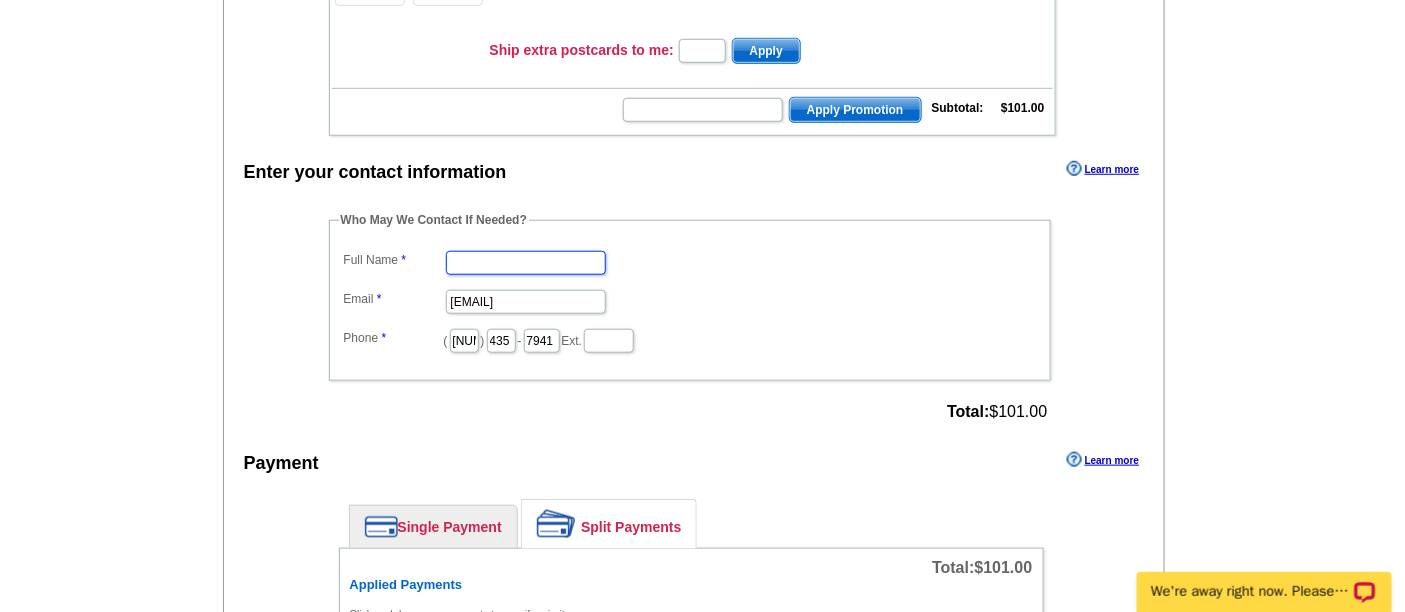 click on "Full Name" at bounding box center (526, 263) 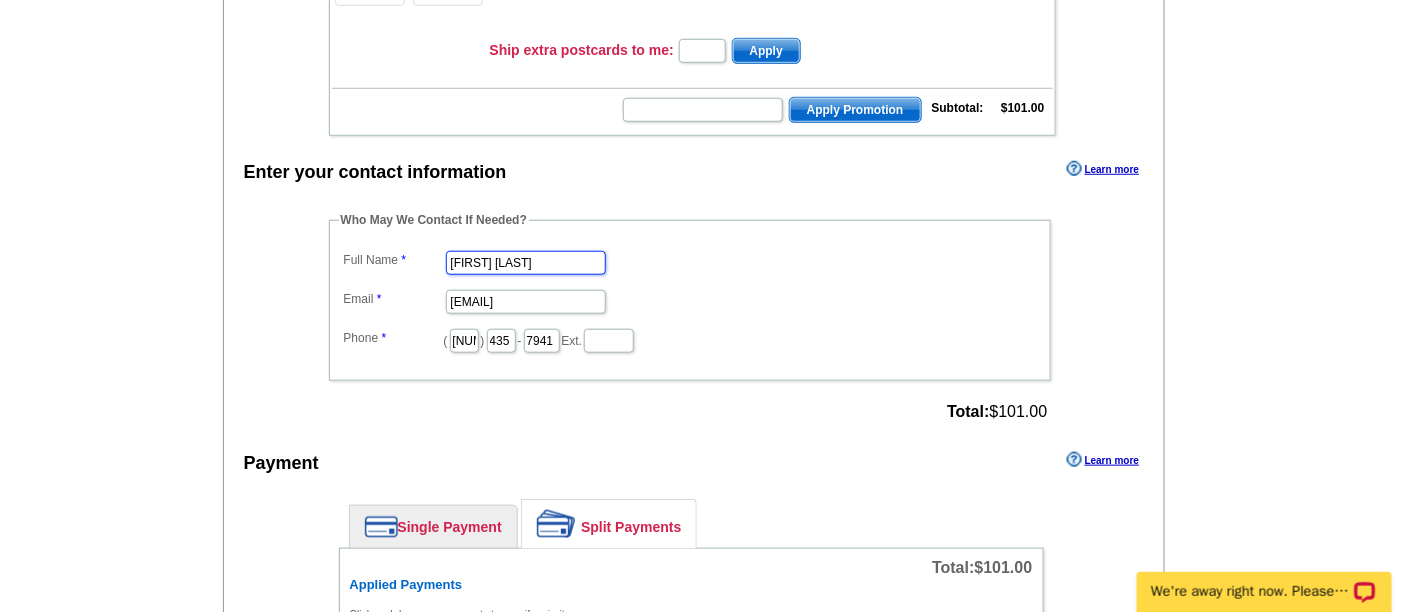 scroll, scrollTop: 0, scrollLeft: 0, axis: both 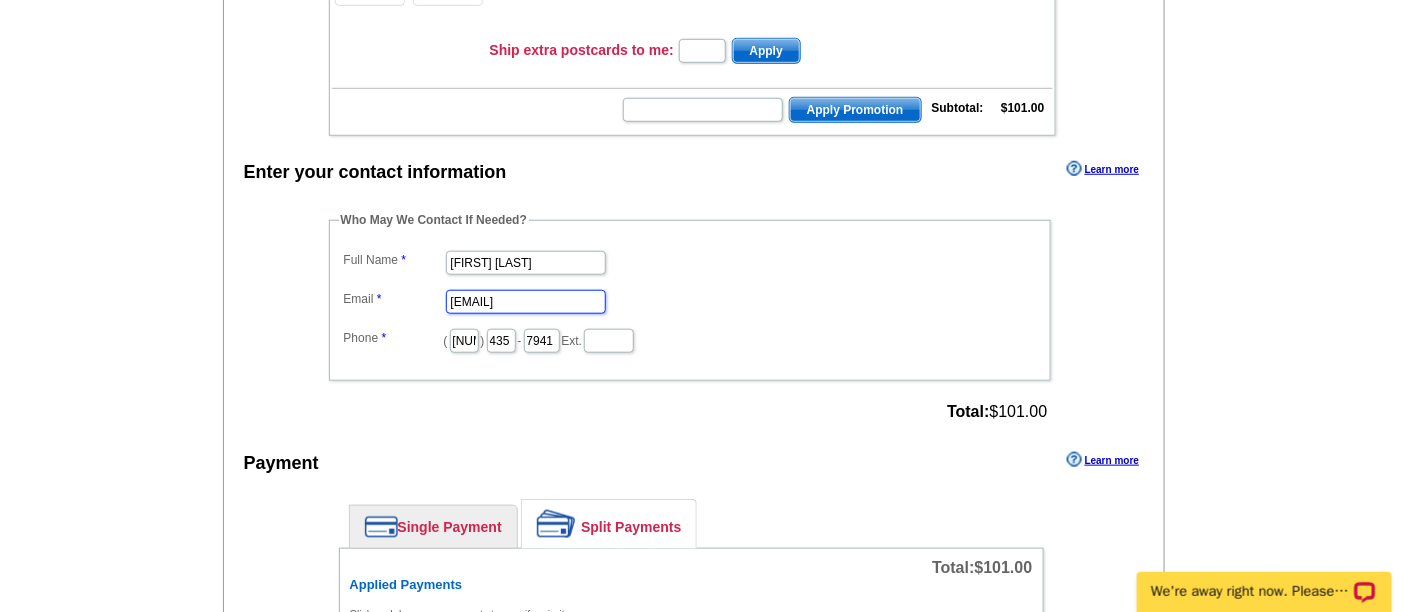click on "marketing@guaranteedrate.com" at bounding box center (526, 302) 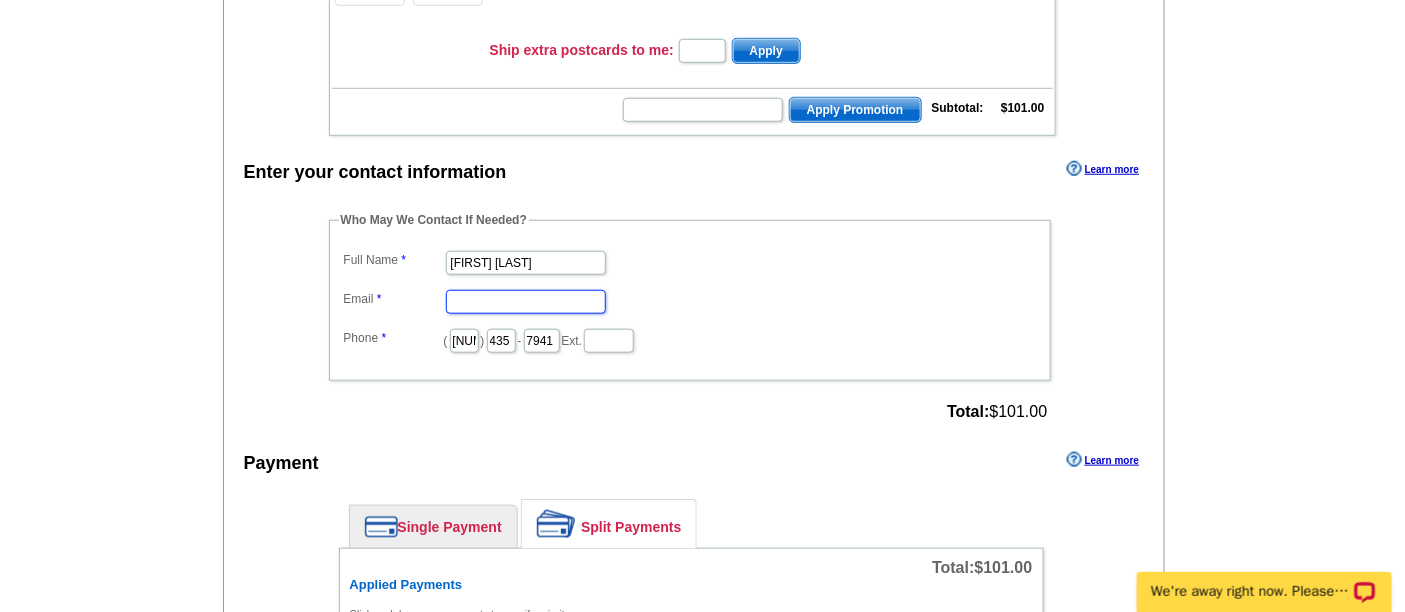 click on "Email" at bounding box center [526, 302] 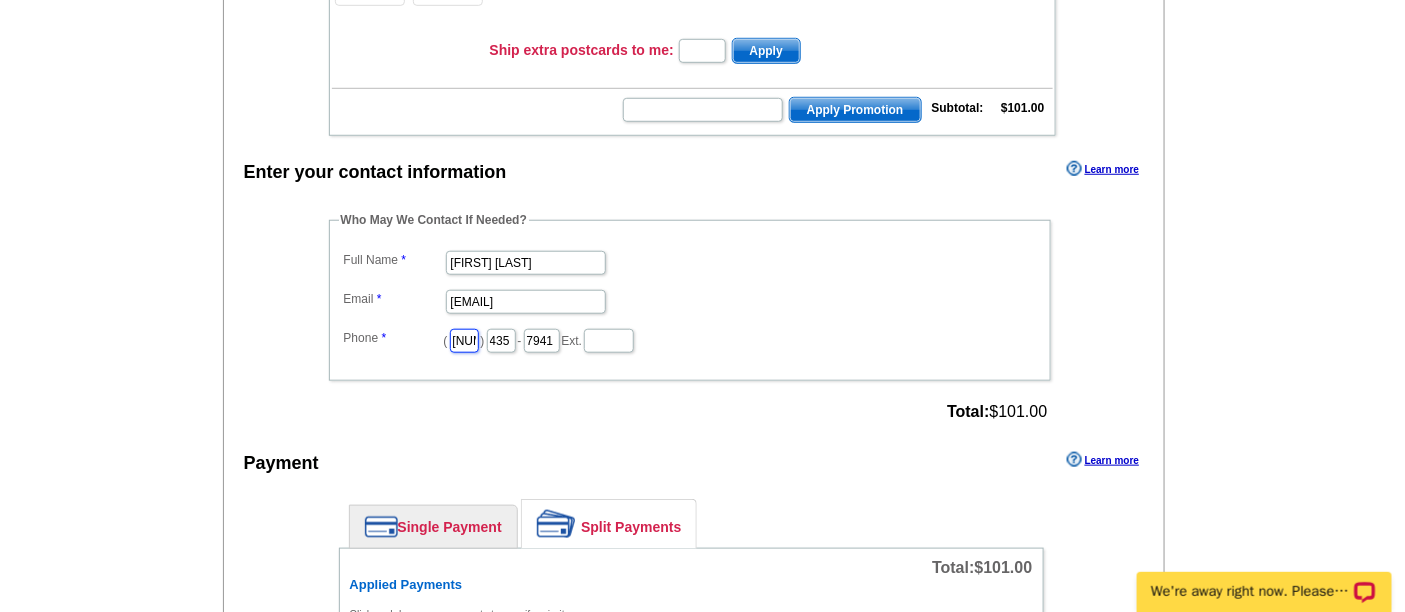 click on "773" at bounding box center [464, 341] 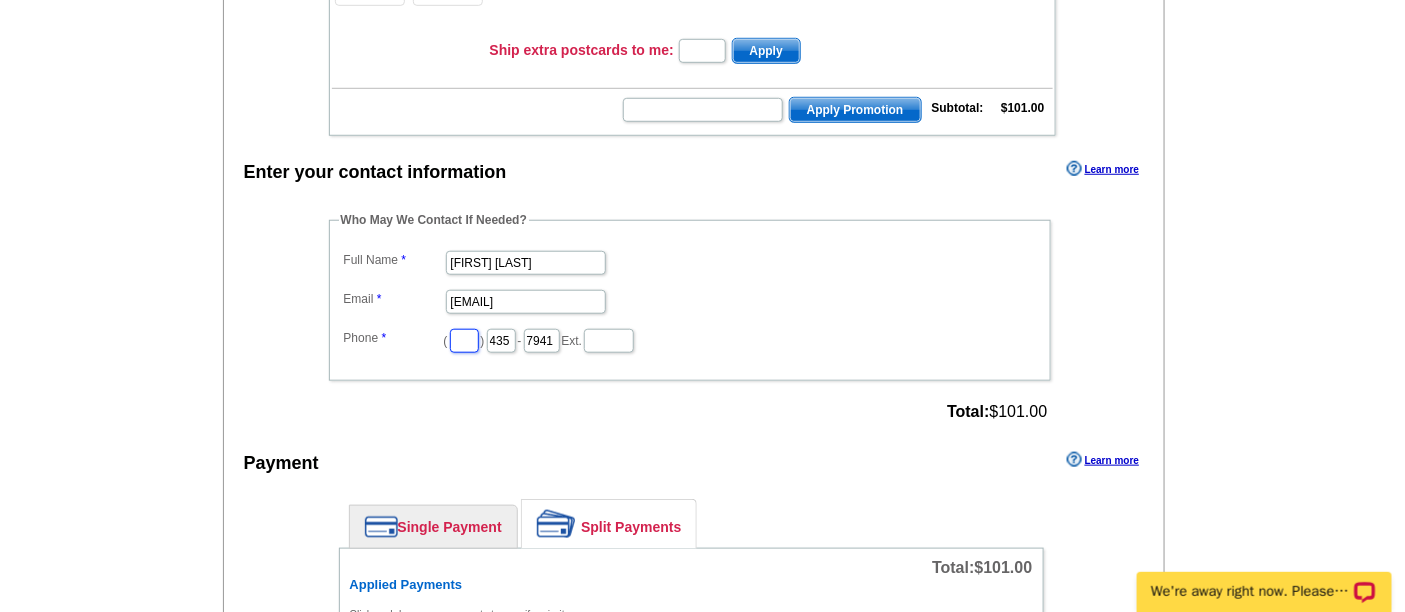 click at bounding box center (464, 341) 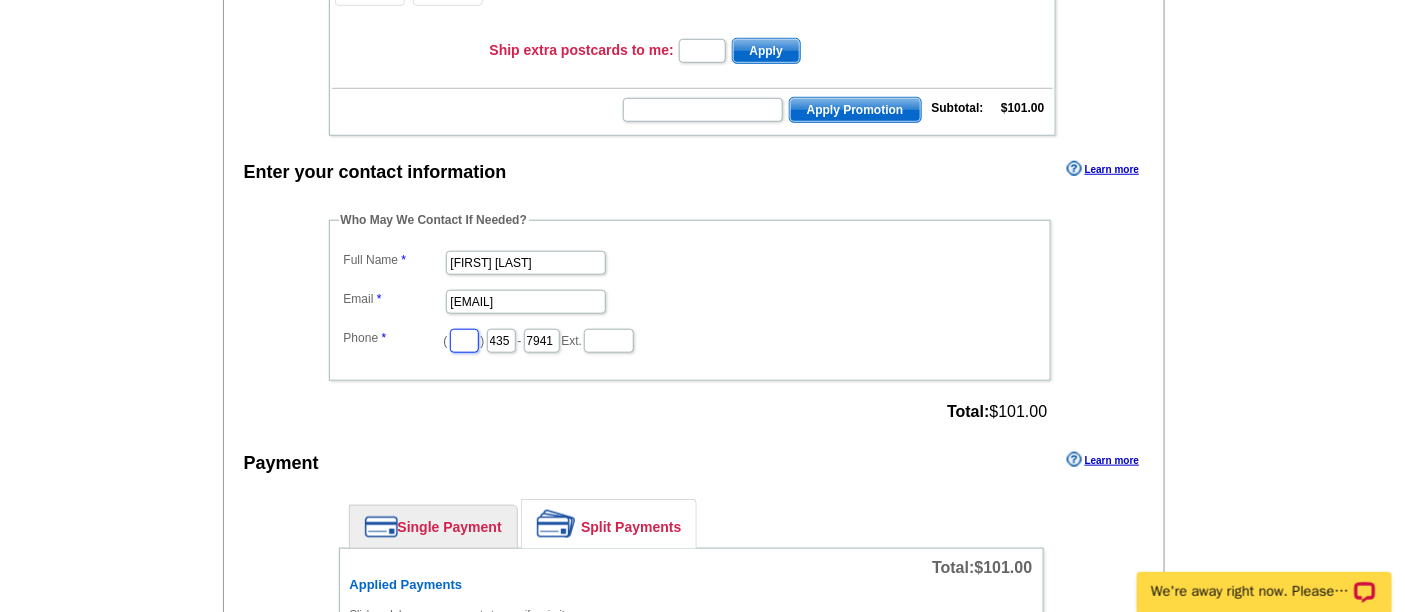 type on "312" 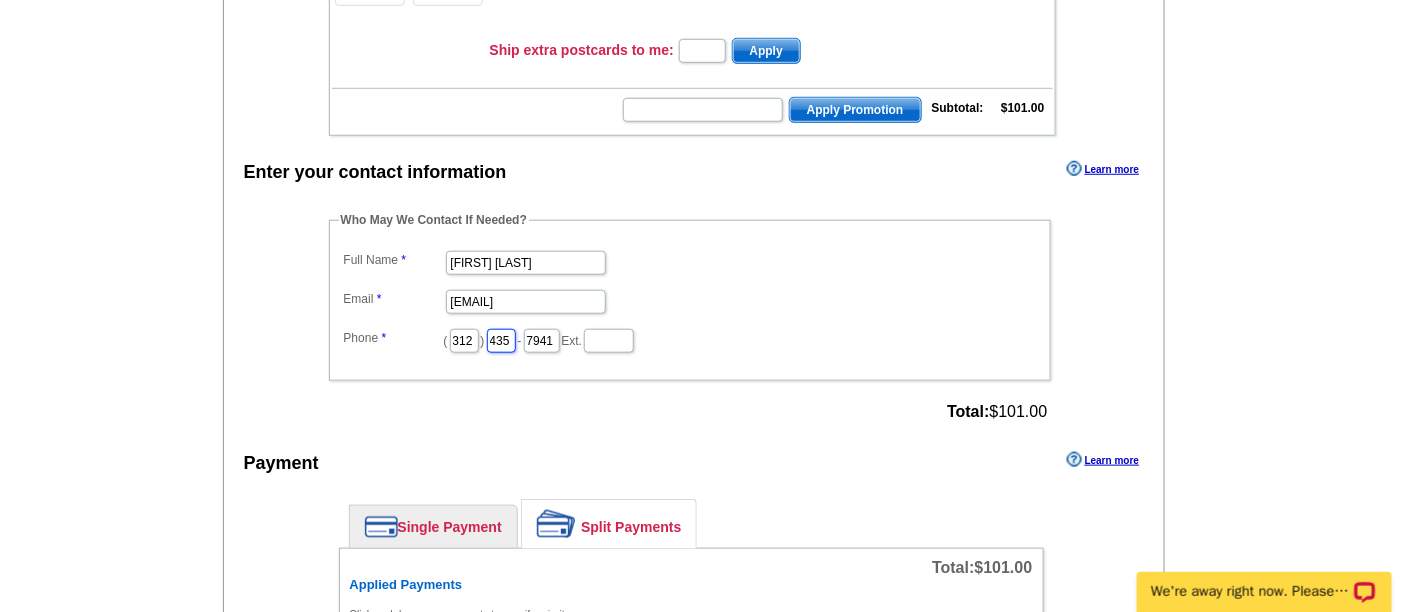 click on "435" at bounding box center [501, 341] 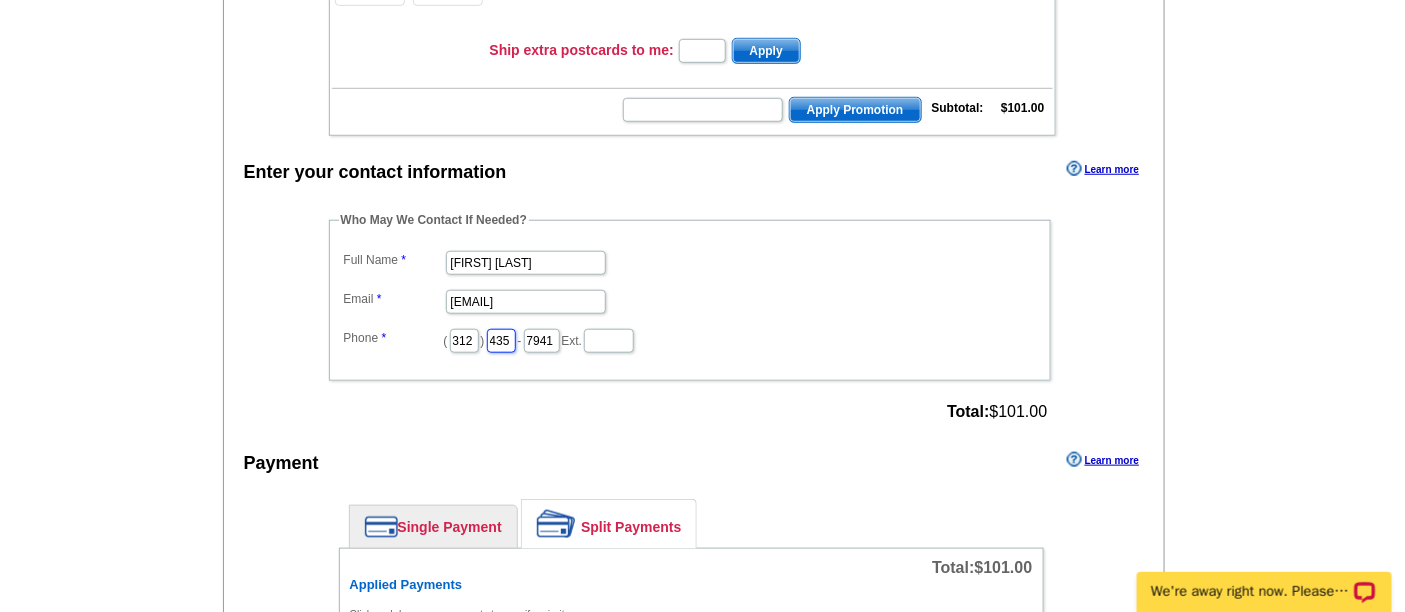 click on "435" at bounding box center [501, 341] 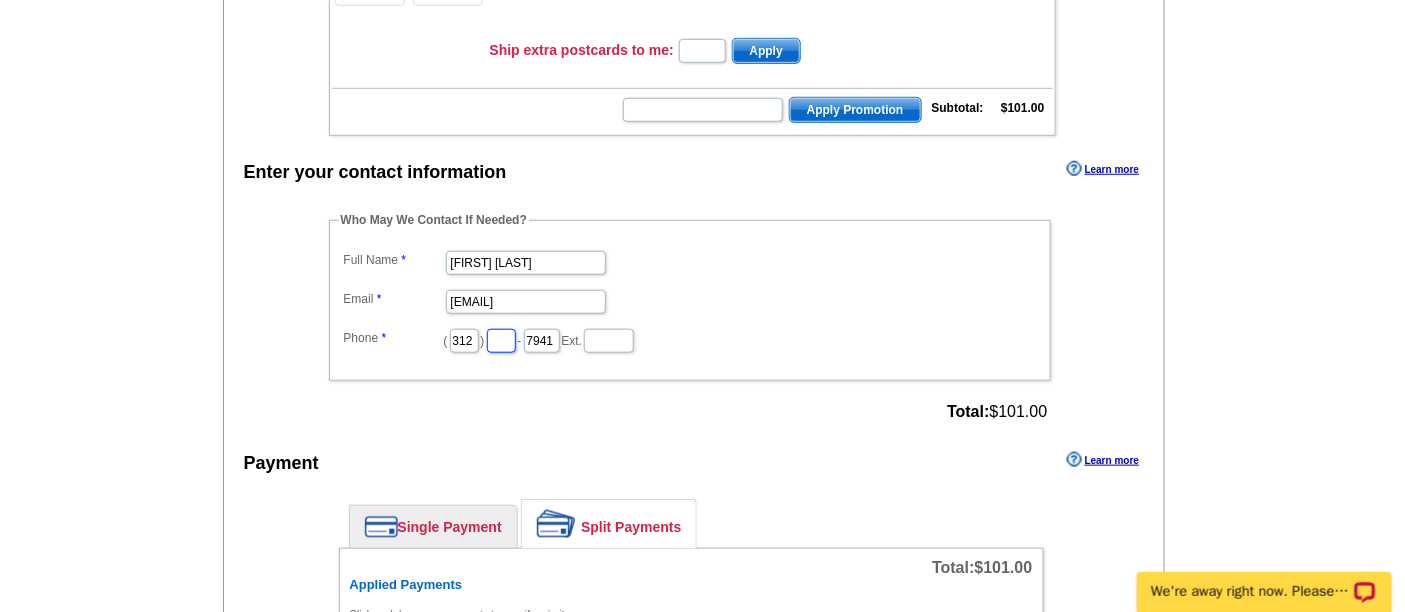 click at bounding box center [501, 341] 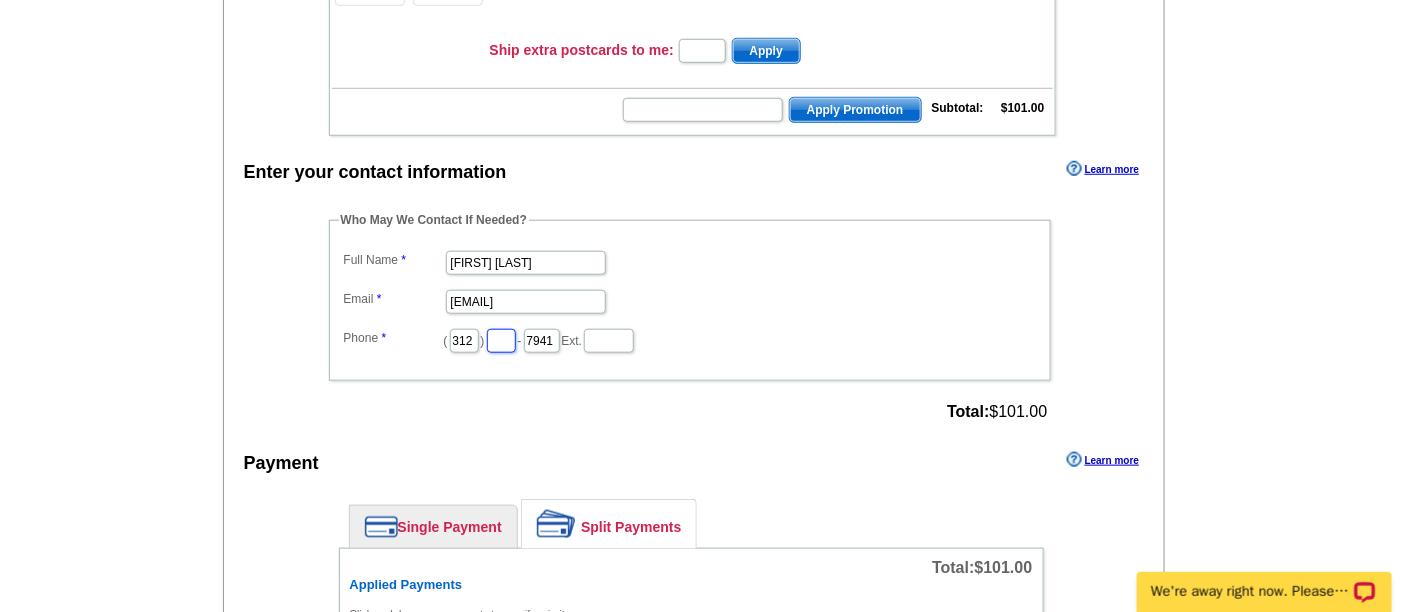 type on "752" 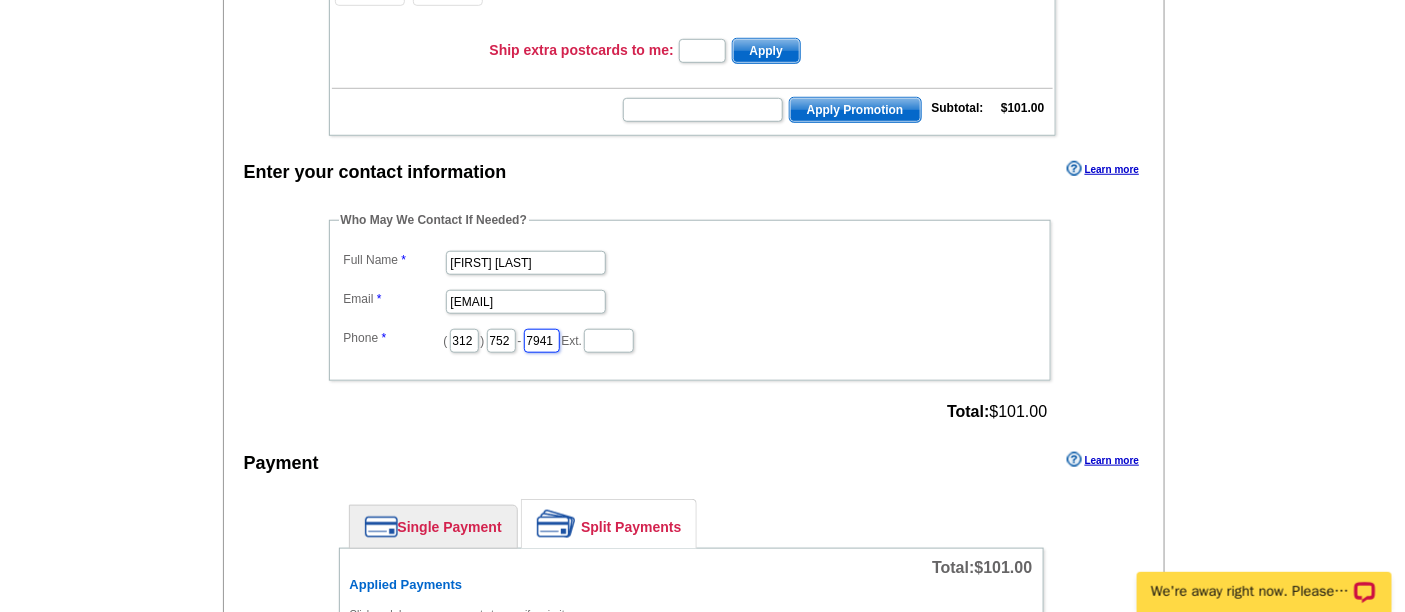 click on "7941" at bounding box center (542, 341) 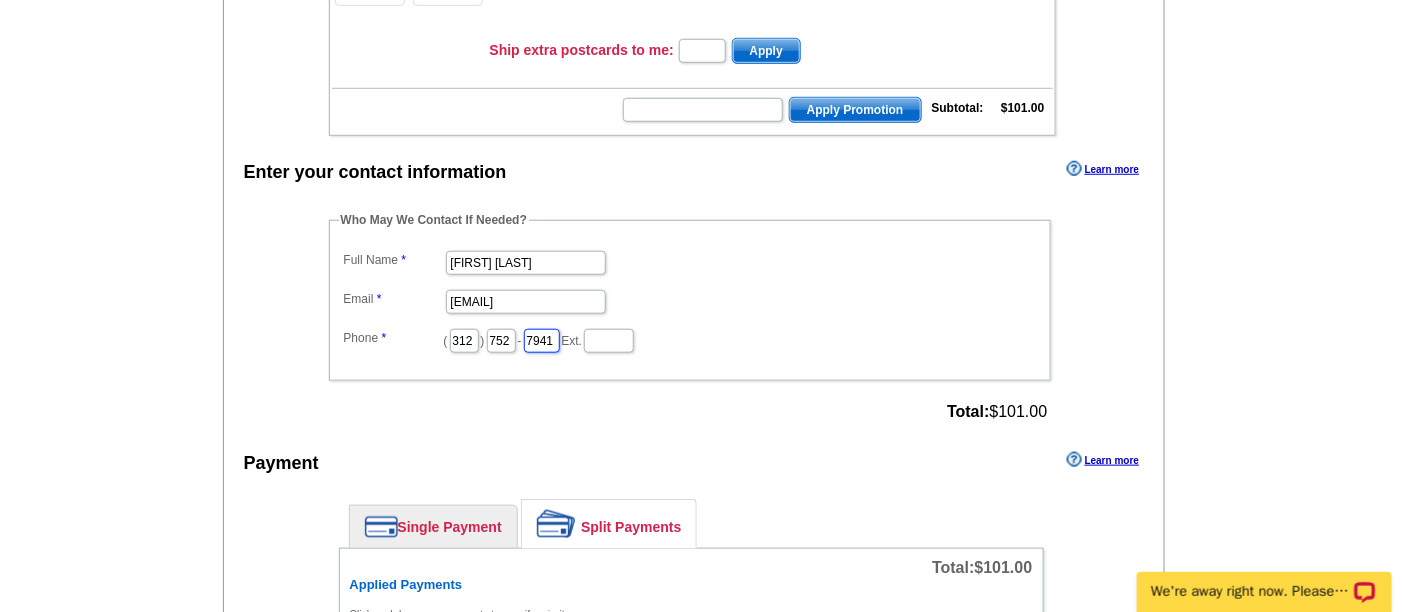click on "7941" at bounding box center [542, 341] 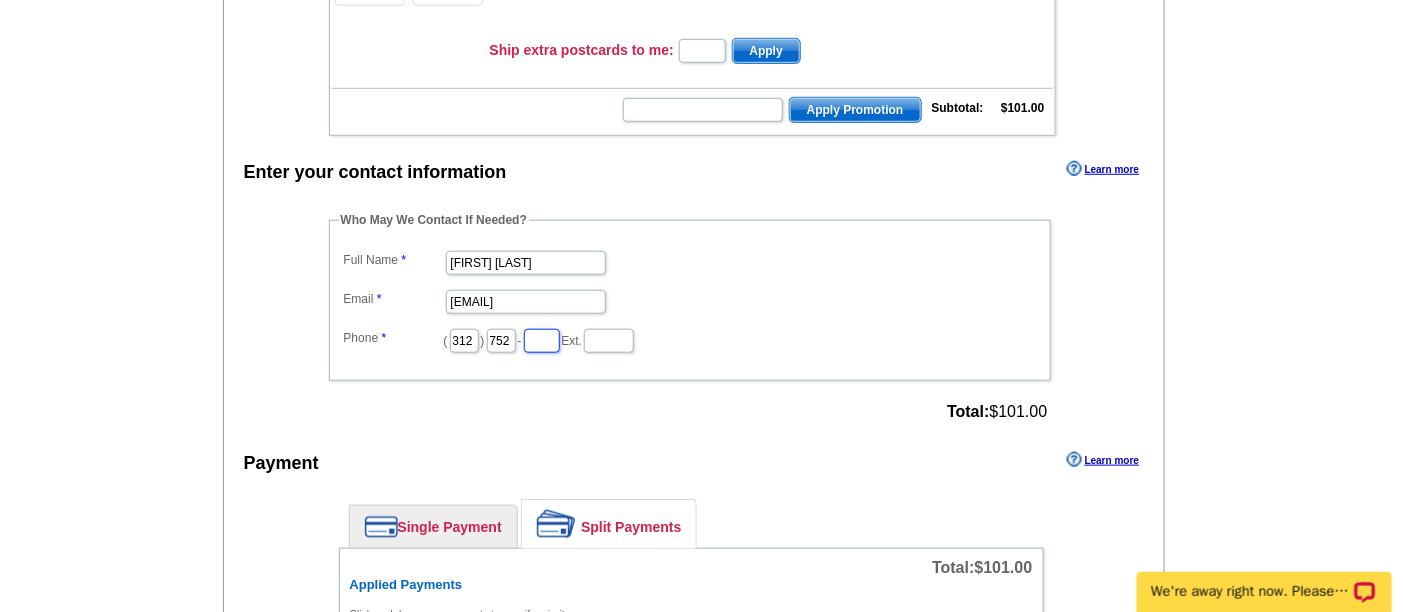drag, startPoint x: 590, startPoint y: 331, endPoint x: 621, endPoint y: 348, distance: 35.35534 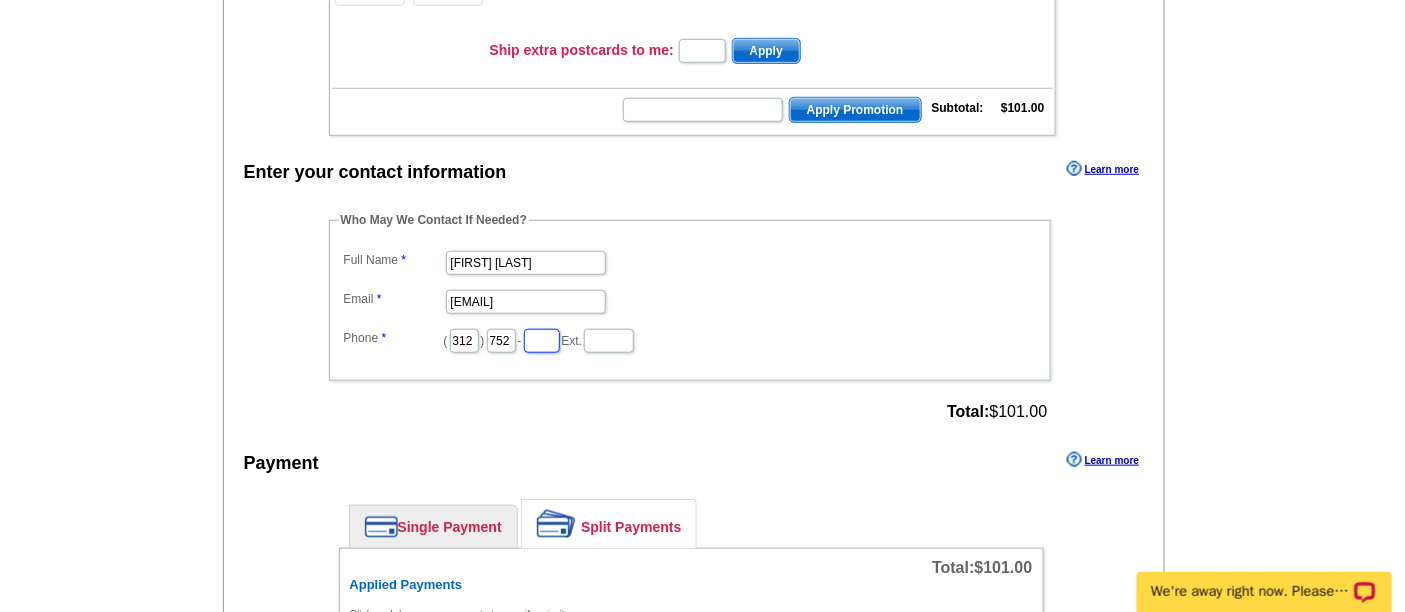 click on "Who May We Contact If Needed?
Full Name
Andrew Mayszak
Email
andrew.mayszak@rate.com
Phone
( 312 )  752  -   Ext." at bounding box center [690, 296] 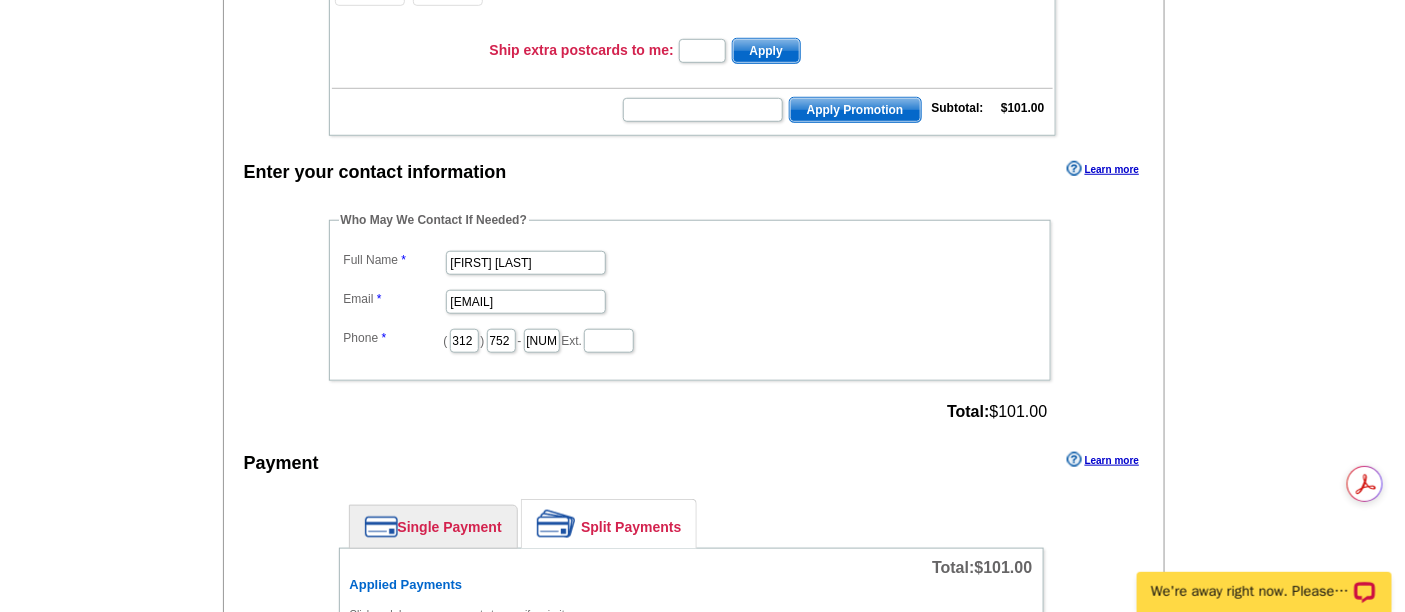 click on "Add Another Item
Checkout
Order Name:
My Order 2025-08-05
Save Order
Review your order
Learn more
Quantity
Description
100 100" at bounding box center [702, 694] 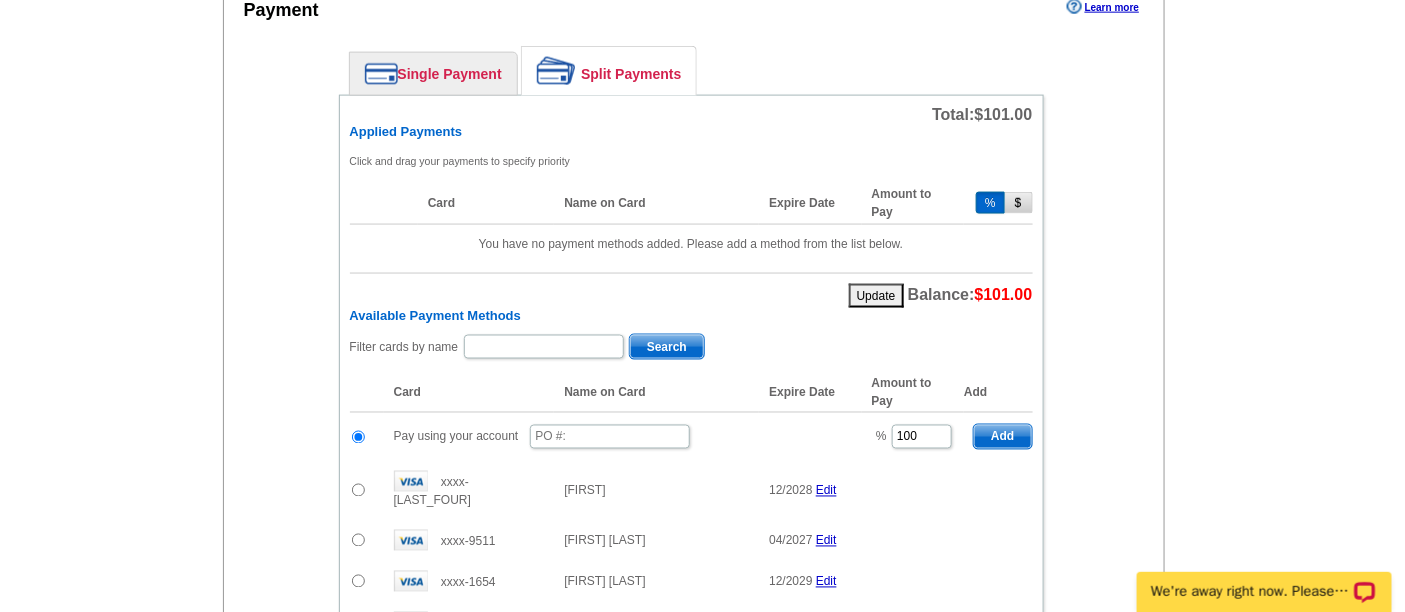 scroll, scrollTop: 888, scrollLeft: 0, axis: vertical 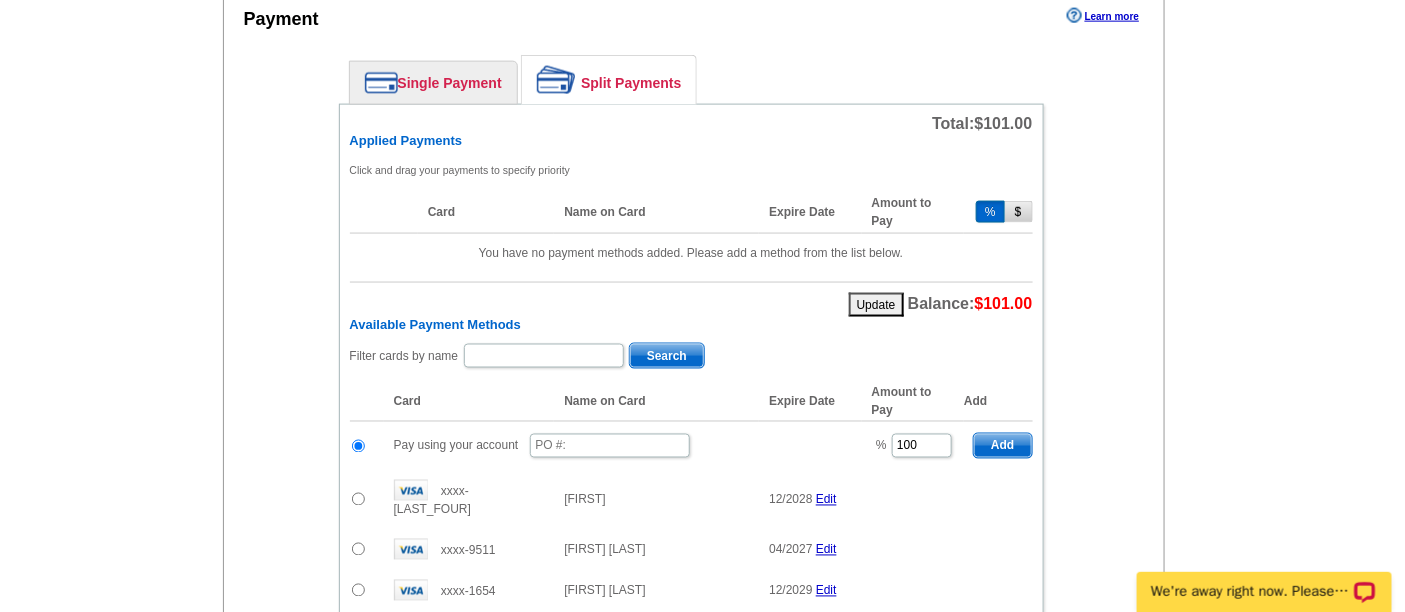 click on "Single Payment" at bounding box center [433, 83] 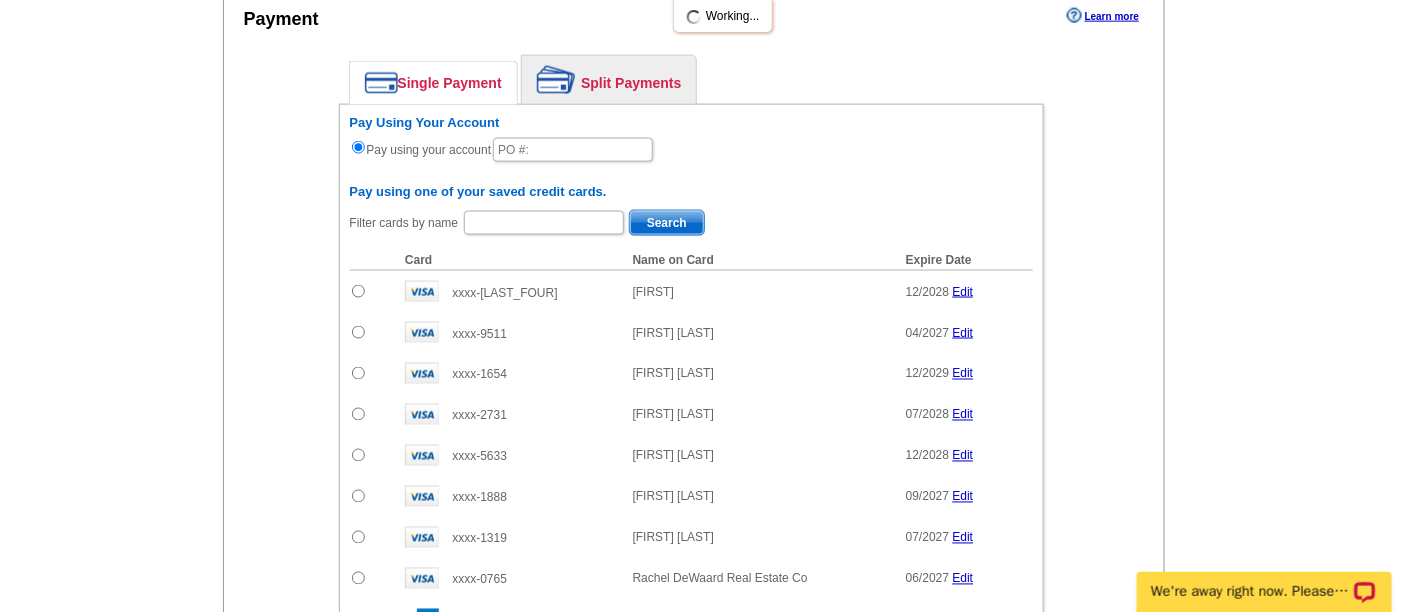 click on "Split Payments" at bounding box center (609, 80) 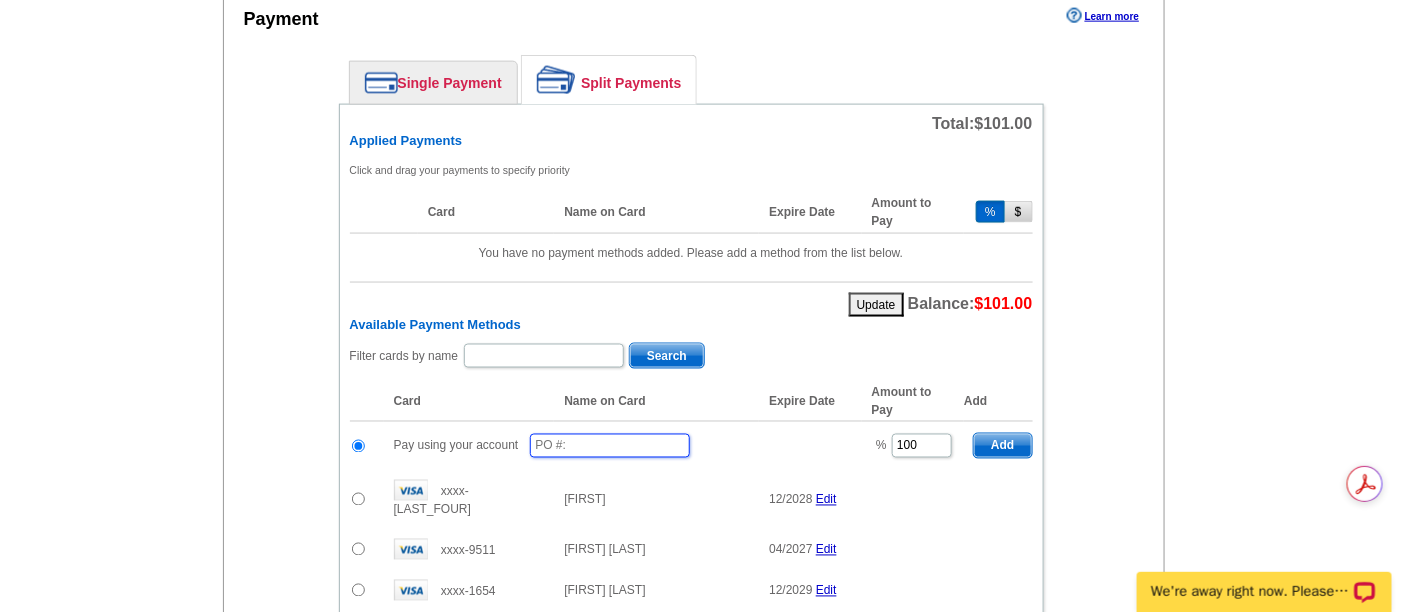 click at bounding box center [610, 446] 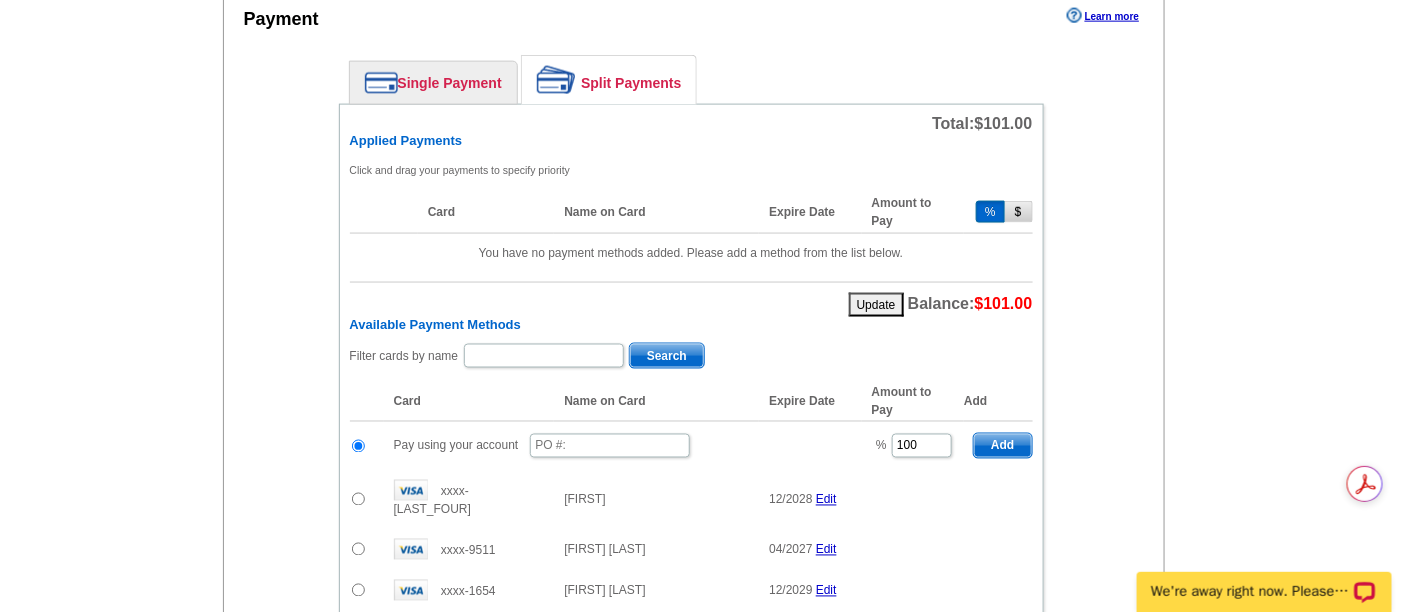 click on "Filter cards by name
Search" at bounding box center [691, 357] 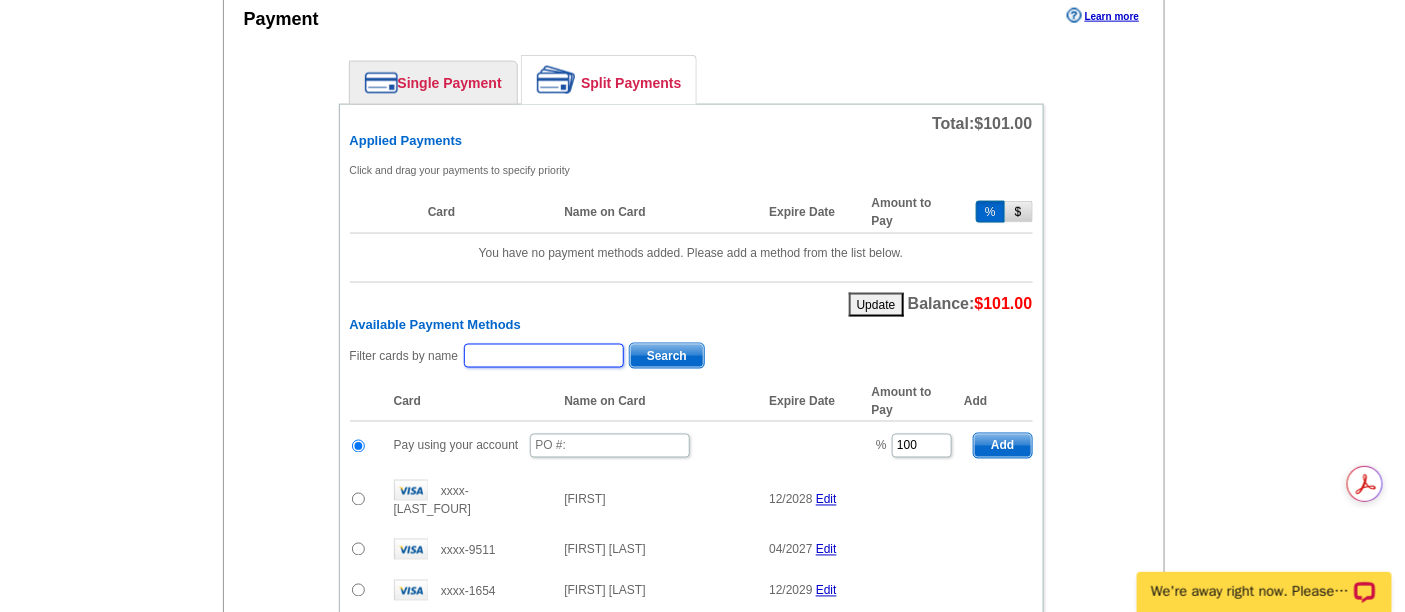 click at bounding box center (544, 356) 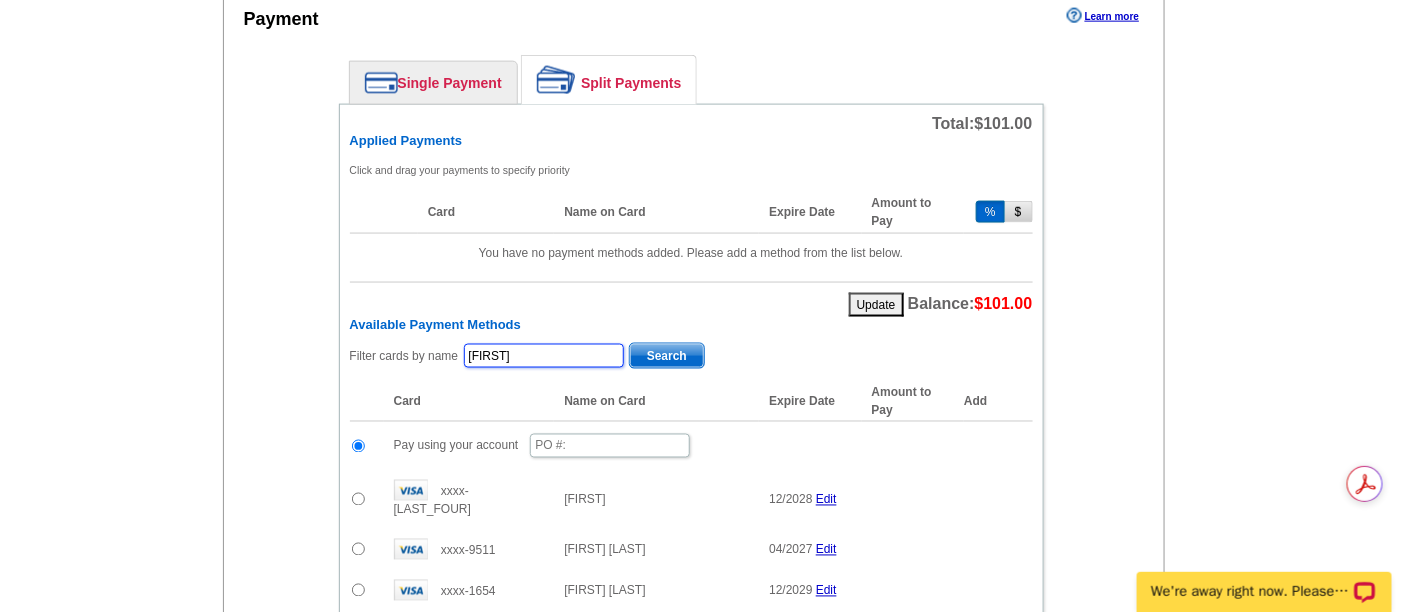 type on "afrouz kameli" 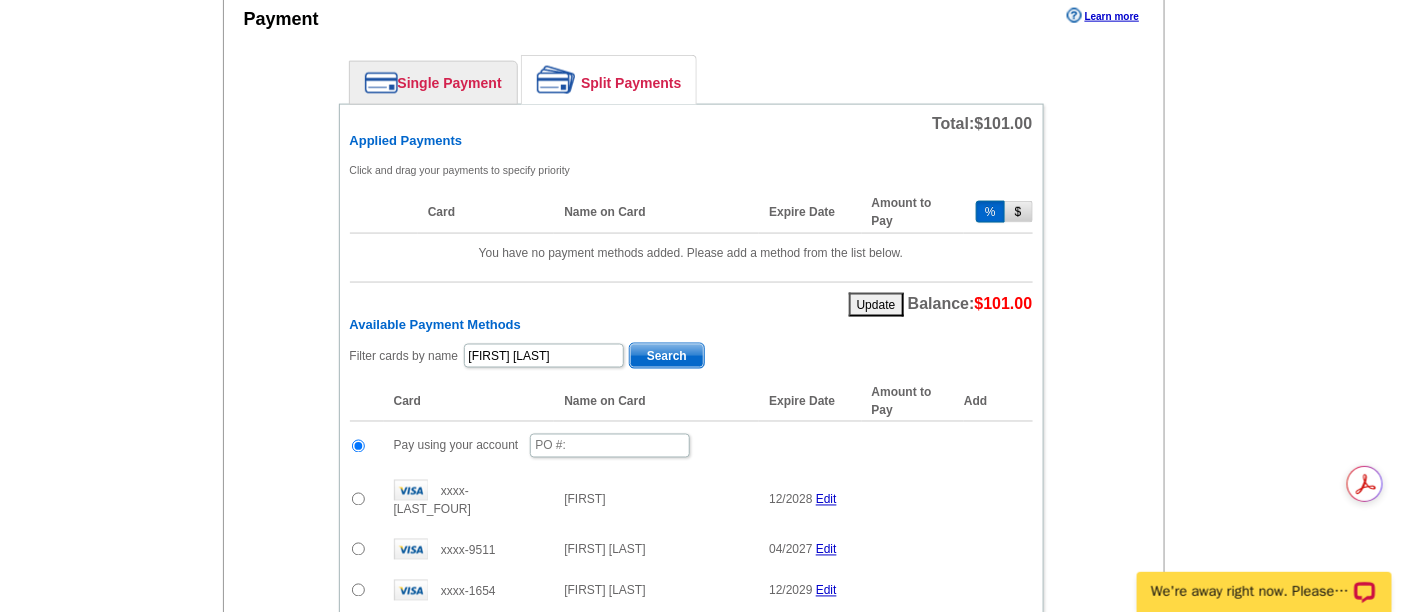 click on "Search" at bounding box center [667, 356] 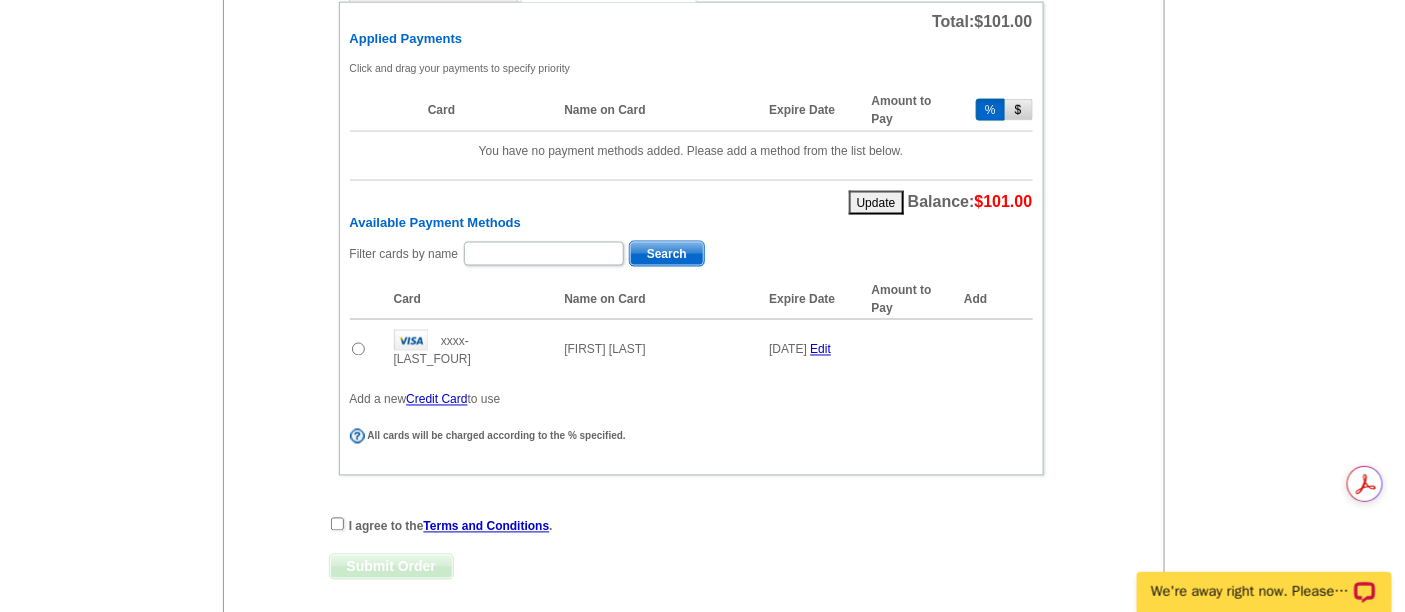 scroll, scrollTop: 1000, scrollLeft: 0, axis: vertical 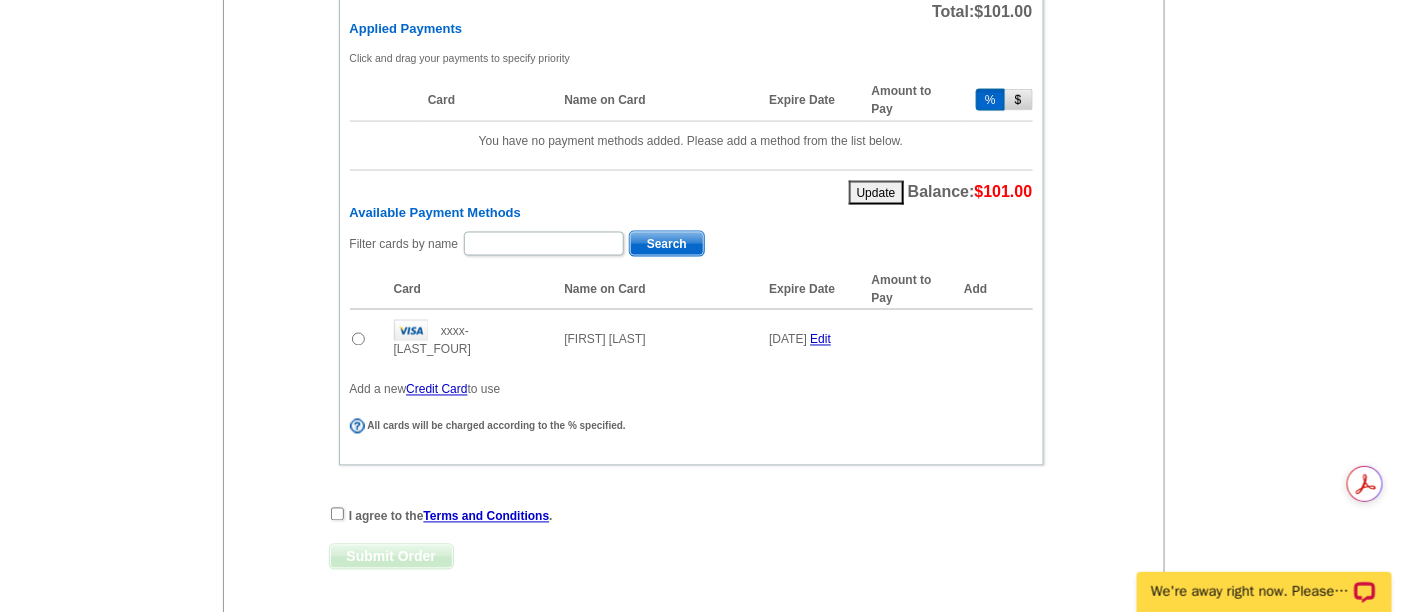 click at bounding box center [358, 339] 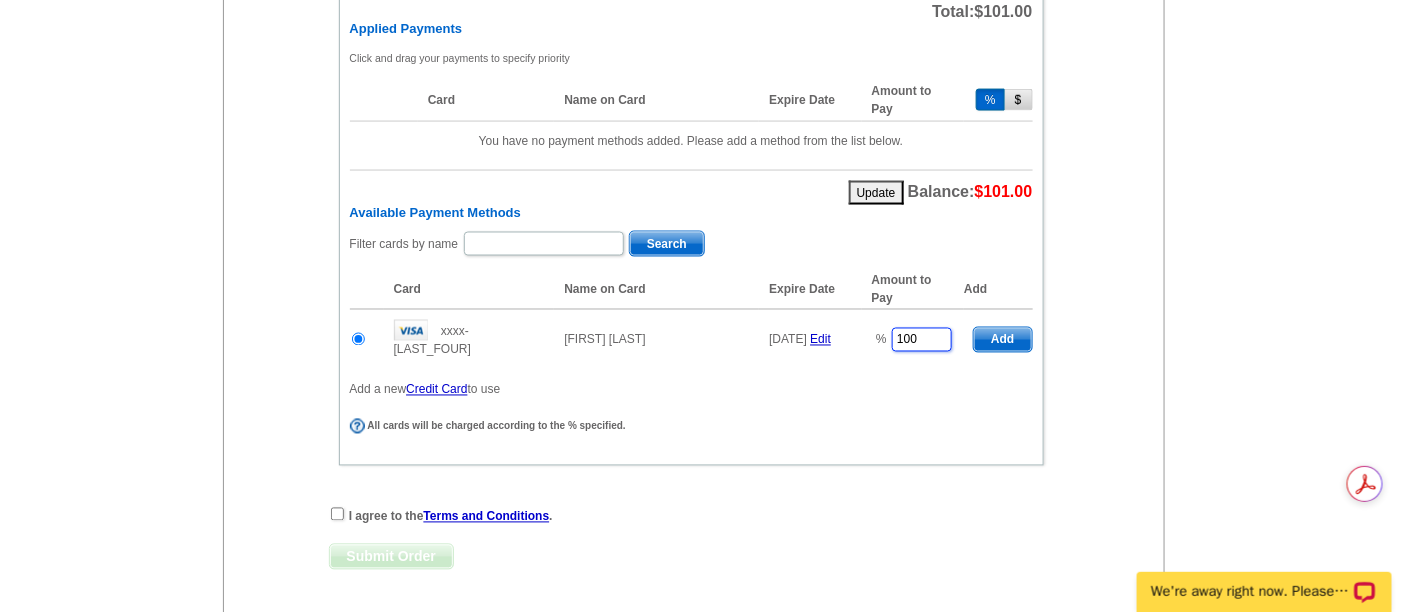 drag, startPoint x: 924, startPoint y: 326, endPoint x: 852, endPoint y: 327, distance: 72.00694 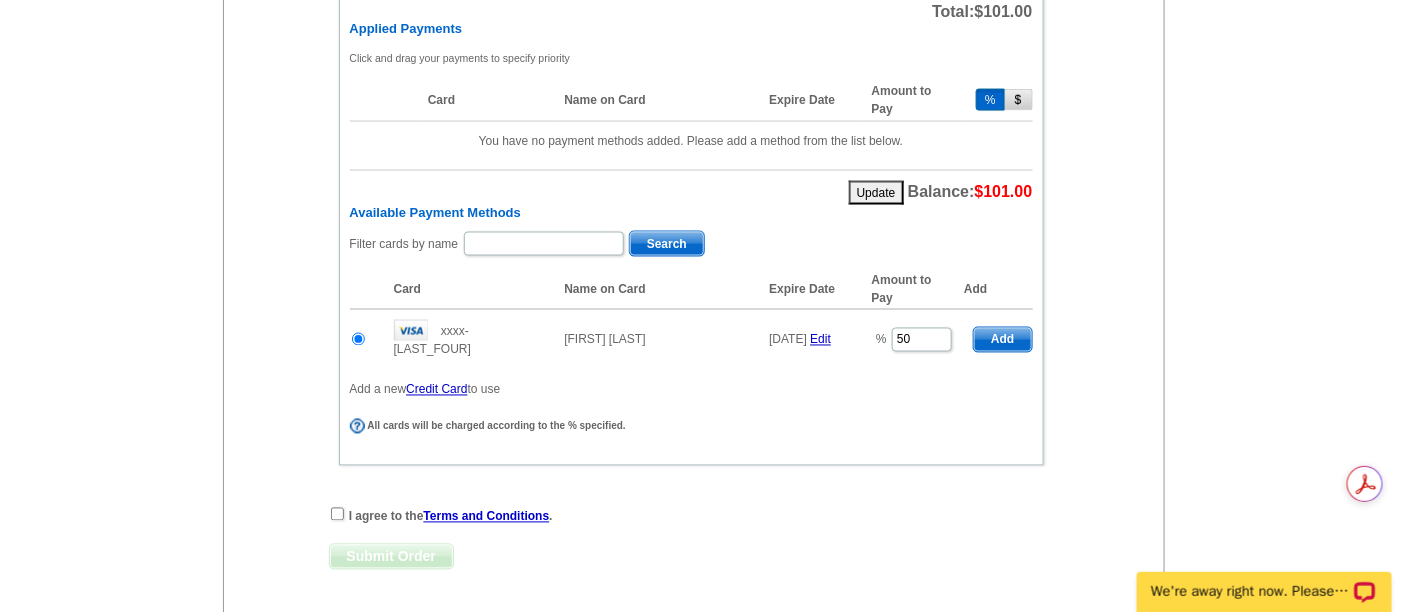 click on "Add Another Item
Checkout
Order Name:
My Order 2025-08-05
Save Order
Review your order
Learn more
Quantity
Description
100 100" at bounding box center [702, -85] 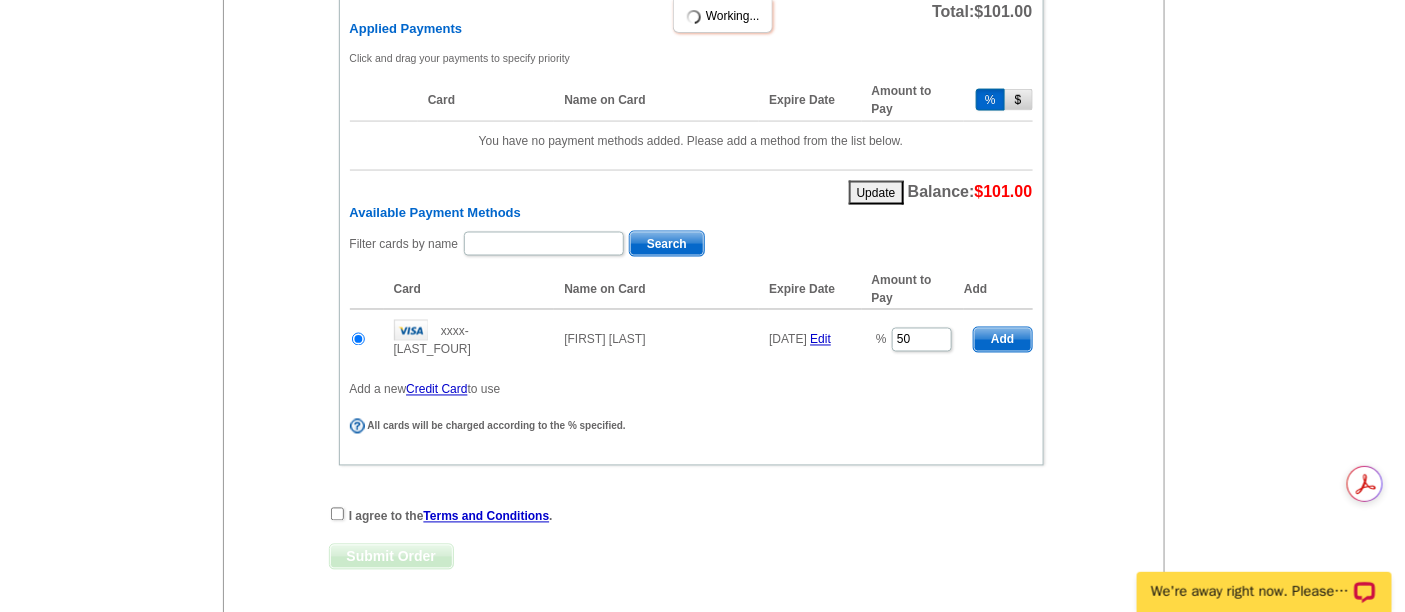 type on "100" 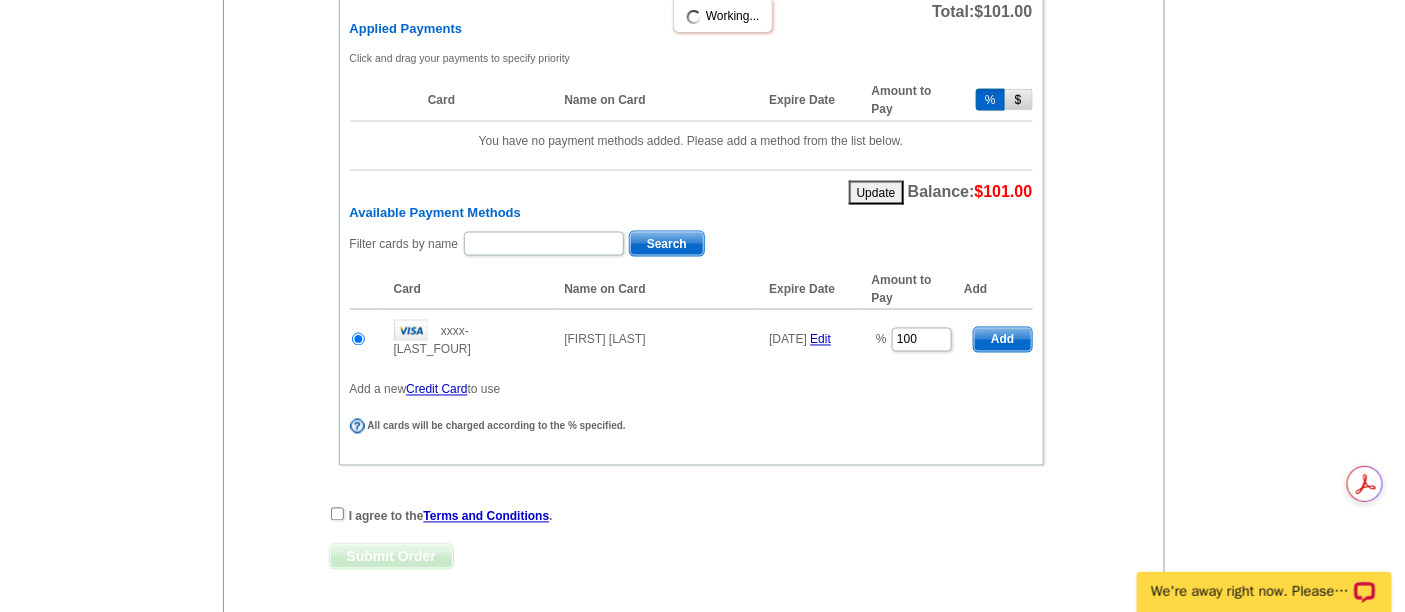radio on "false" 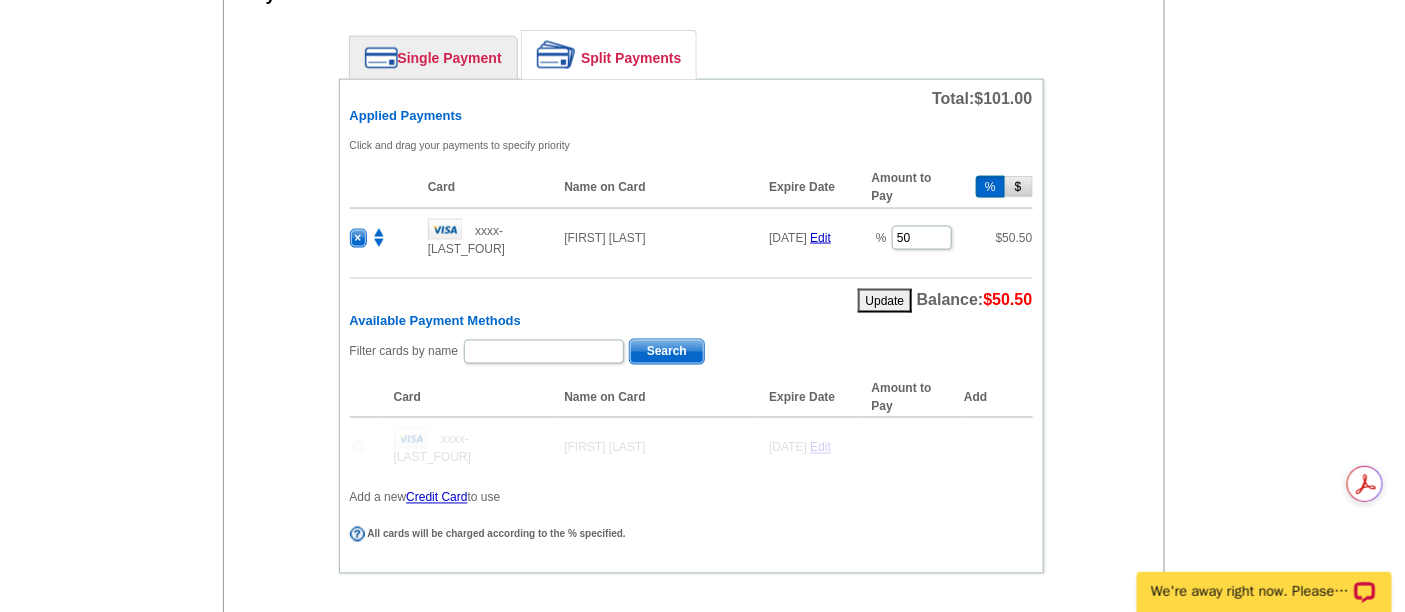 scroll, scrollTop: 888, scrollLeft: 0, axis: vertical 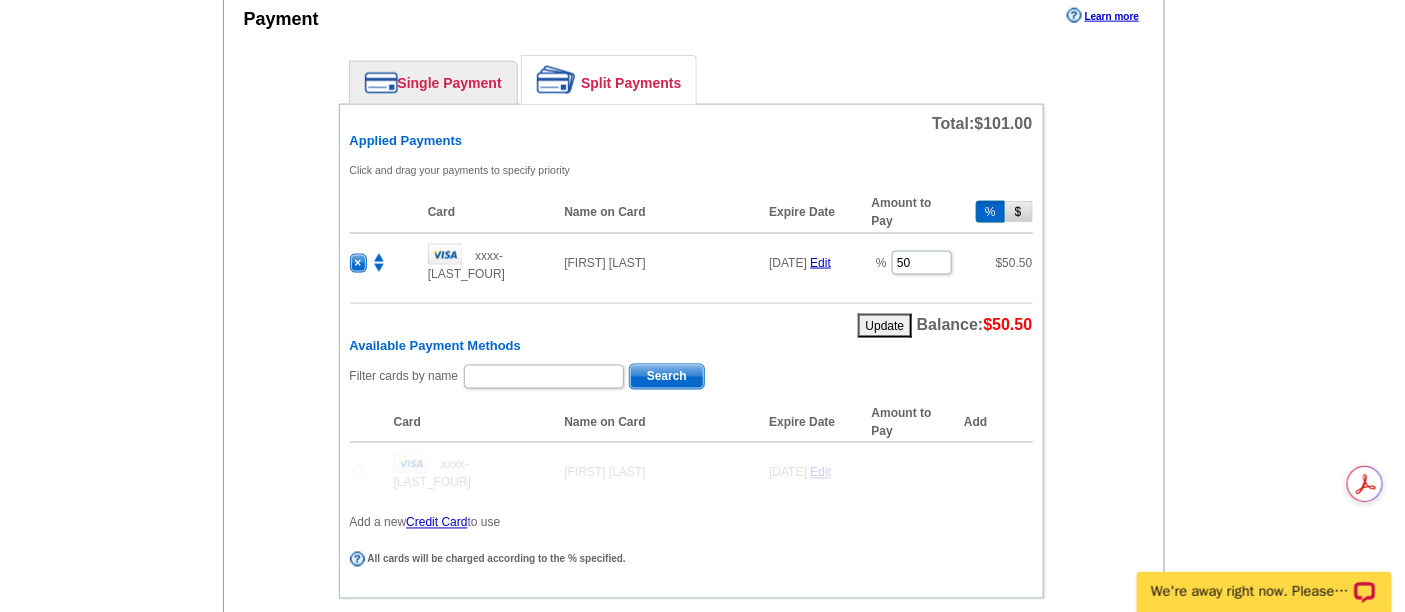 click on "Single Payment" at bounding box center [433, 83] 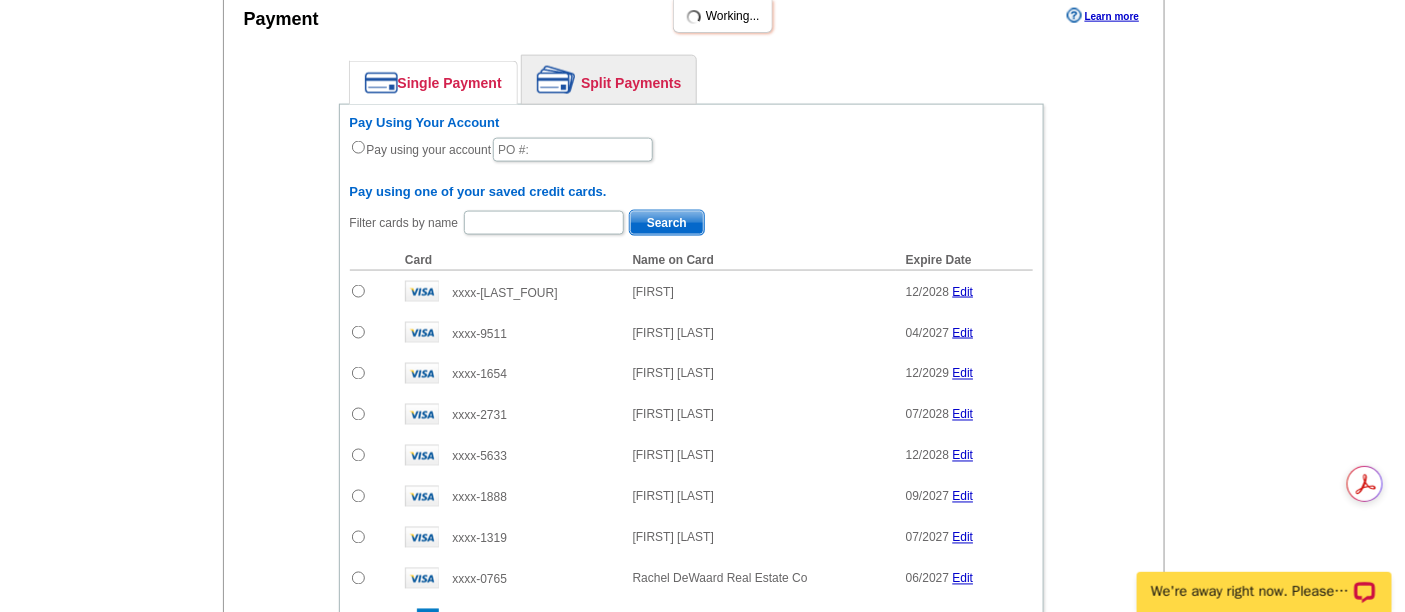 click on "Split Payments" at bounding box center [609, 80] 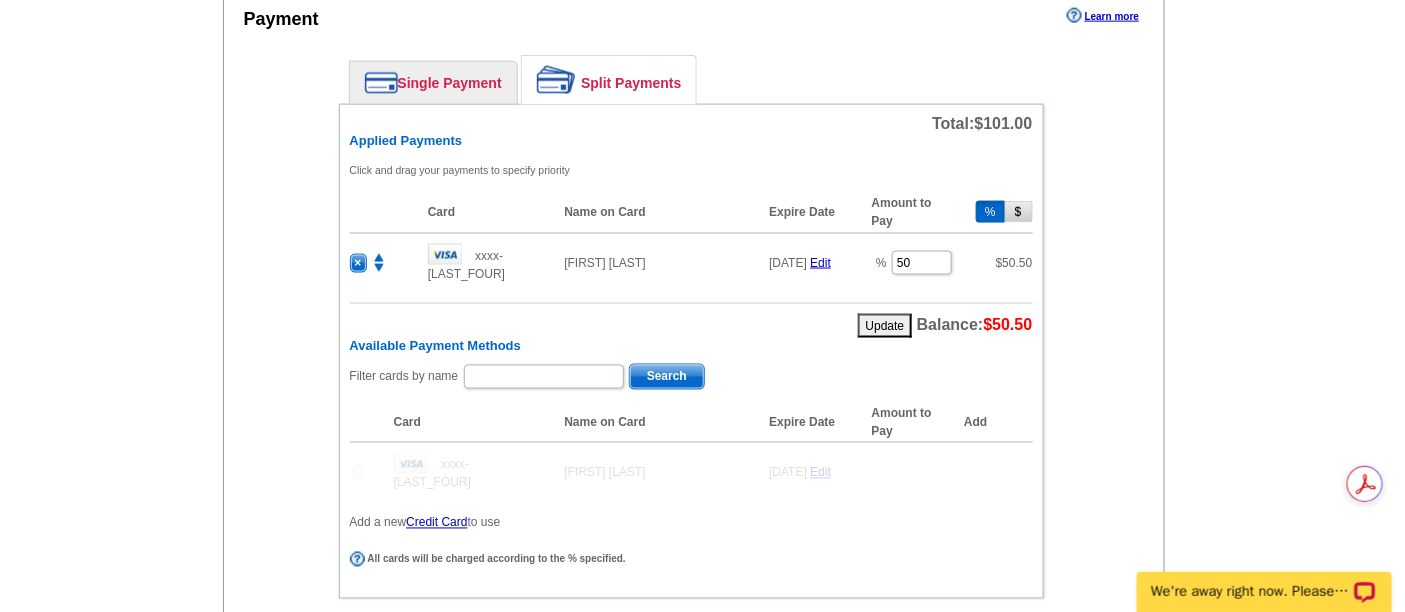 click on "$" at bounding box center [1019, 212] 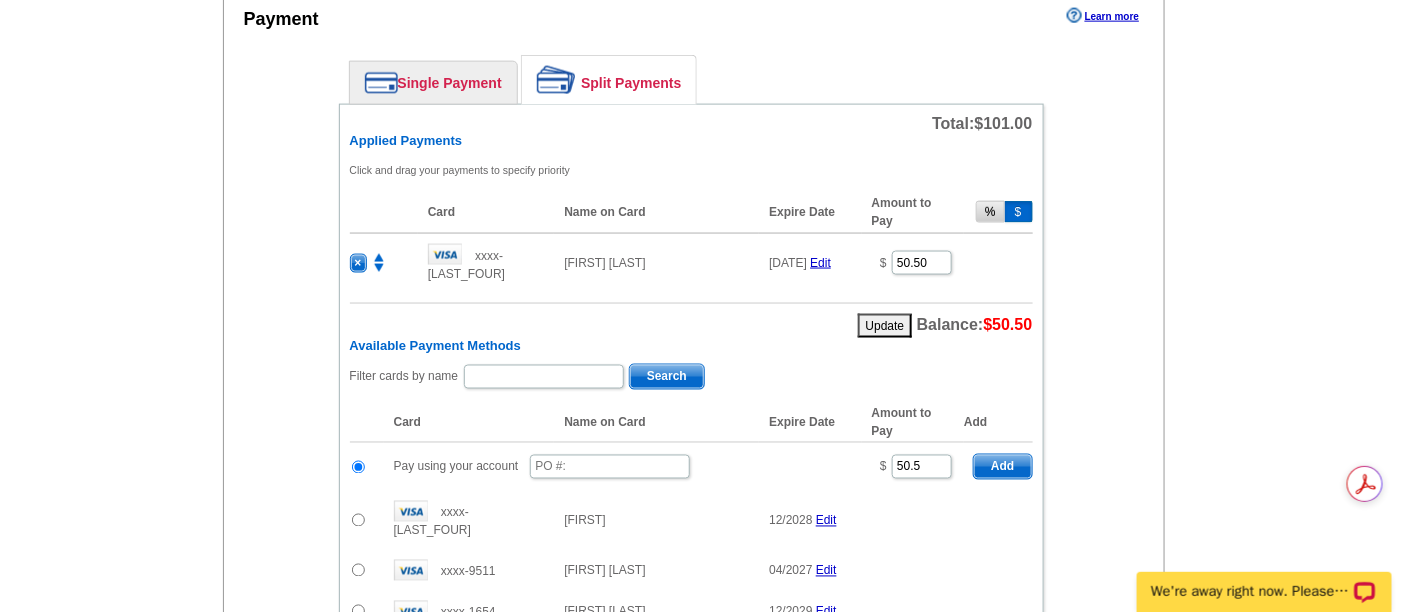 click on "%" at bounding box center [990, 212] 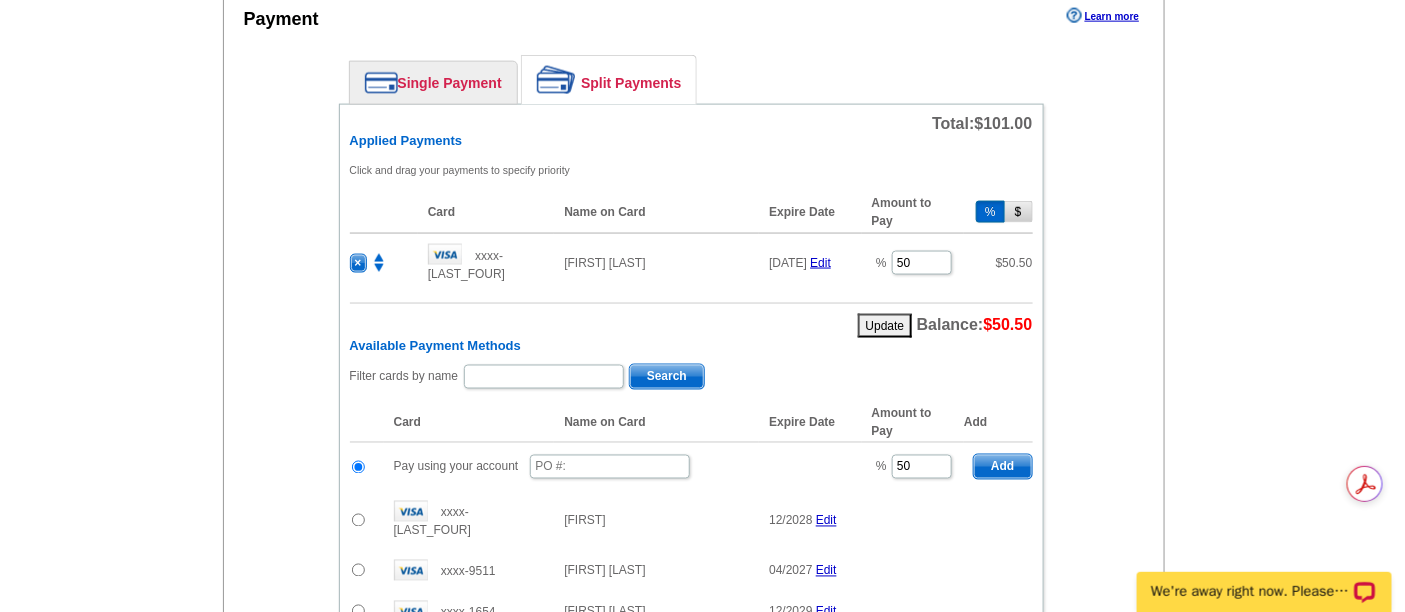 scroll, scrollTop: 1000, scrollLeft: 0, axis: vertical 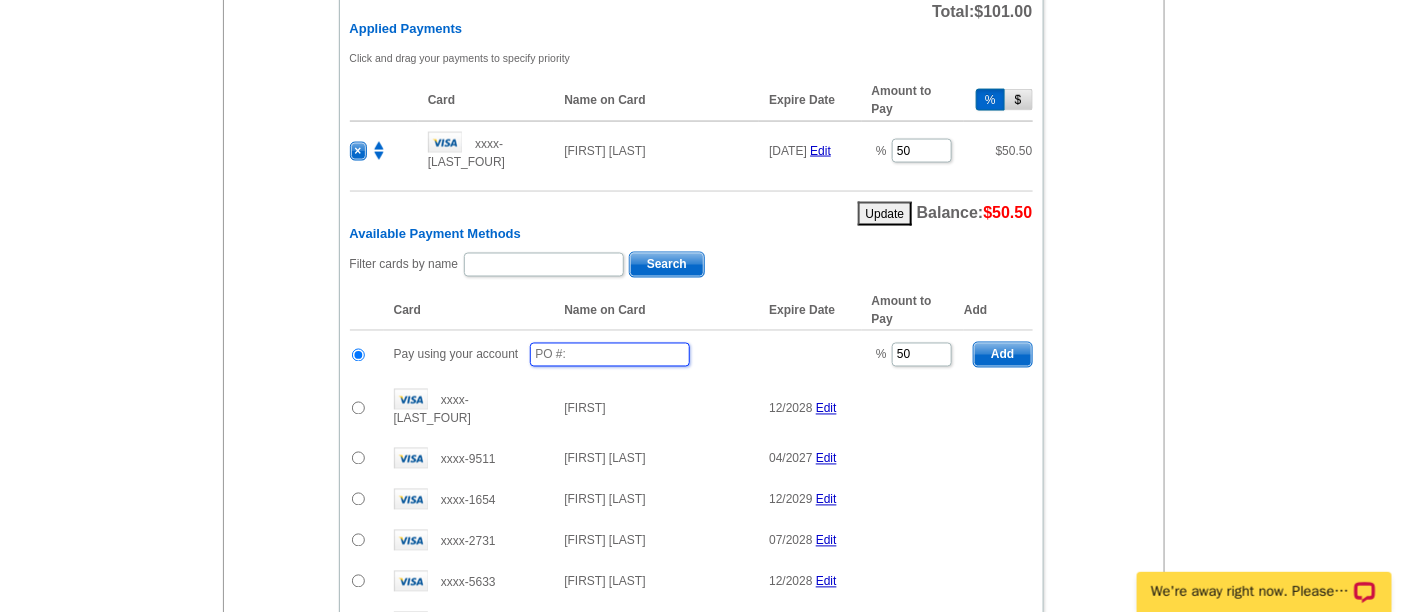 click at bounding box center (610, 355) 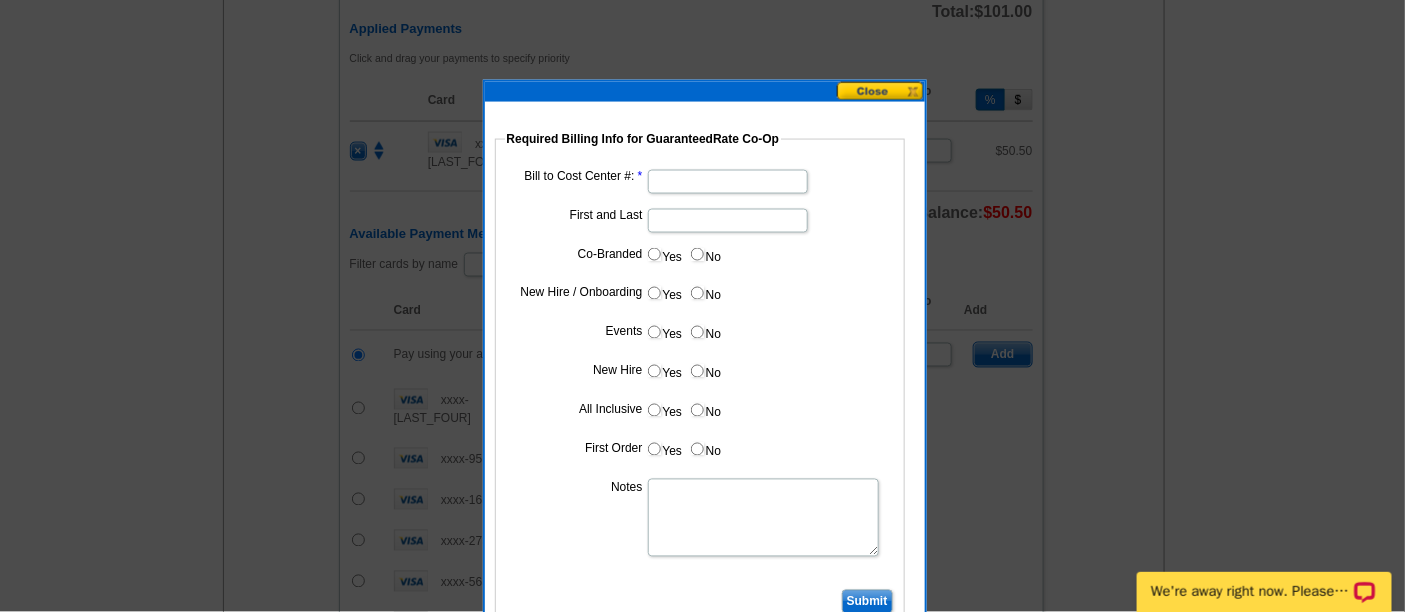 type on "0825_456_AM" 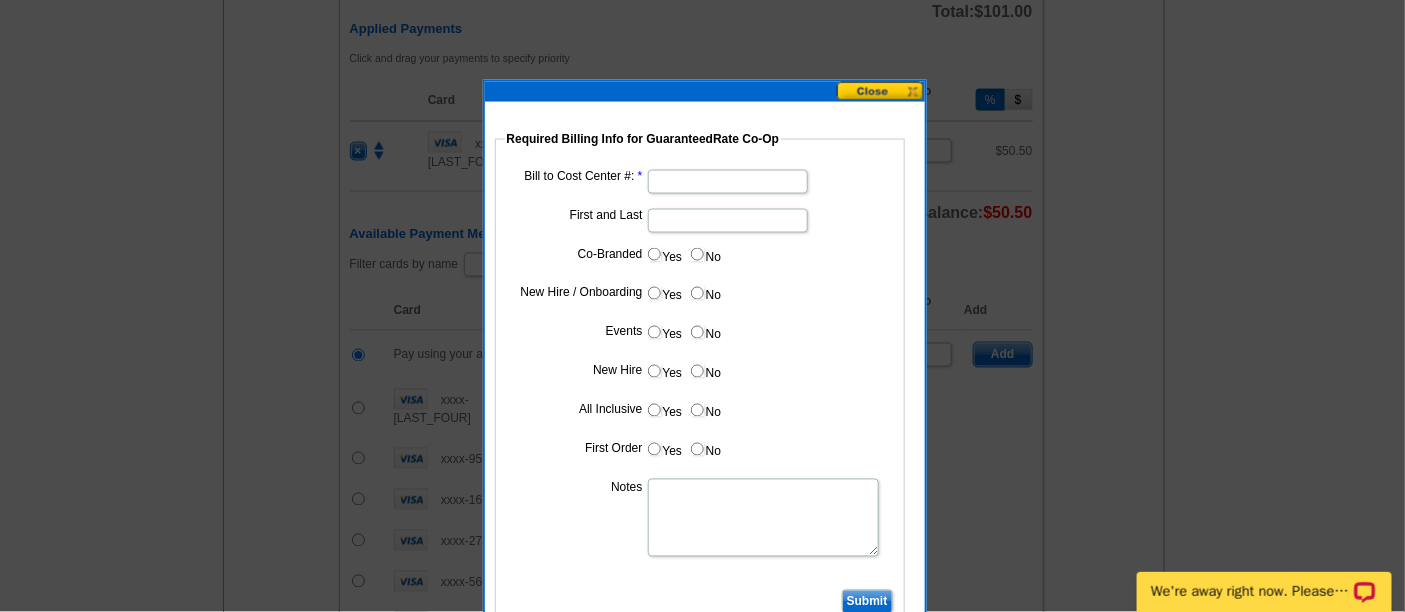 click on "Bill to Cost Center #:" at bounding box center [728, 182] 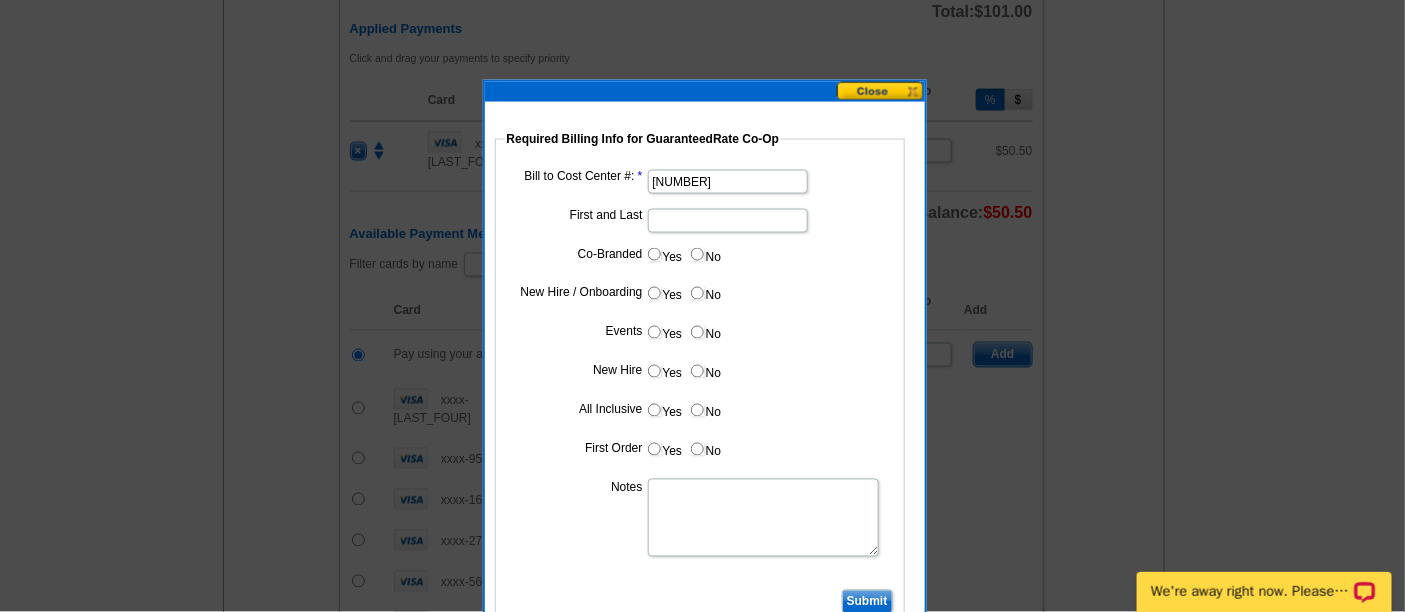 type on "1517" 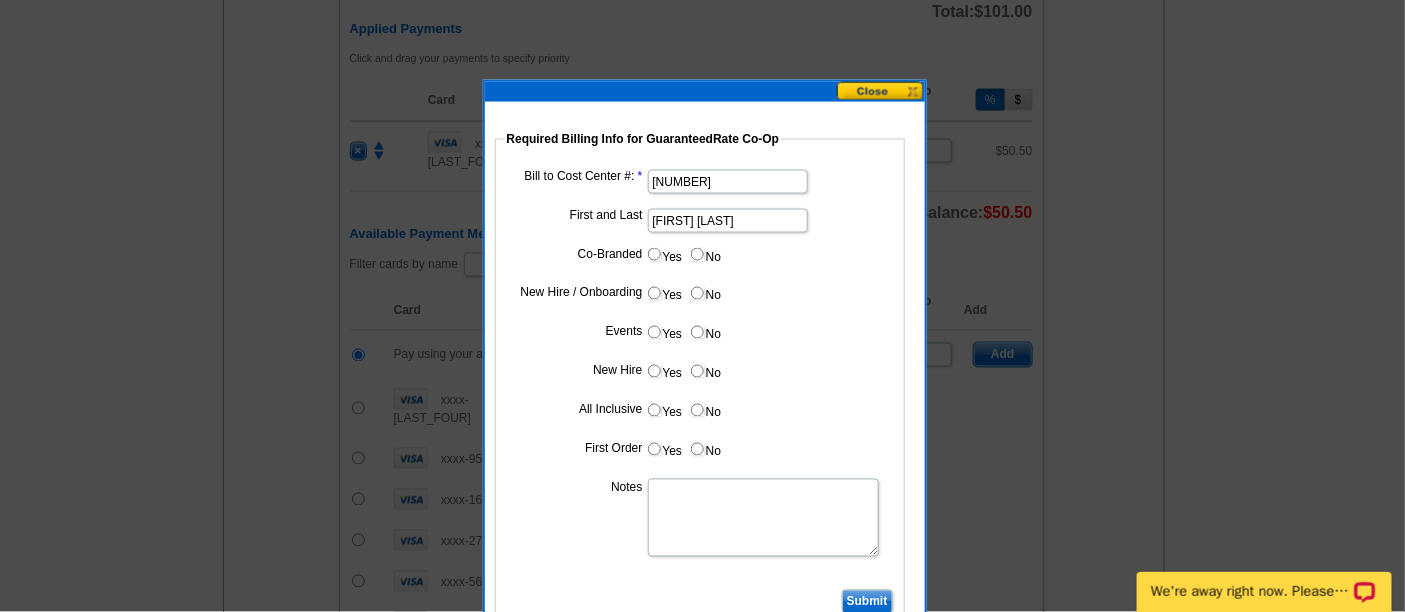type on "Andre LaCount" 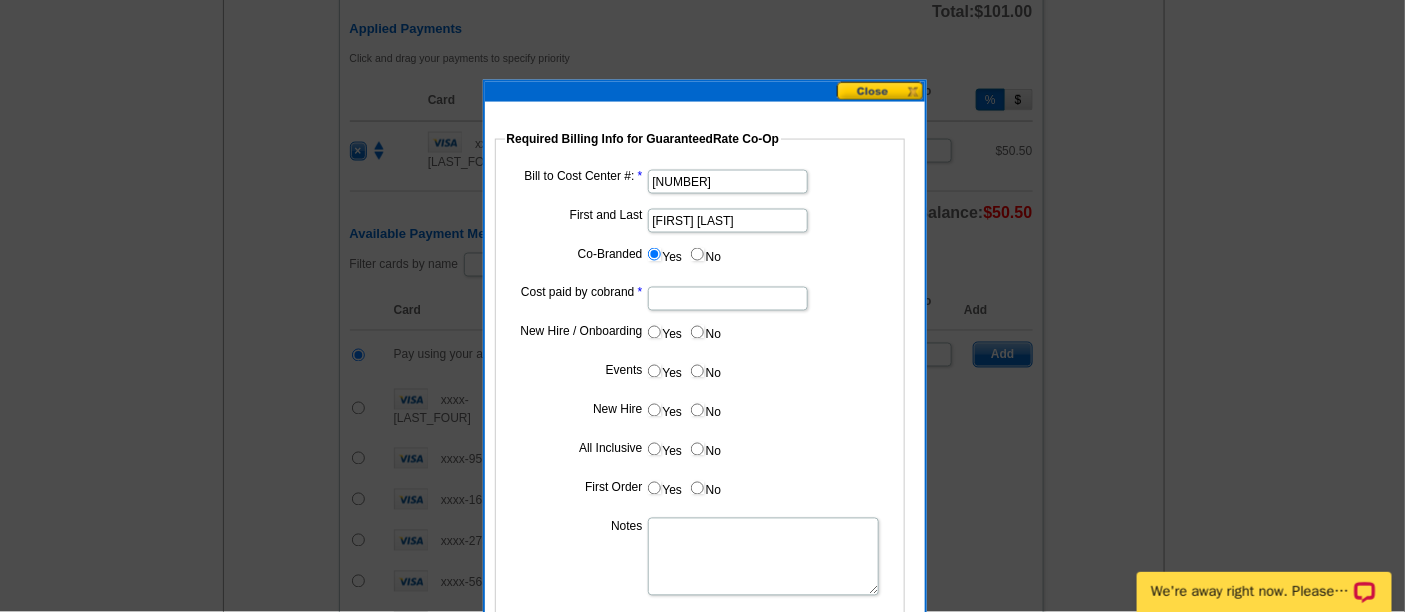 click on "Cost paid by cobrand" at bounding box center (728, 299) 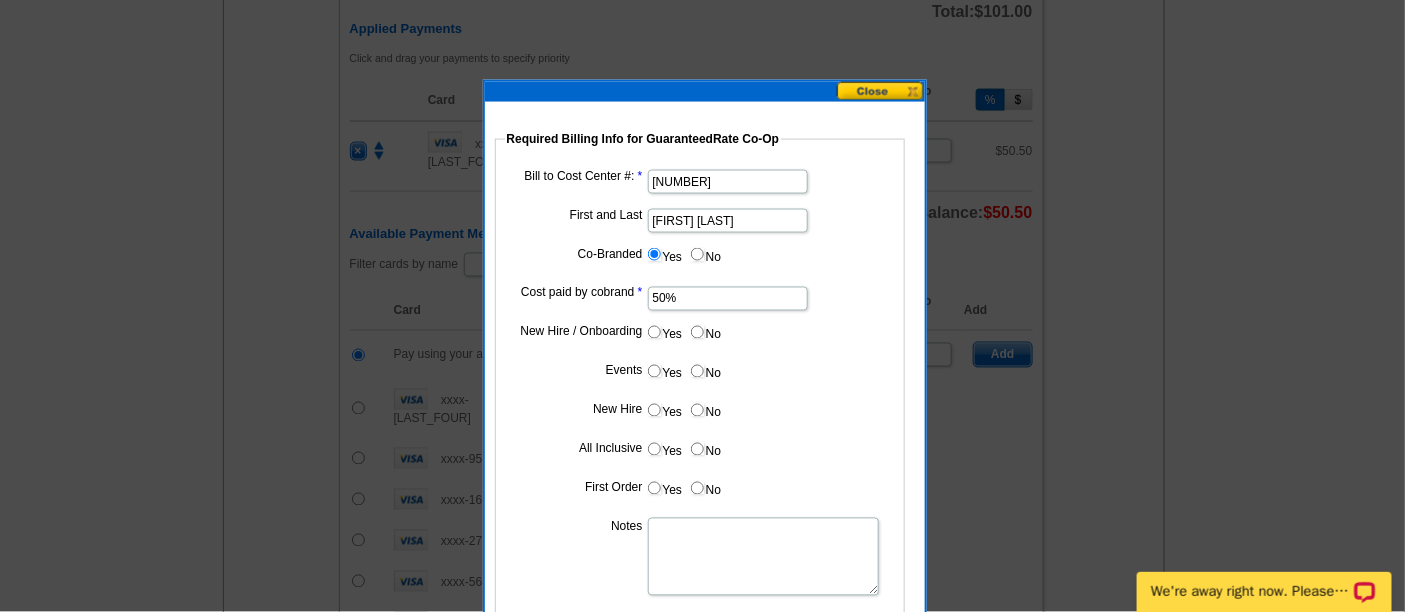 click on "No" at bounding box center [705, 332] 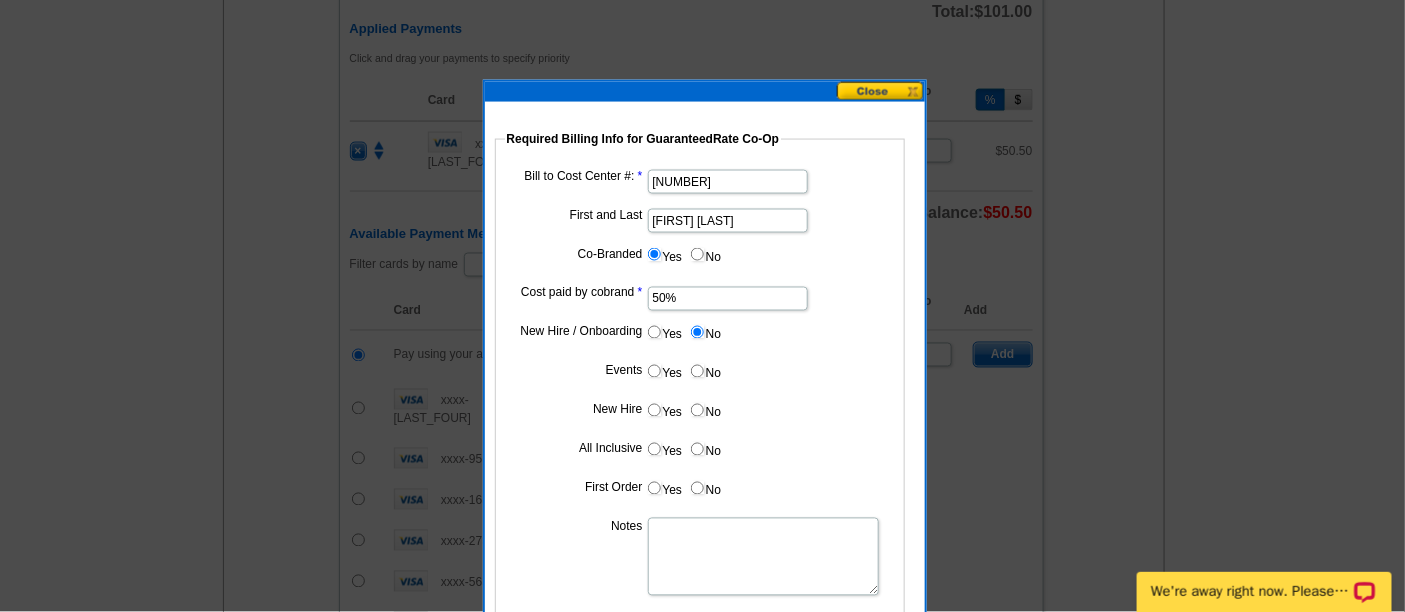click on "No" at bounding box center (705, 371) 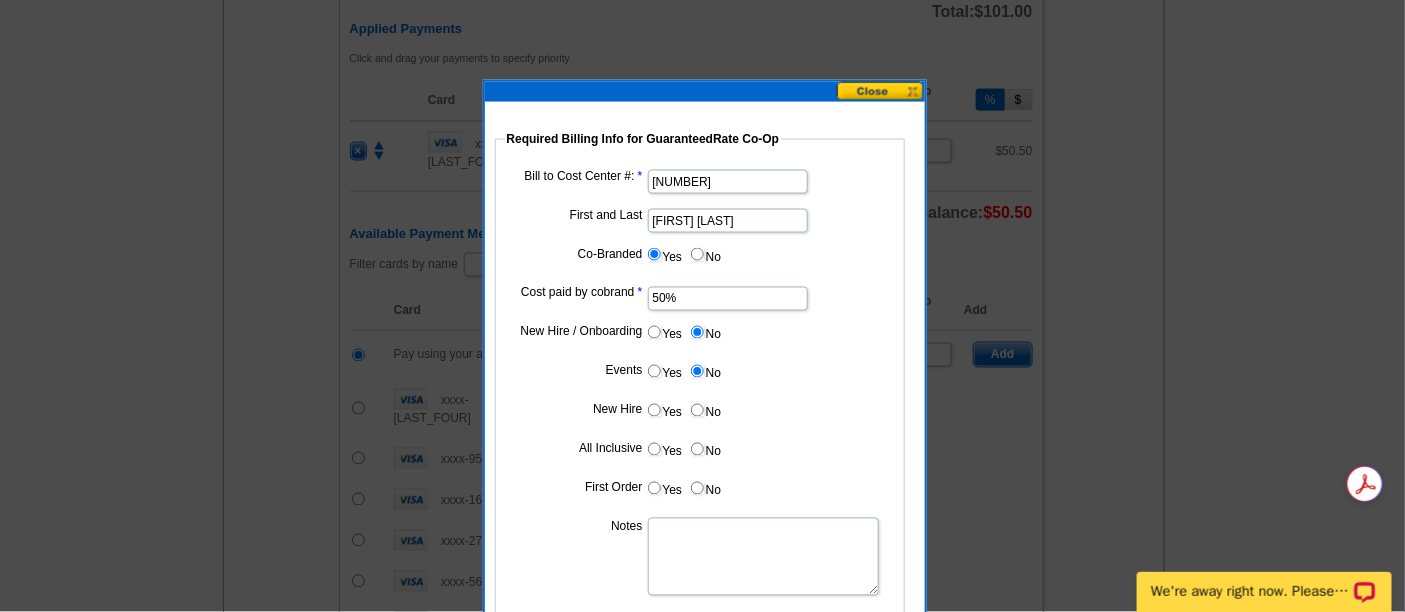 click on "No" at bounding box center (705, 410) 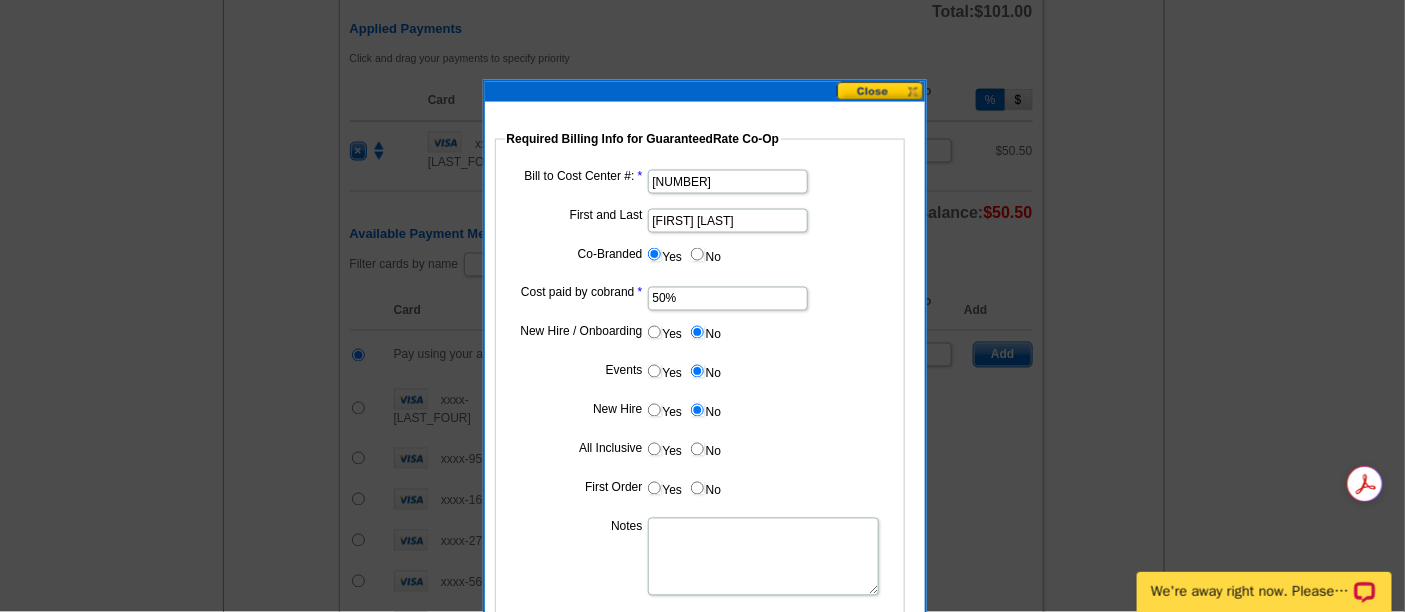 click on "No" at bounding box center (705, 449) 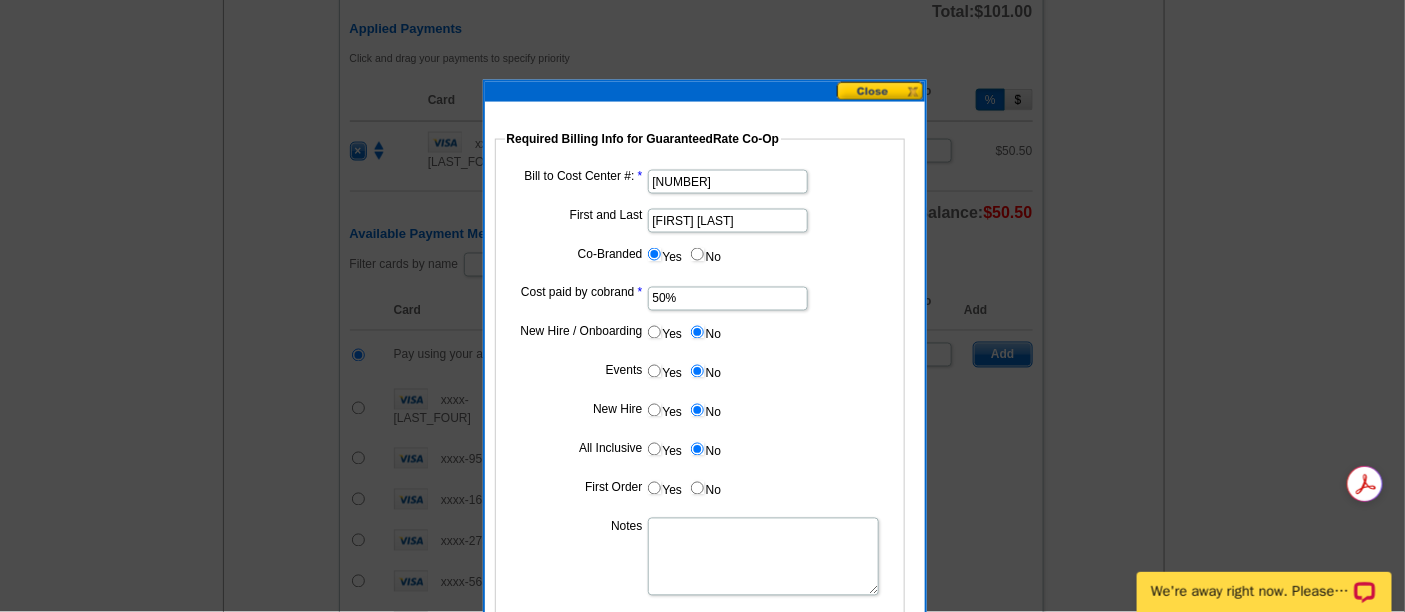 click on "No" at bounding box center [705, 488] 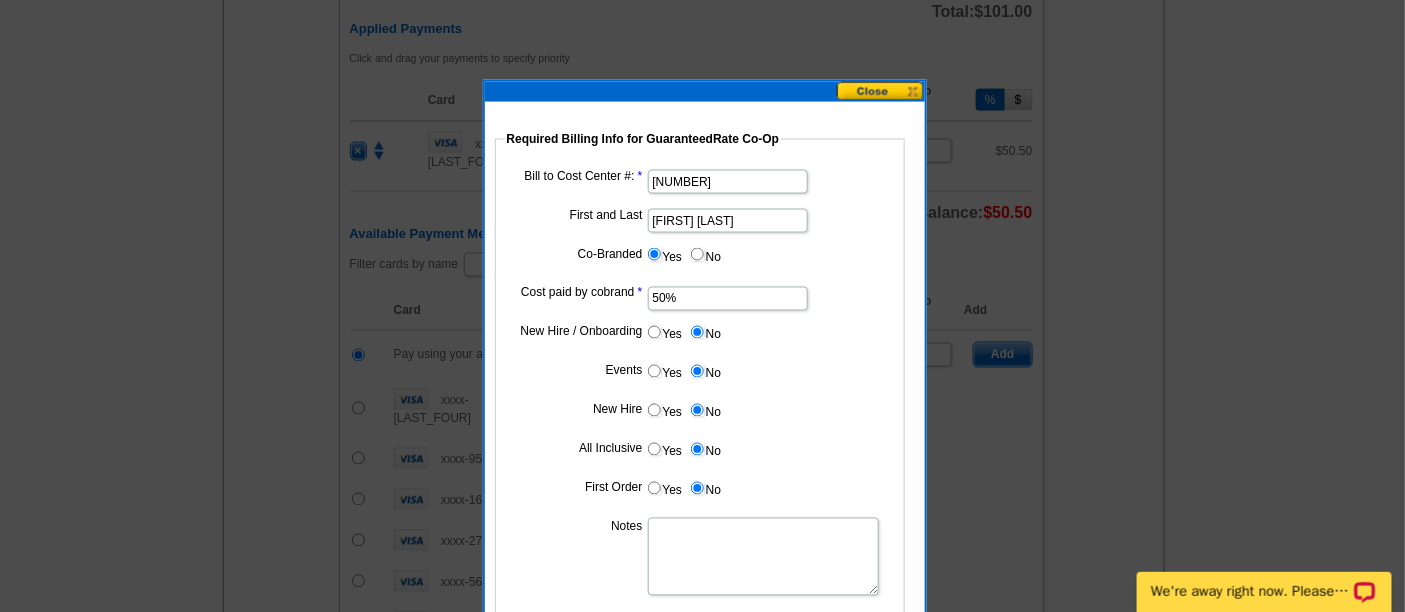 scroll, scrollTop: 1111, scrollLeft: 0, axis: vertical 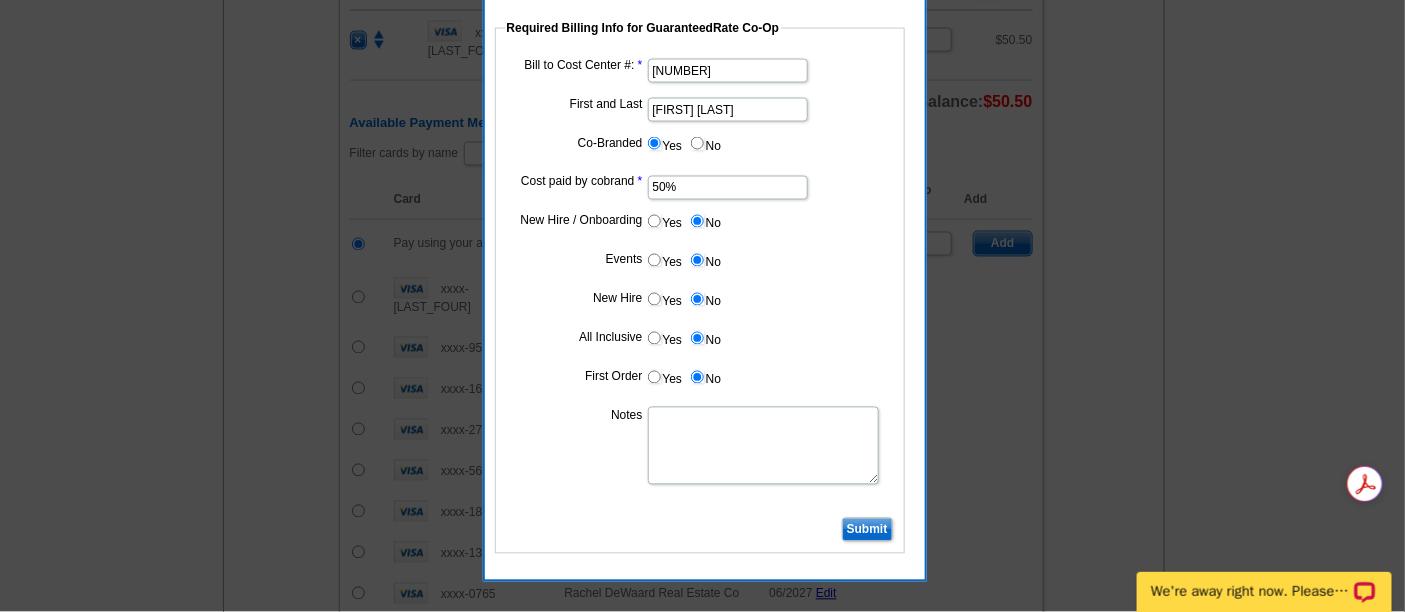 click on "Submit" at bounding box center (867, 530) 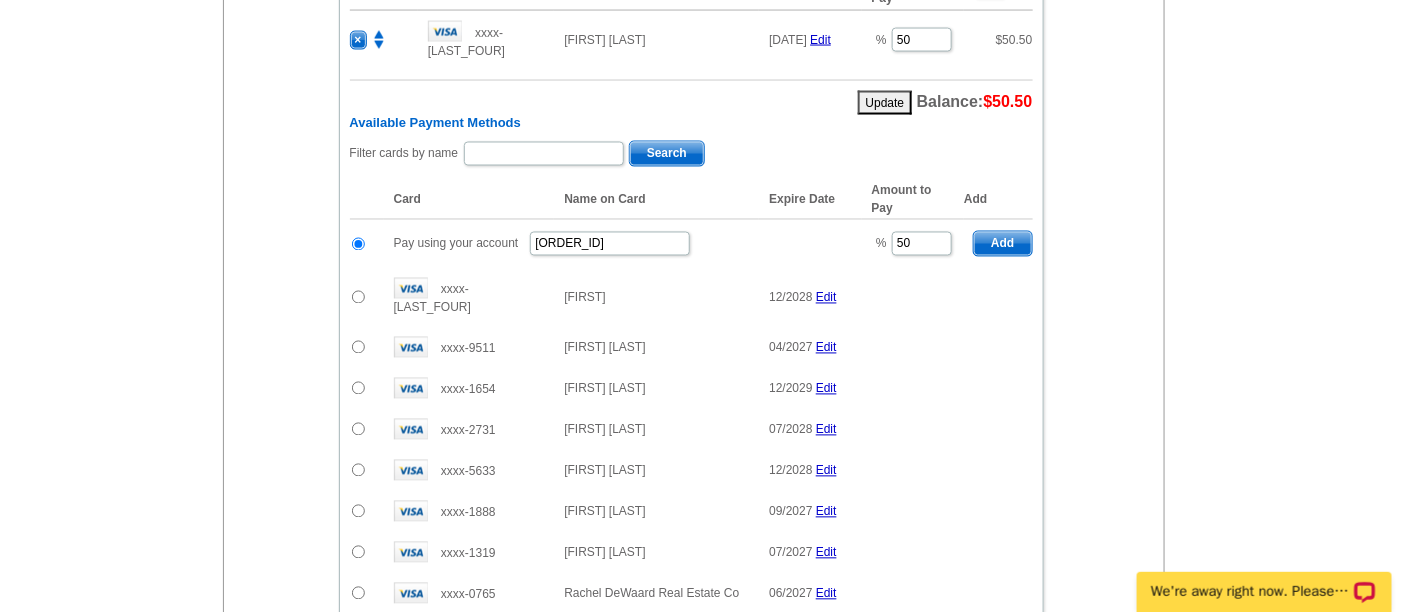 scroll, scrollTop: 1000, scrollLeft: 0, axis: vertical 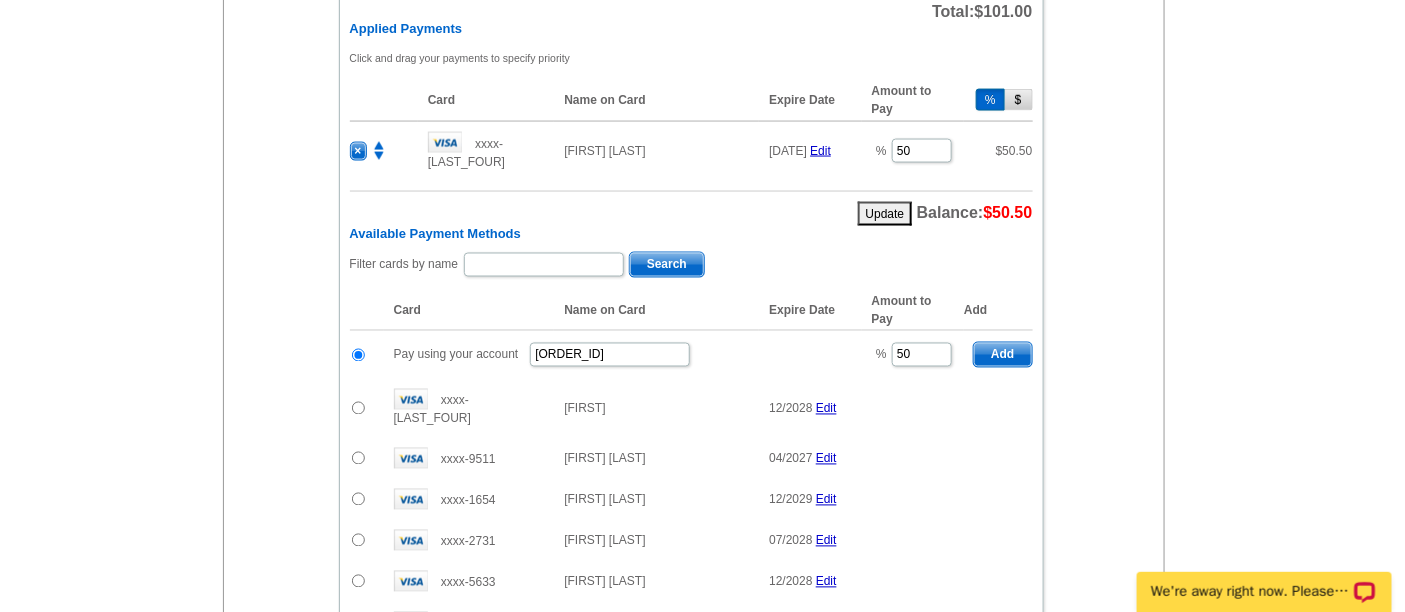 click on "Add" at bounding box center (1002, 355) 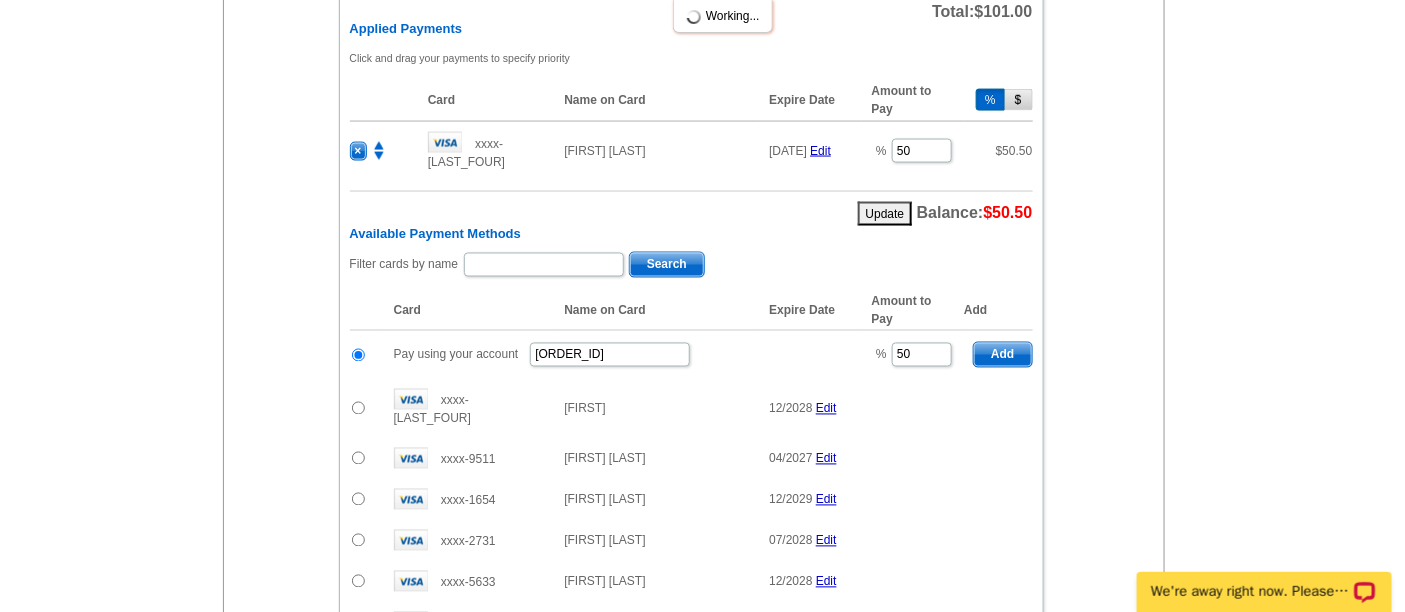 radio on "false" 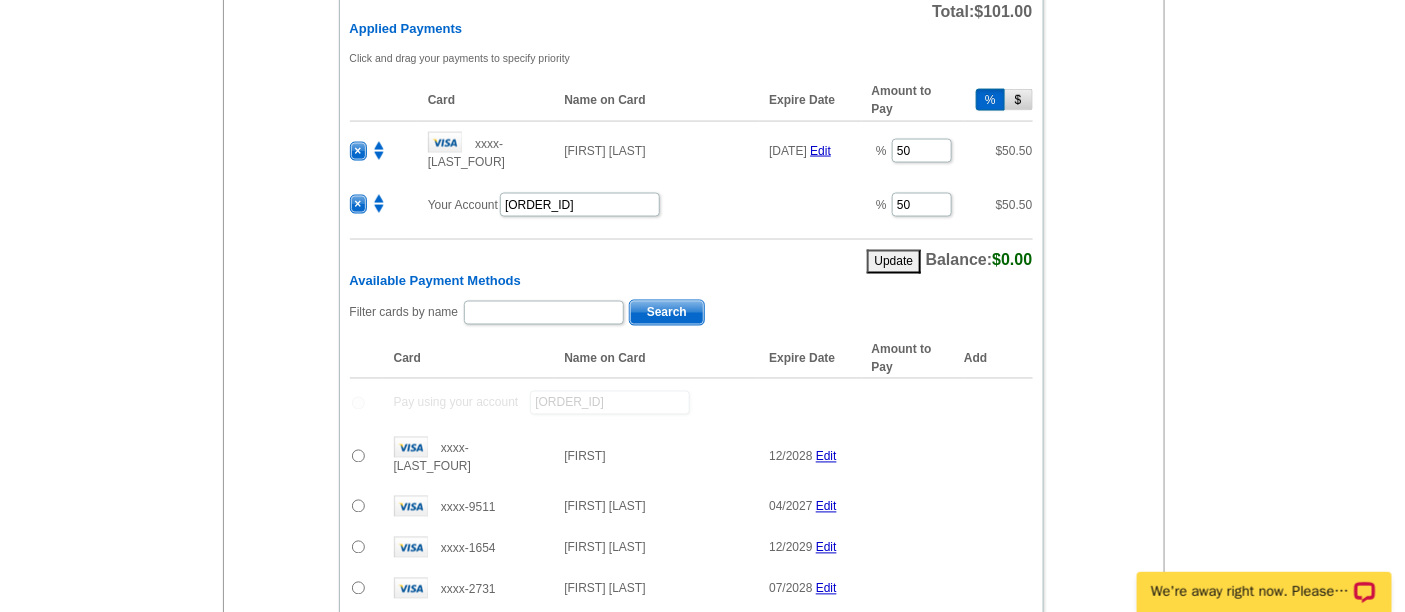 click on "Add Another Item
Checkout
Order Name:
My Order 2025-08-05
Save Order
Review your order
Learn more
Quantity
Description
100 100" at bounding box center (702, 172) 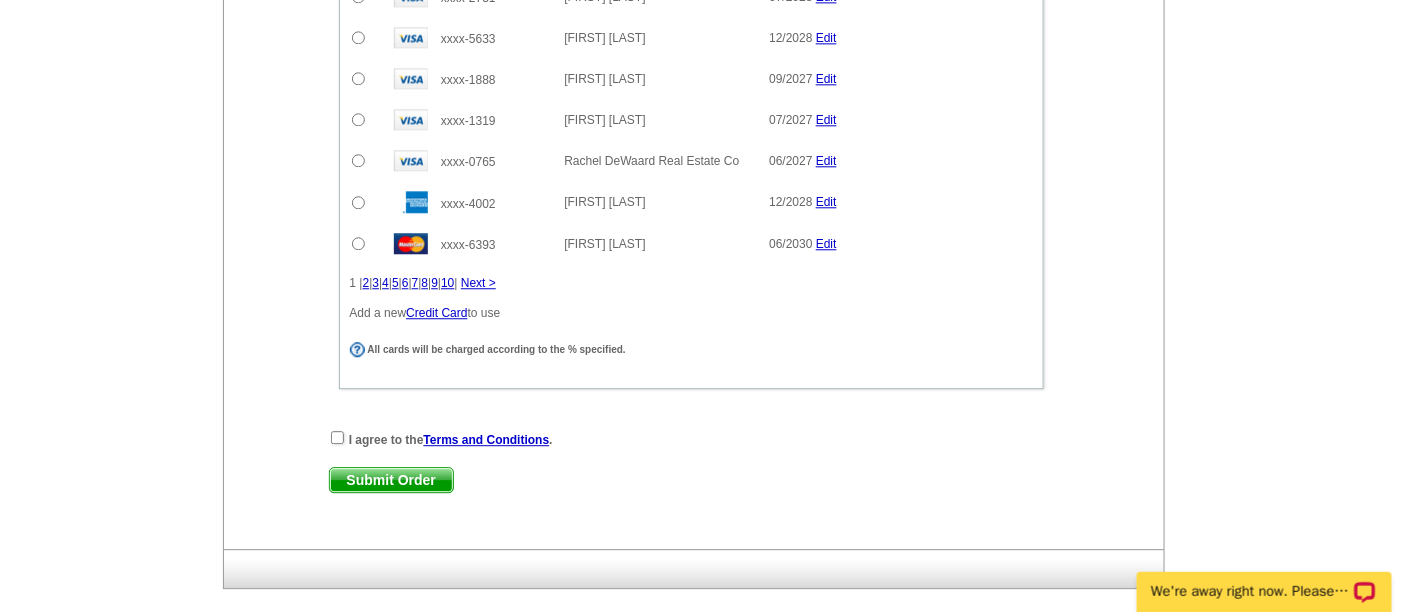 scroll, scrollTop: 1642, scrollLeft: 0, axis: vertical 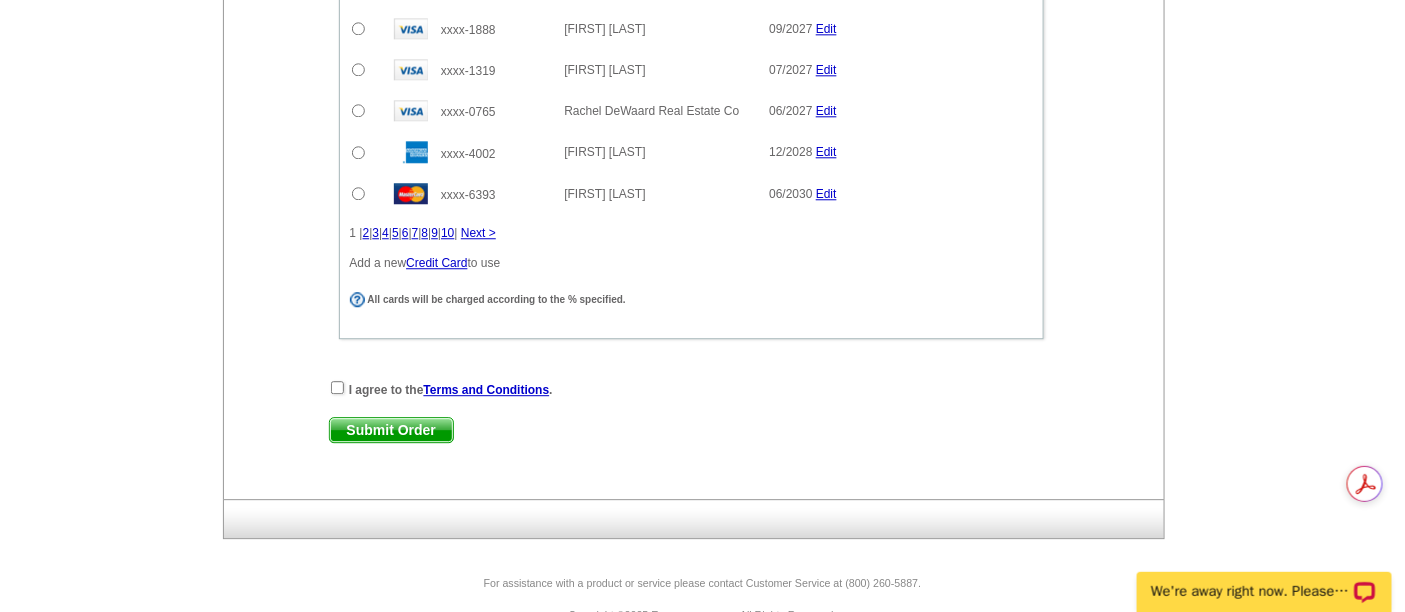 click on "I agree to the
Terms and Conditions
." at bounding box center (691, 389) 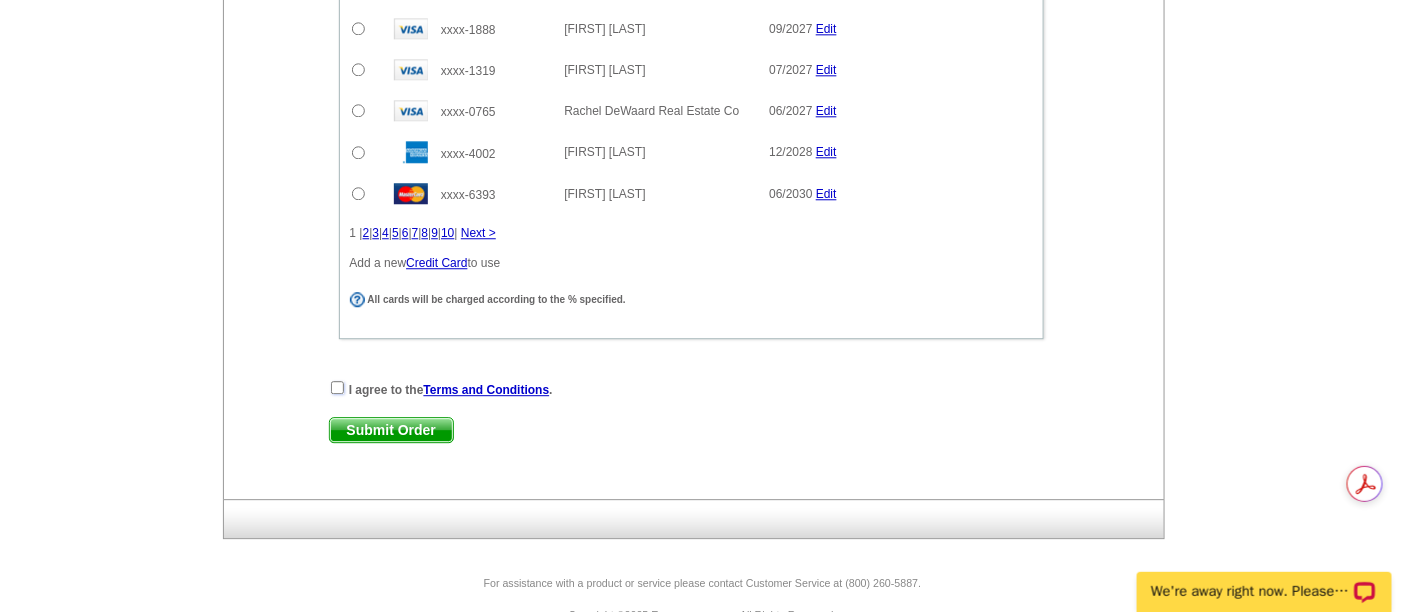 click at bounding box center (337, 387) 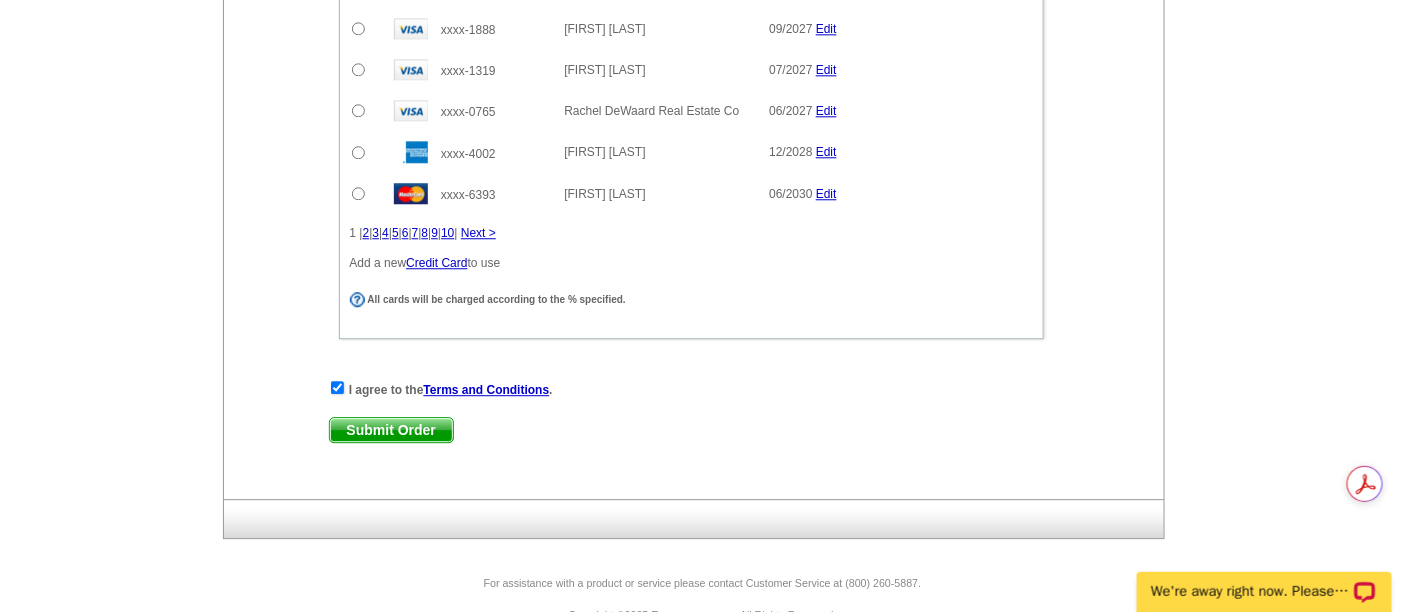 click on "Add Another Item
Checkout
Order Name:
My Order 2025-08-05
Save Order
Review your order
Learn more
Quantity
Description
100 100" at bounding box center (702, -470) 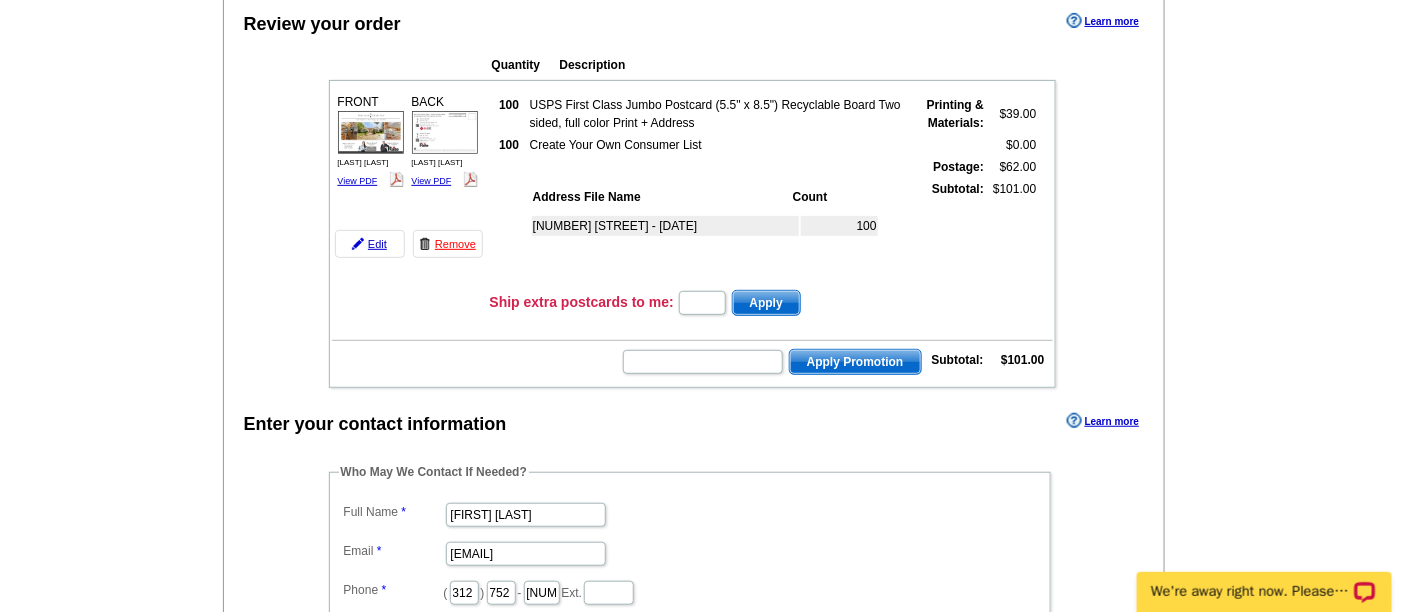 scroll, scrollTop: 0, scrollLeft: 0, axis: both 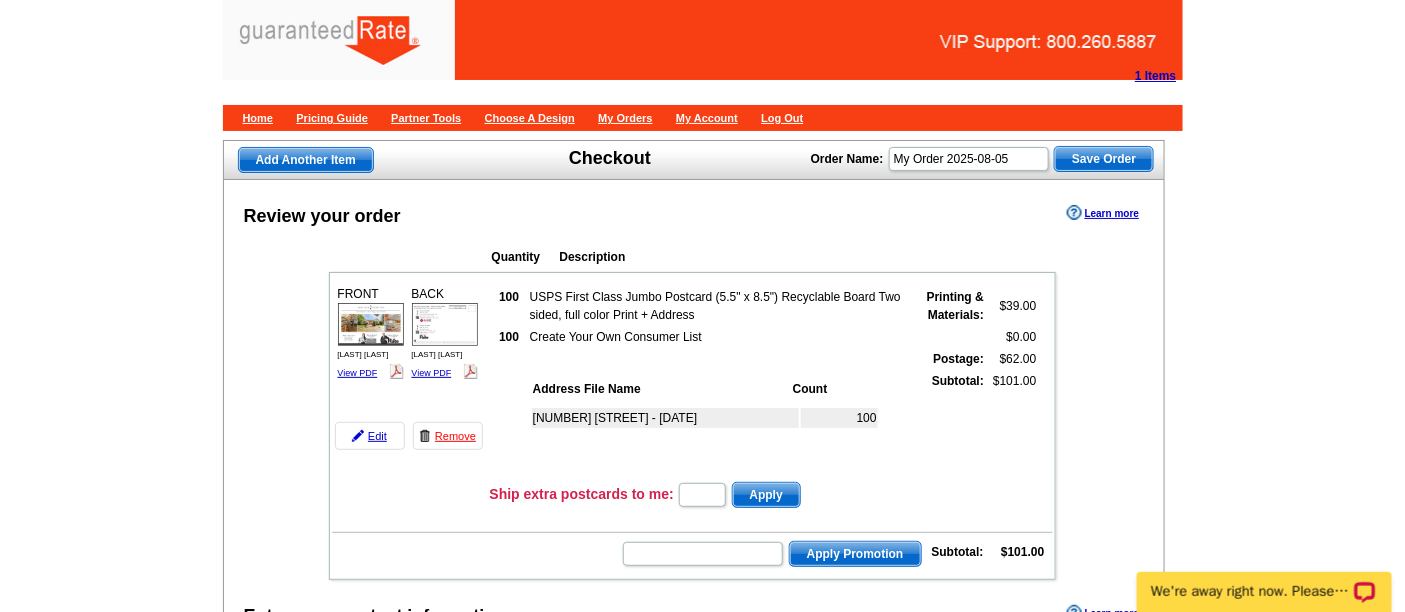 click on "Add Another Item
Checkout
Order Name:
My Order 2025-08-05
Save Order
Review your order
Learn more
Quantity
Description
100 100" at bounding box center [702, 1172] 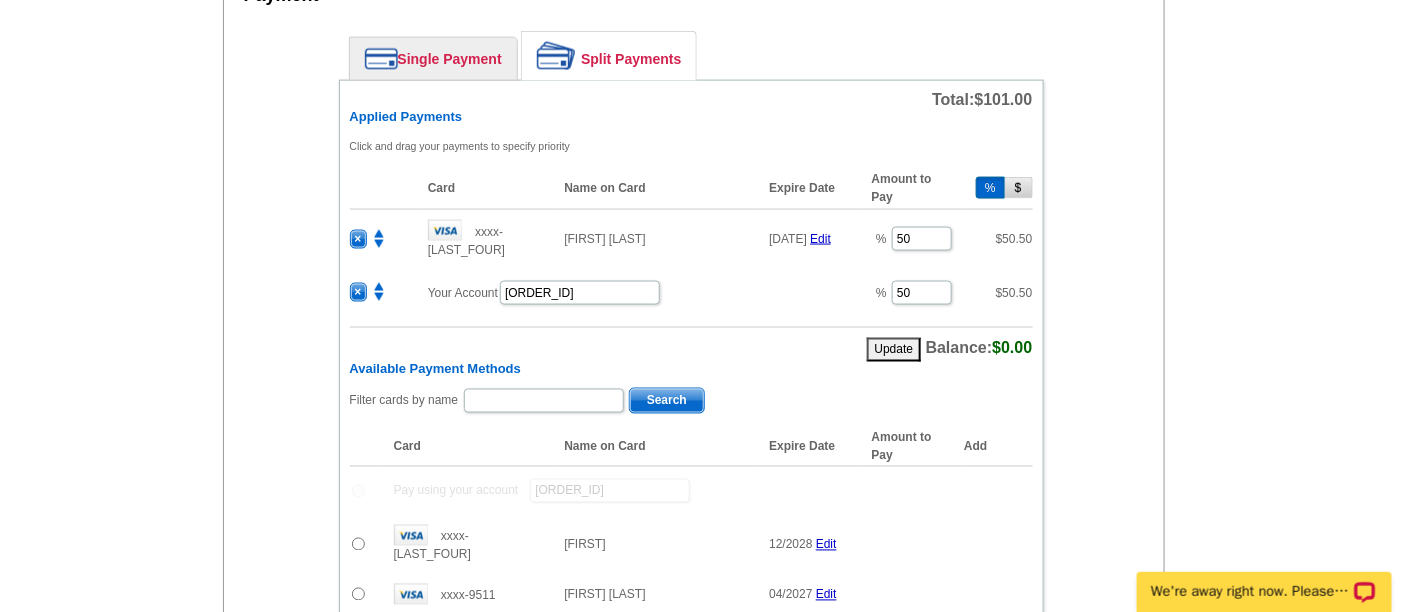 scroll, scrollTop: 888, scrollLeft: 0, axis: vertical 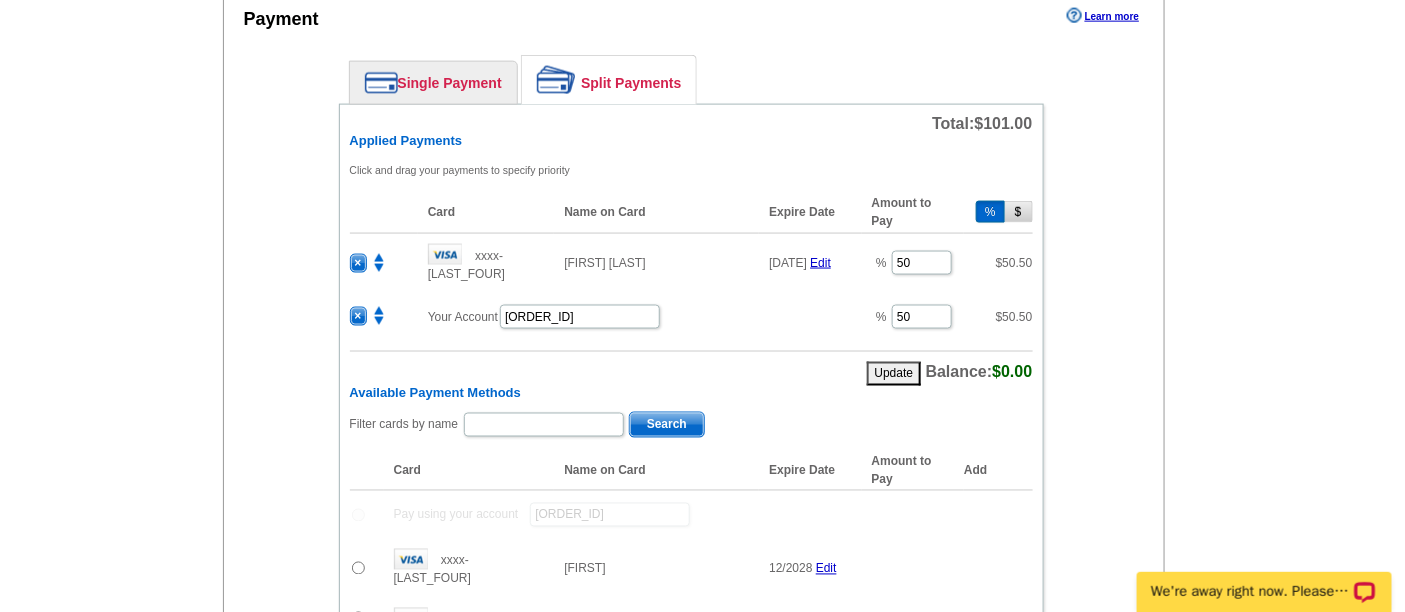 click on "Add Another Item
Checkout
Order Name:
My Order 2025-08-05
Save Order
Review your order
Learn more
Quantity
Description
100 $39.00 100" at bounding box center (703, 272) 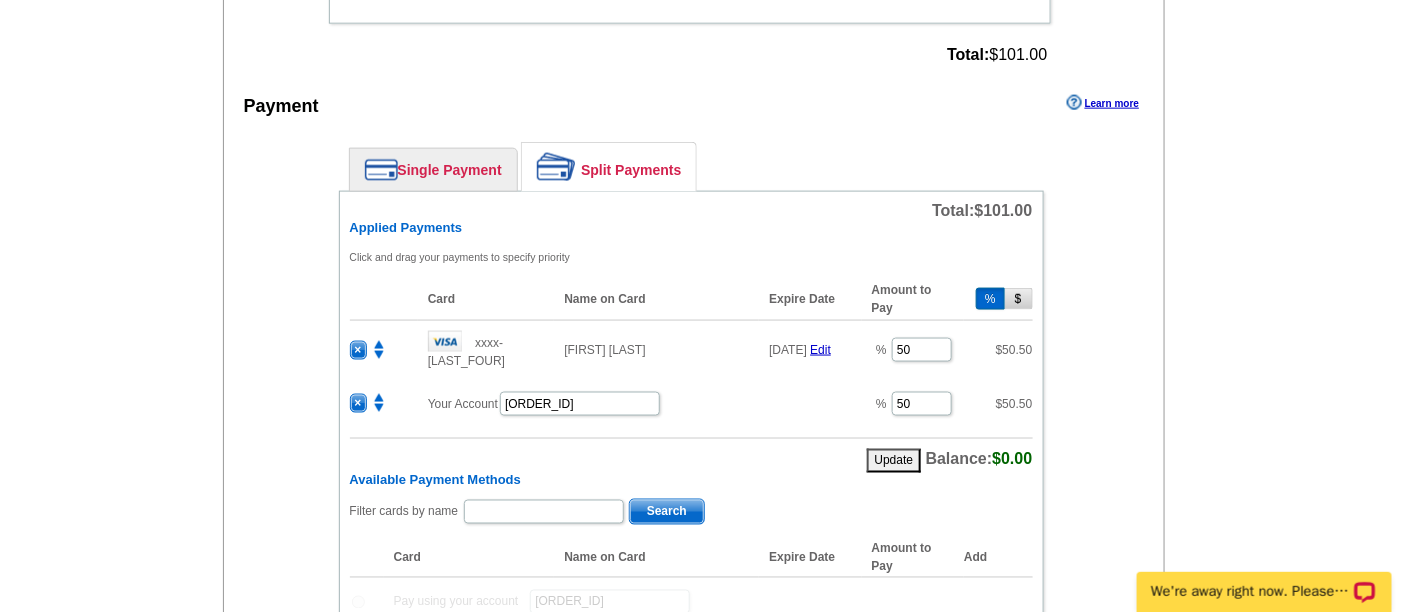 scroll, scrollTop: 777, scrollLeft: 0, axis: vertical 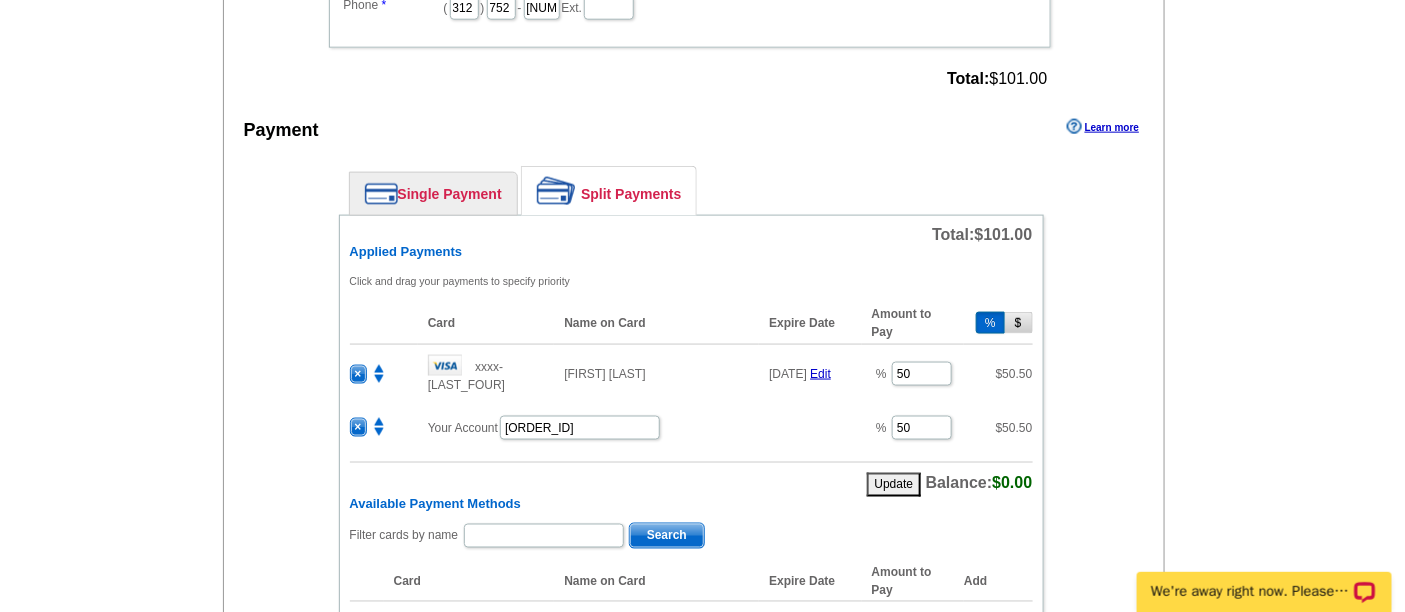 click on "Single Payment
Split Payments
Pay Using Your Account
Pay using your account
Pay using one of your saved credit cards.
Filter cards by name
Search
Card
Add % %" at bounding box center [691, 690] 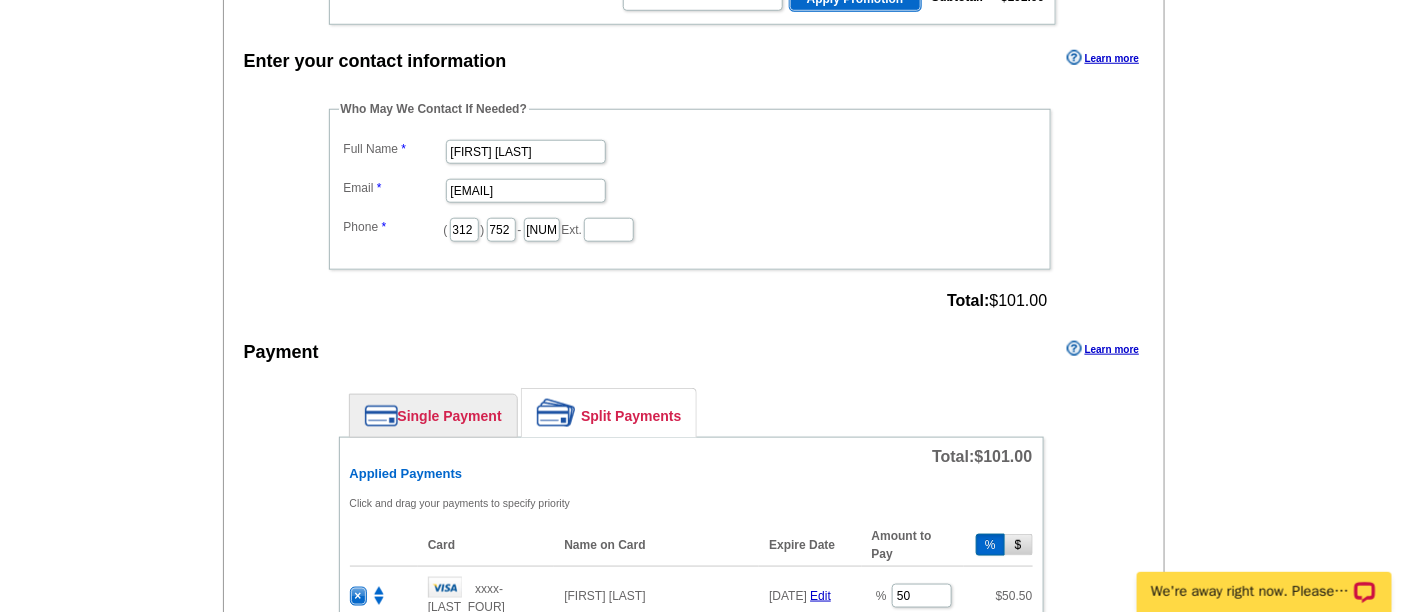 click on "Payment" at bounding box center (281, 352) 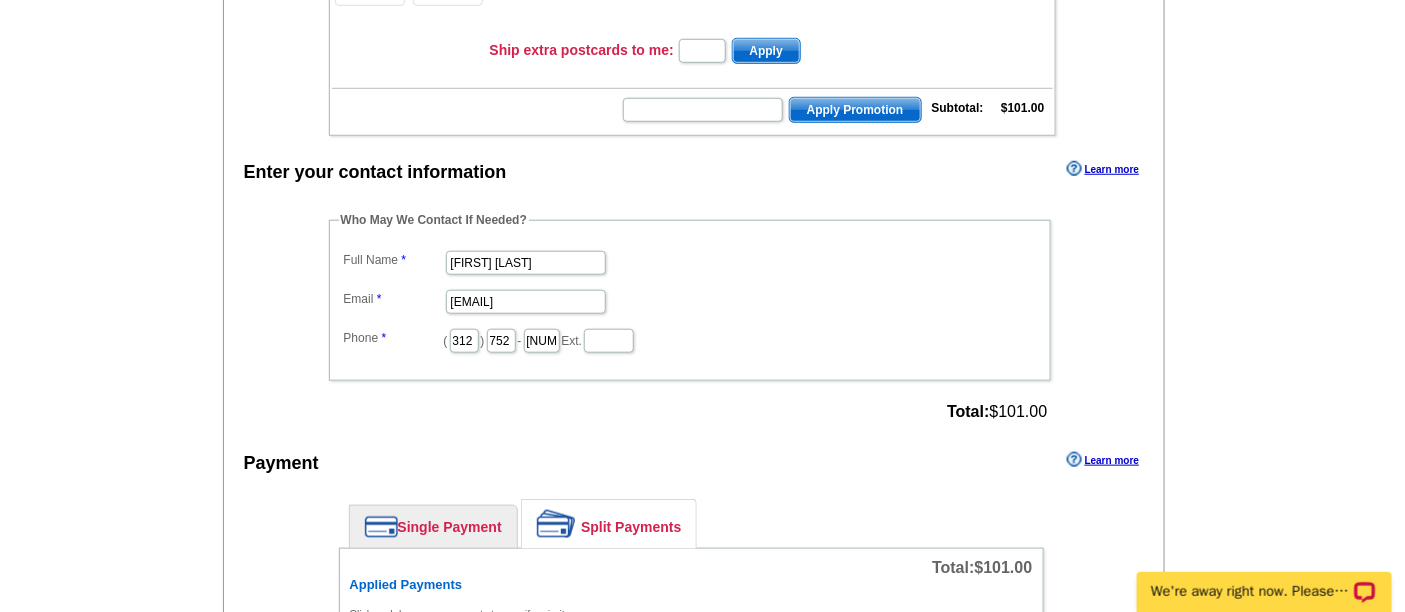 click on "Enter your contact information
Learn more
Who May We Contact If Needed?
Full Name
Andrew Mayszak
Email
andrew.mayszak@rate.com
Phone
( 312 )  752  -  1049  Ext.
Total:  $101.00
Payment
Learn more
Single Payment
Split Payments
Pay Using Your Account
Pay using your account" at bounding box center [694, 926] 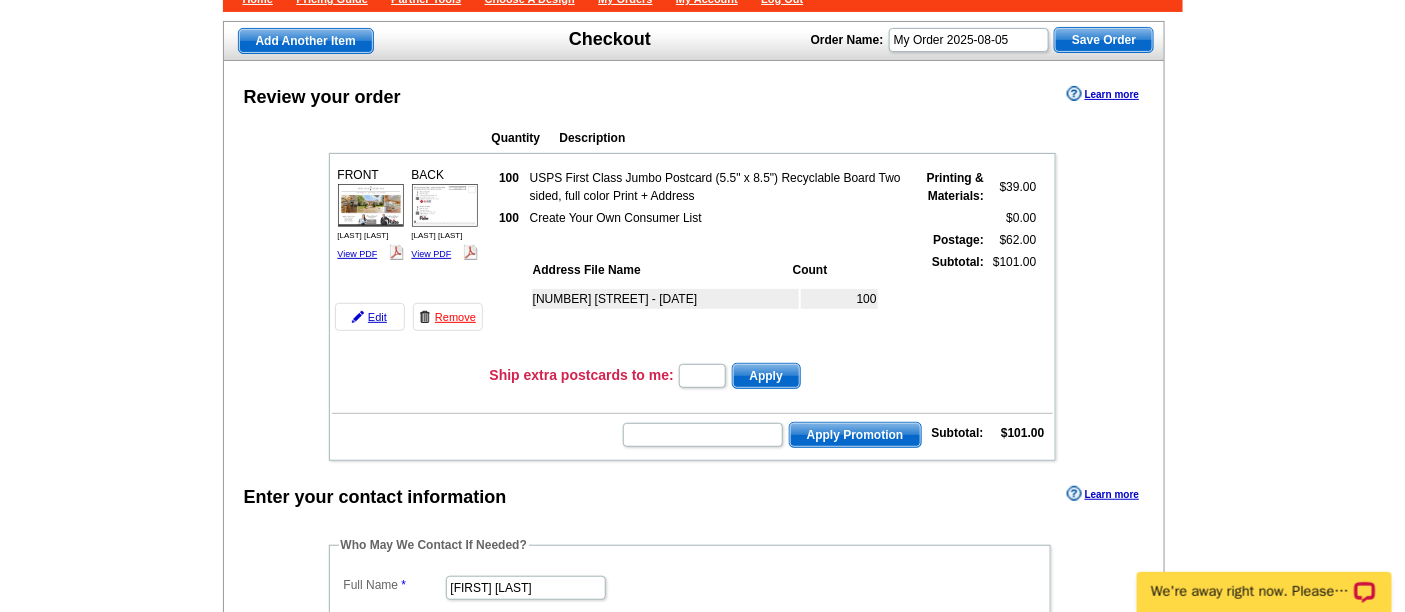 scroll, scrollTop: 111, scrollLeft: 0, axis: vertical 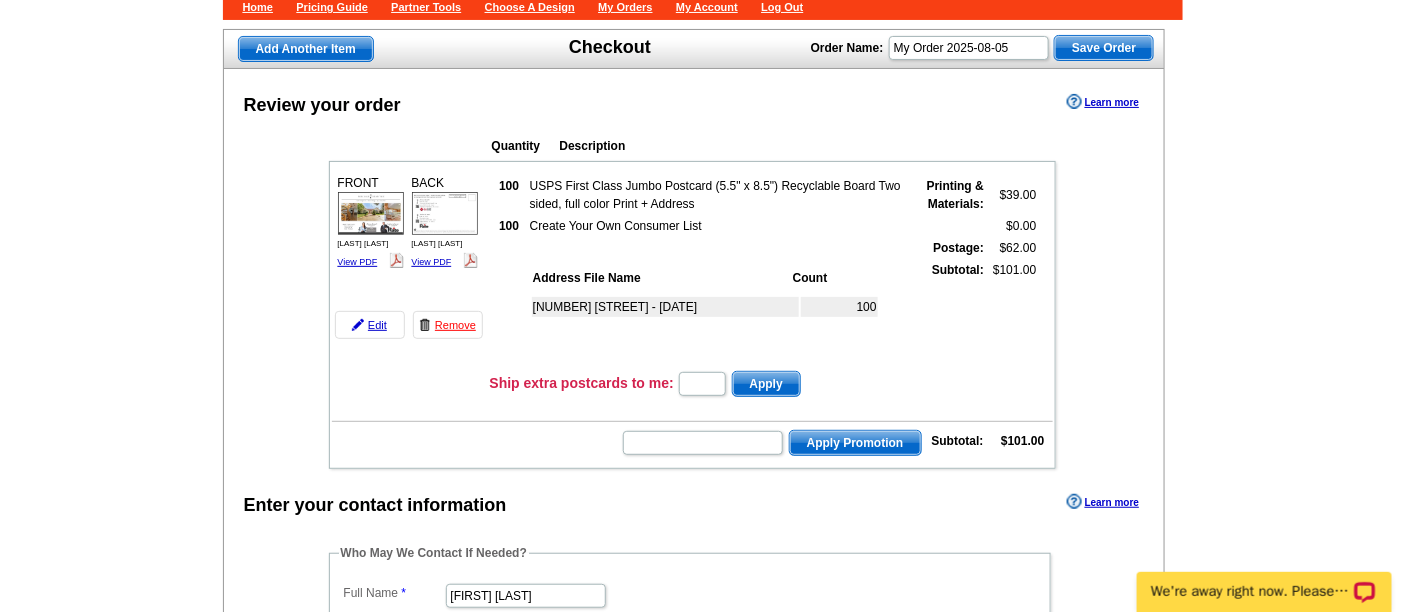 click on "Review your order
Learn more
Quantity
Description
FRONT
100" at bounding box center (694, 1049) 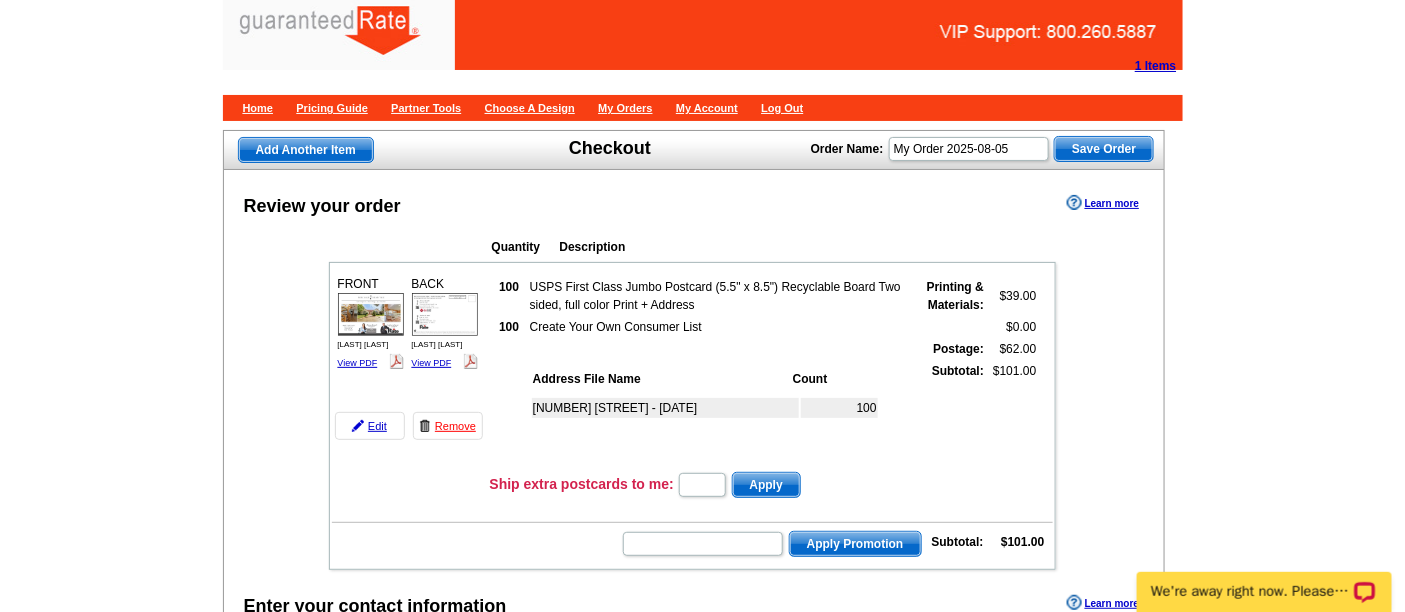 click on "Review your order
Learn more
Quantity
Description
FRONT
100" at bounding box center [694, 1150] 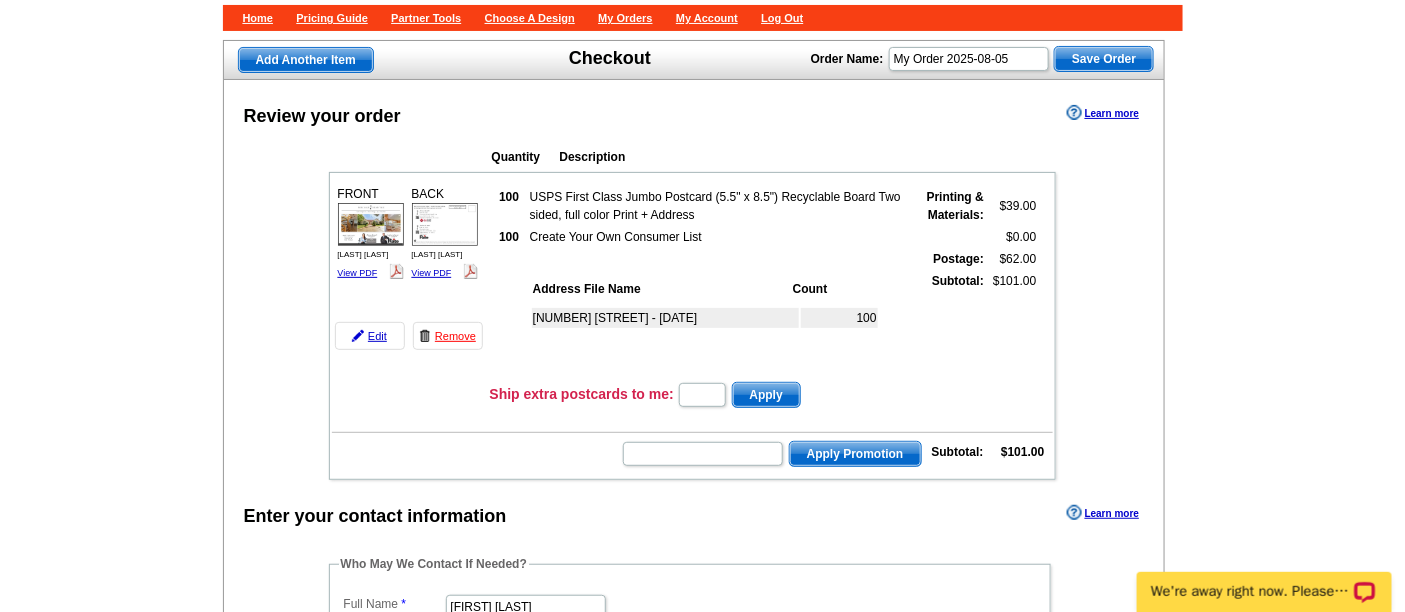 scroll, scrollTop: 111, scrollLeft: 0, axis: vertical 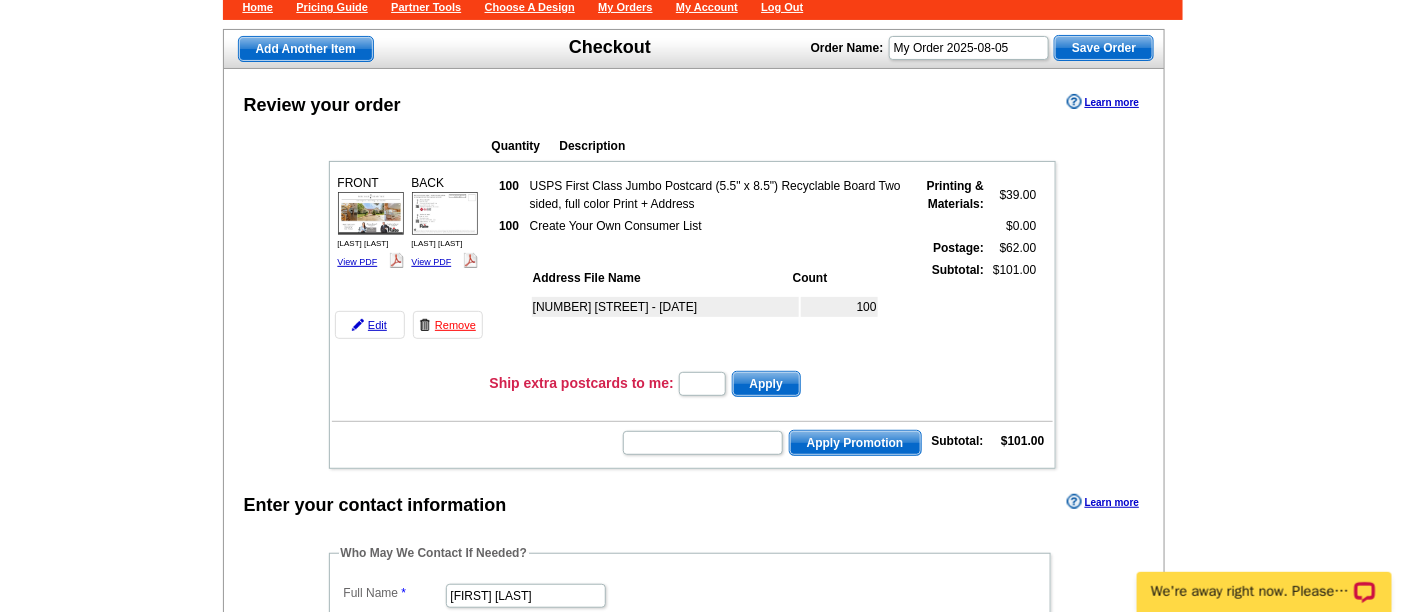 click on "Review your order
Learn more
Quantity
Description
FRONT
100" at bounding box center (694, 1049) 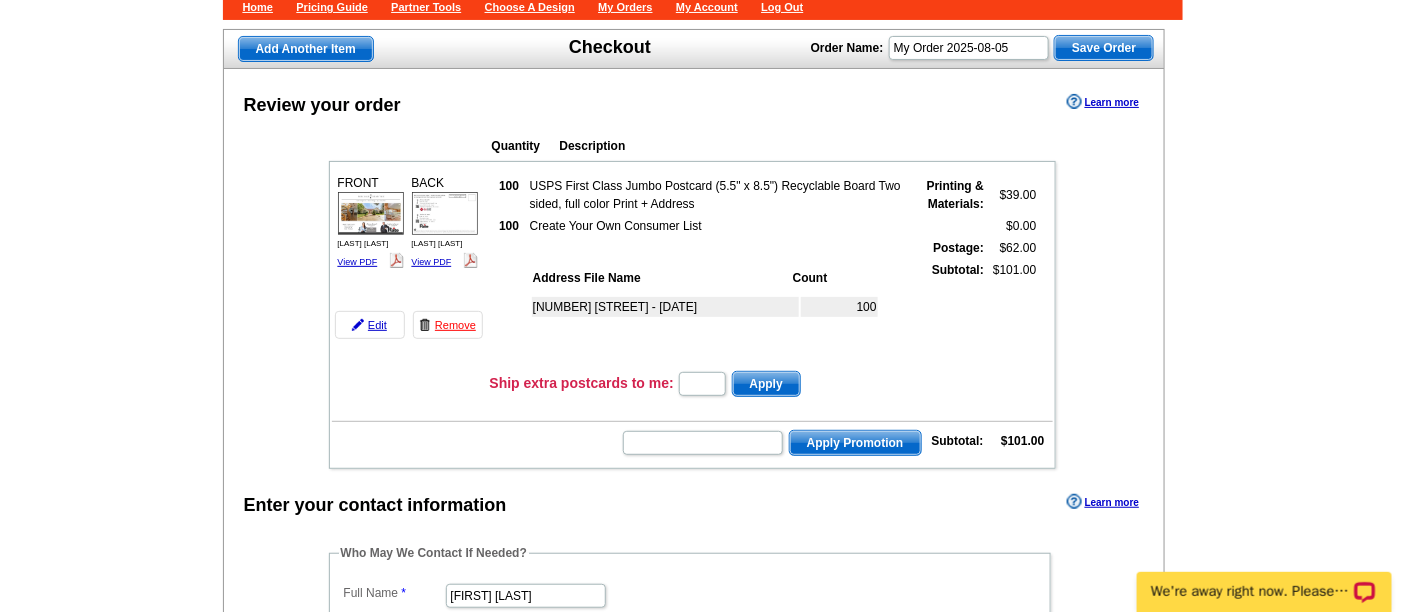 click on "Review your order
Learn more
Quantity
Description
FRONT
100" at bounding box center (694, 1049) 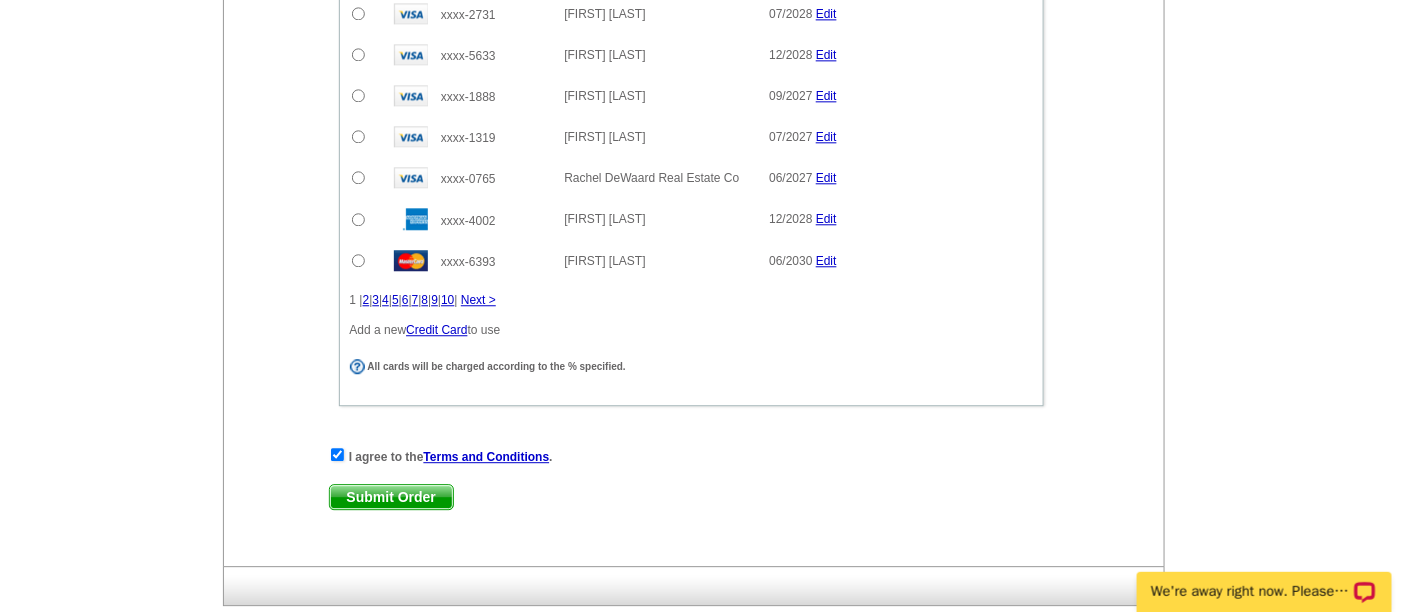 scroll, scrollTop: 1642, scrollLeft: 0, axis: vertical 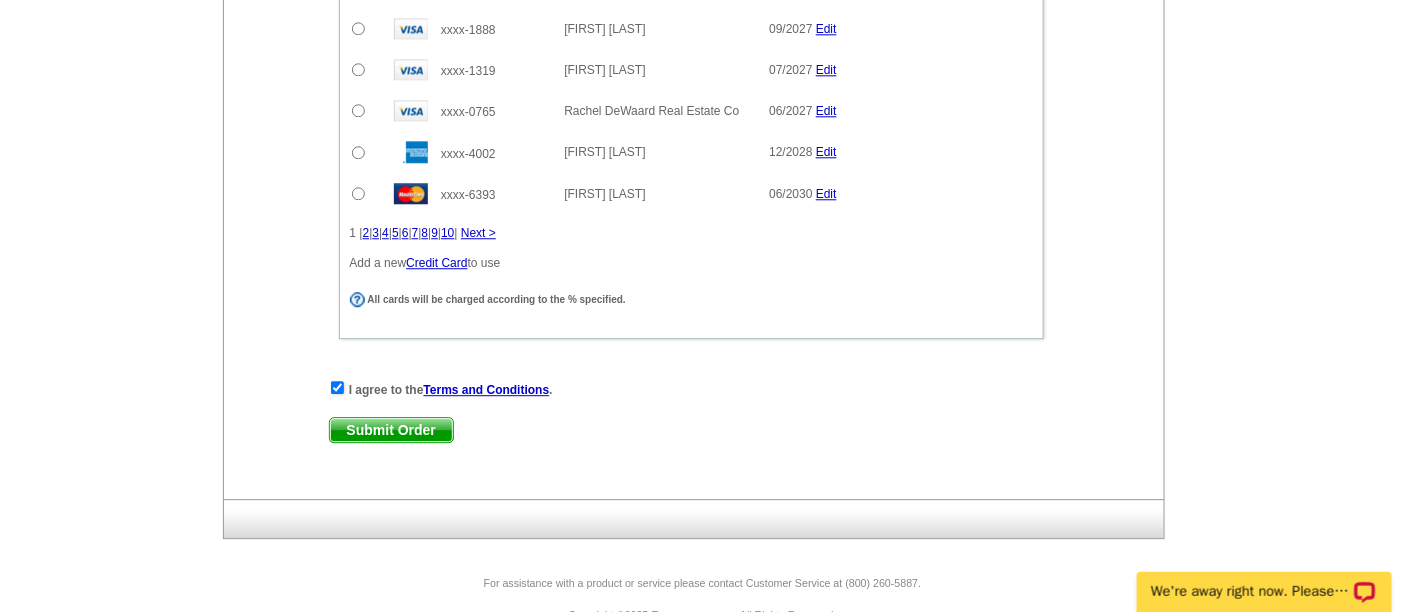 click on "Add Another Item
Checkout
Order Name:
My Order 2025-08-05
Save Order
Review your order
Learn more
Quantity
Description
100 100" at bounding box center [702, -470] 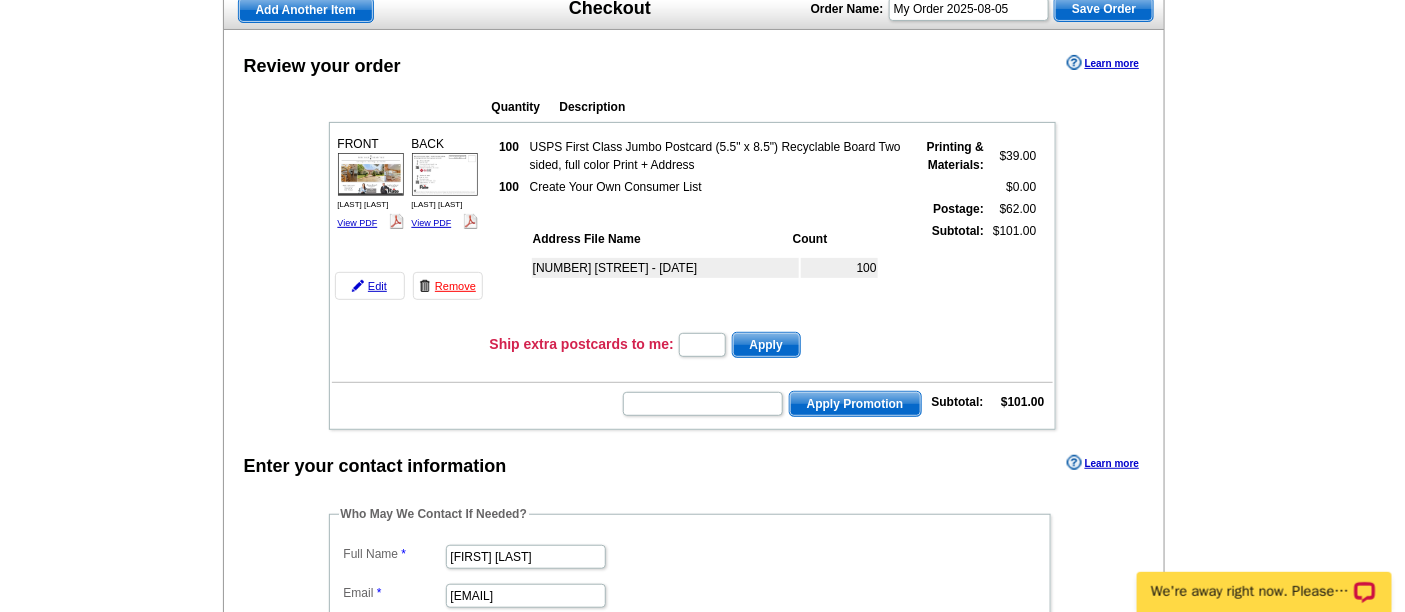 scroll, scrollTop: 87, scrollLeft: 0, axis: vertical 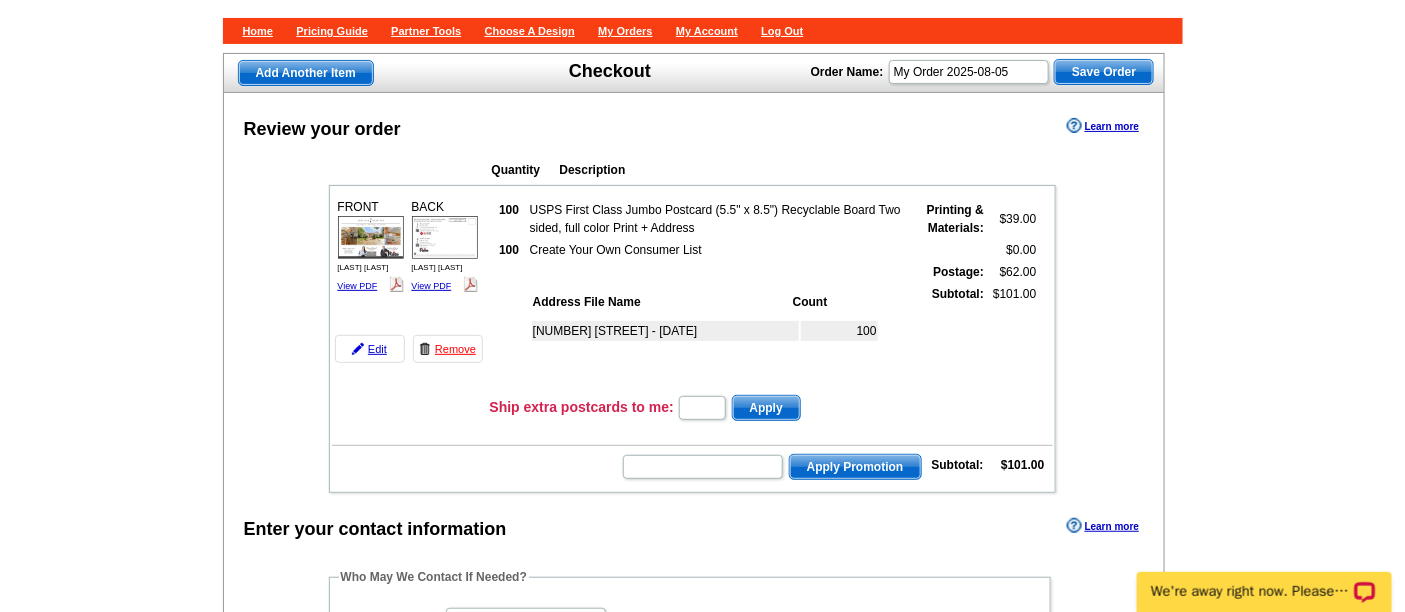 click on "Add Another Item
Checkout
Order Name:
My Order 2025-08-05
Save Order
Review your order
Learn more
Quantity
Description
100 100" at bounding box center [702, 1085] 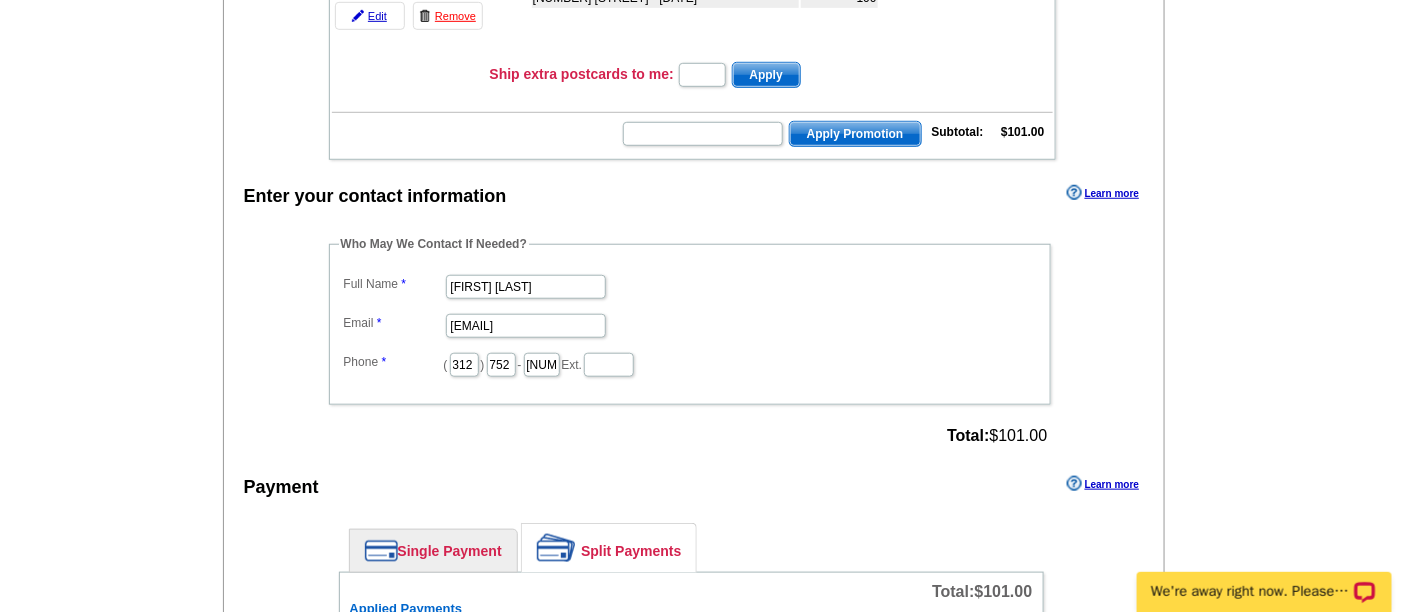 scroll, scrollTop: 87, scrollLeft: 0, axis: vertical 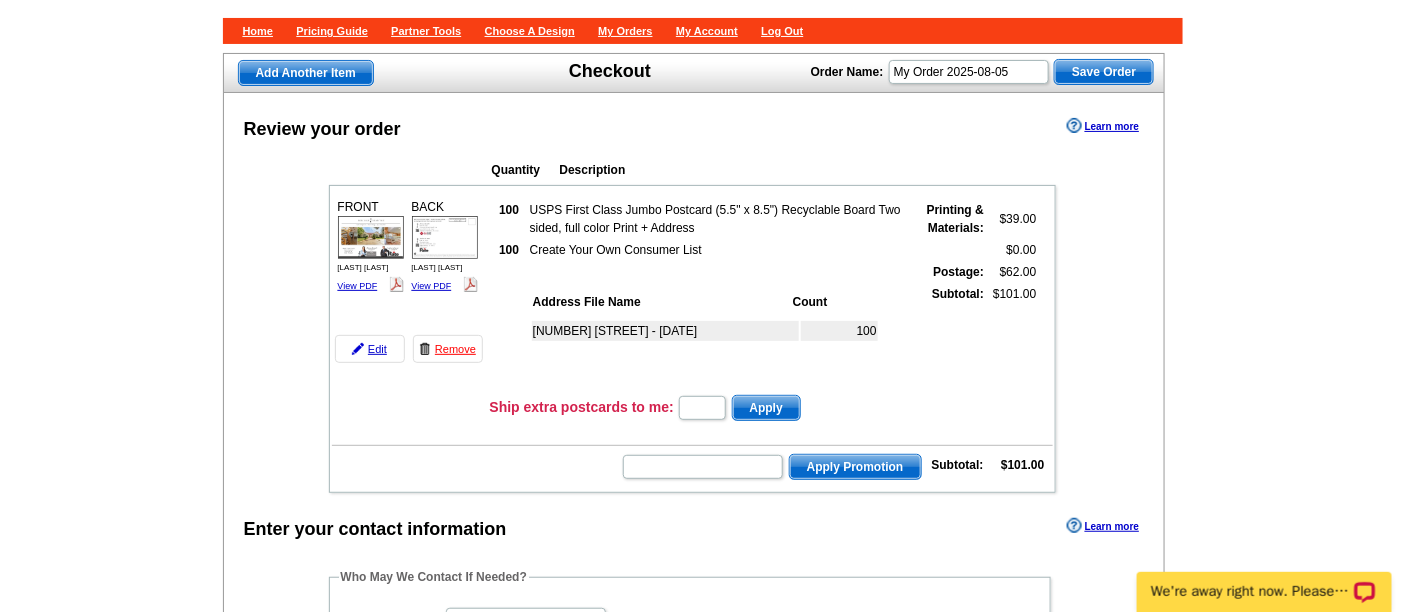 click on "Review your order
Learn more
Quantity
Description
FRONT
100" at bounding box center (694, 1073) 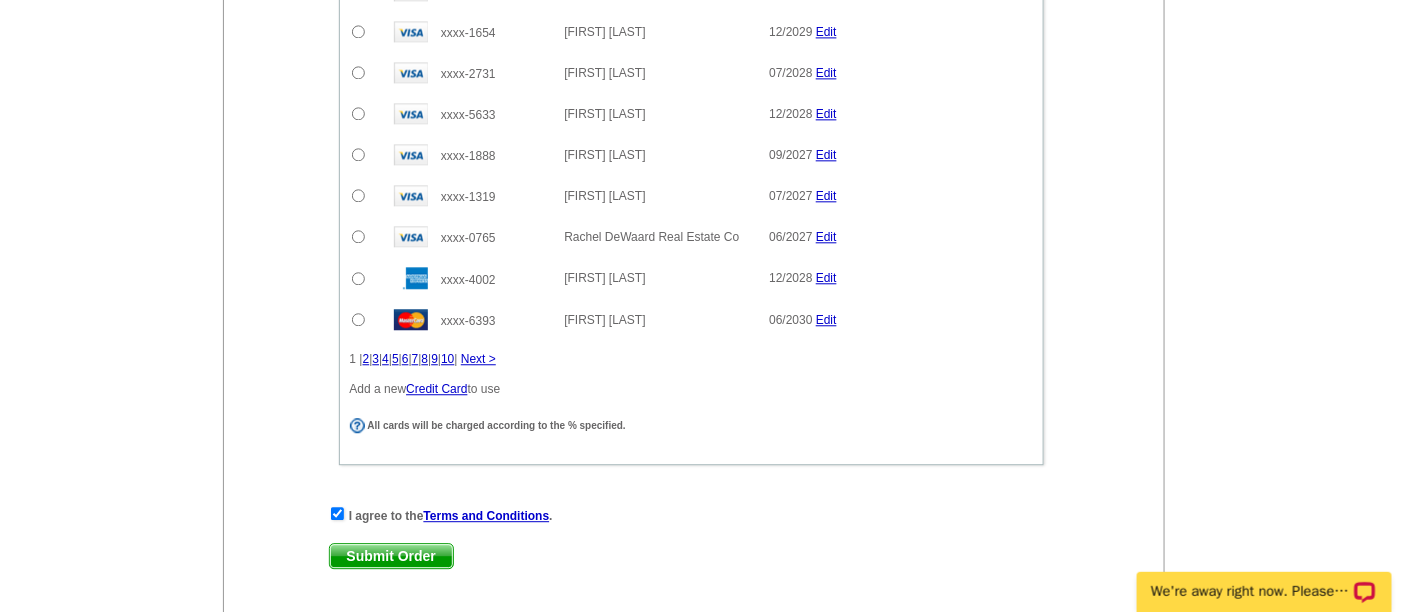 scroll, scrollTop: 1642, scrollLeft: 0, axis: vertical 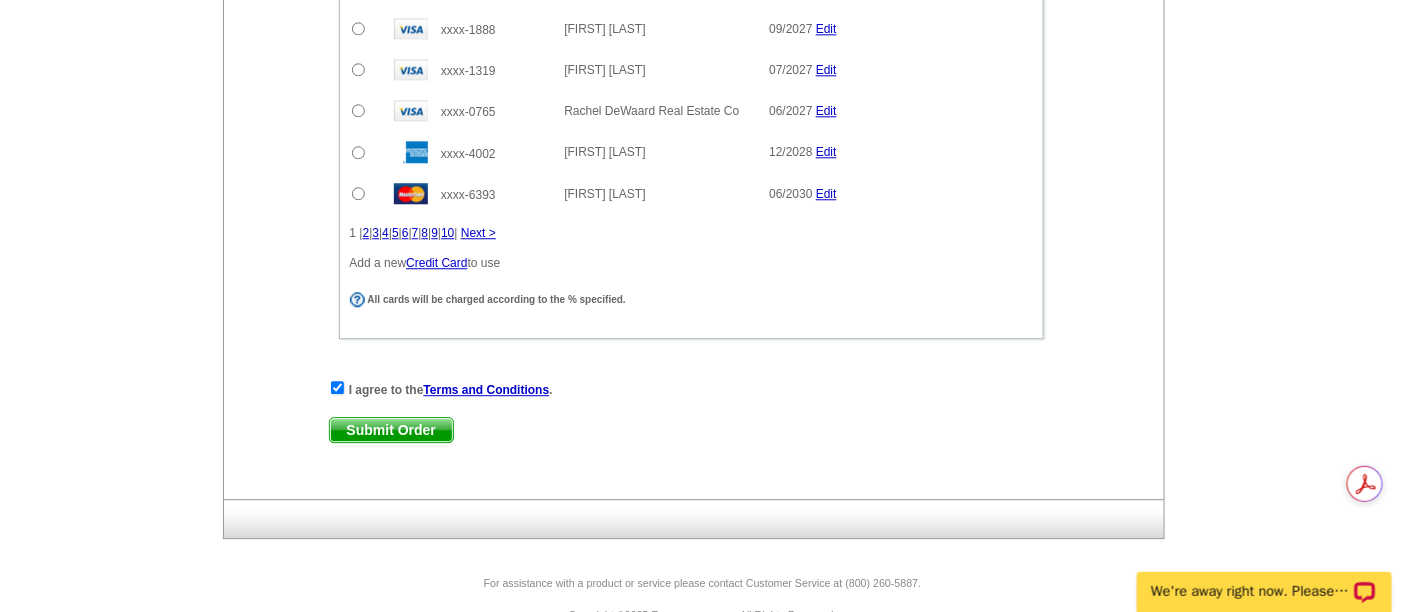 click on "Submit Order" at bounding box center [391, 430] 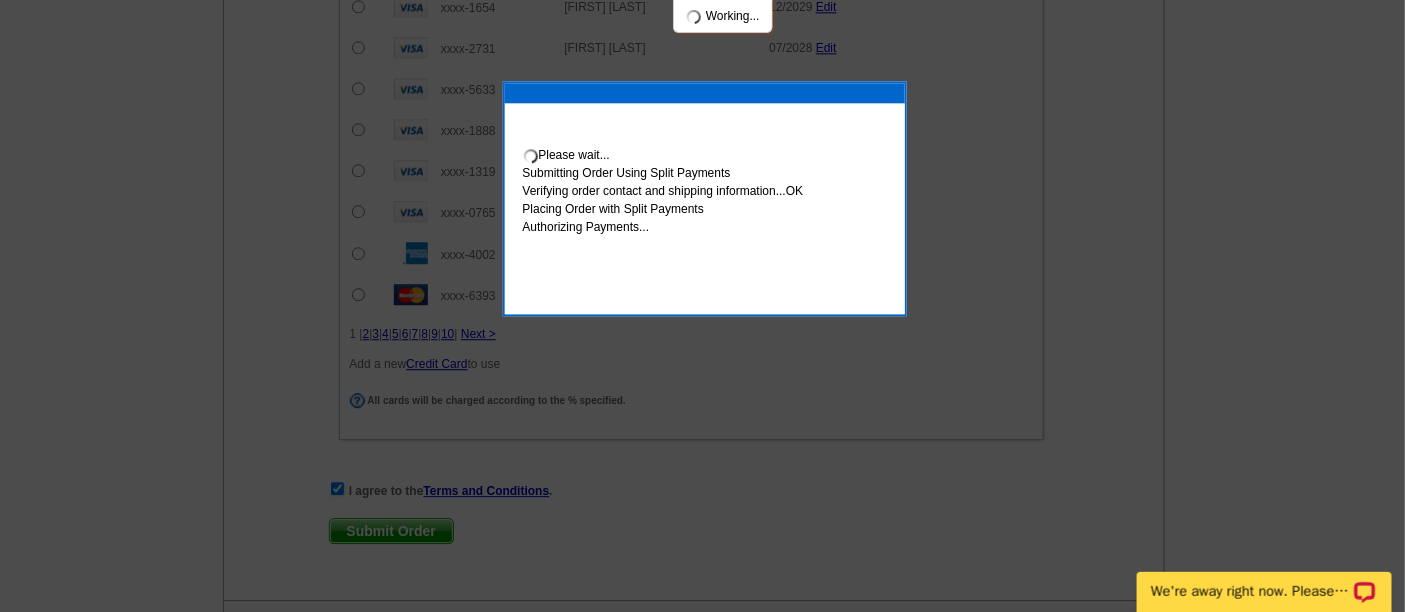 scroll, scrollTop: 1743, scrollLeft: 0, axis: vertical 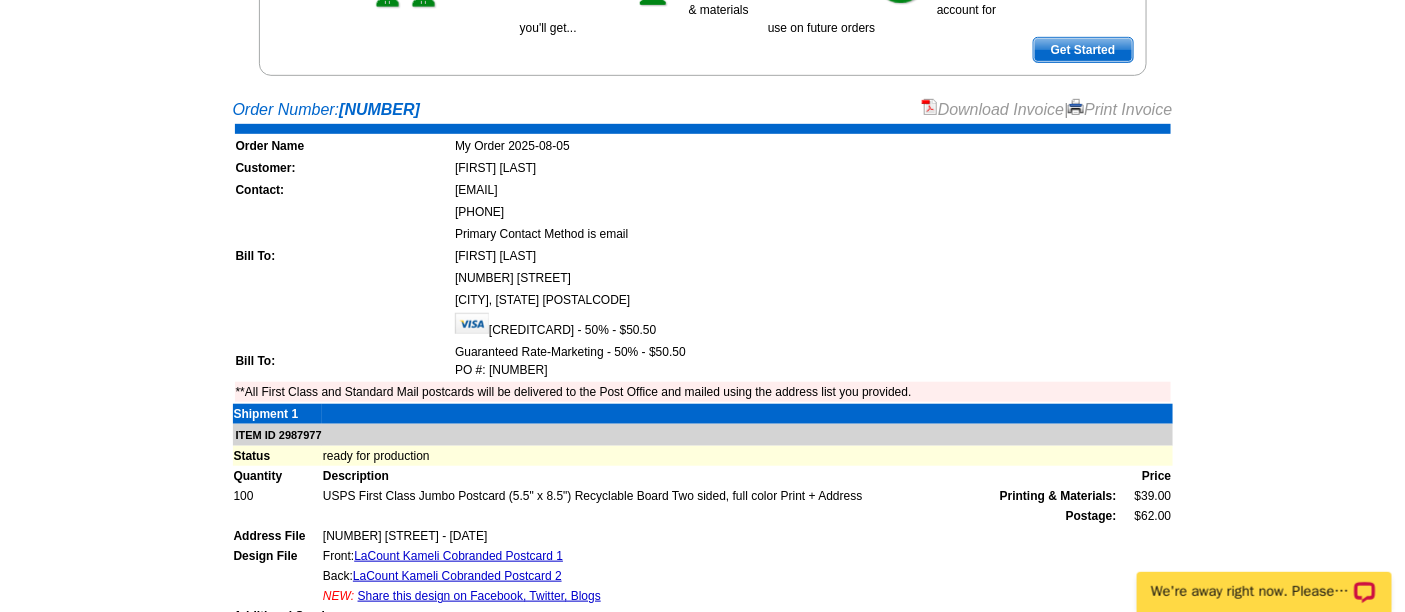 click on "Download Invoice" at bounding box center [993, 109] 